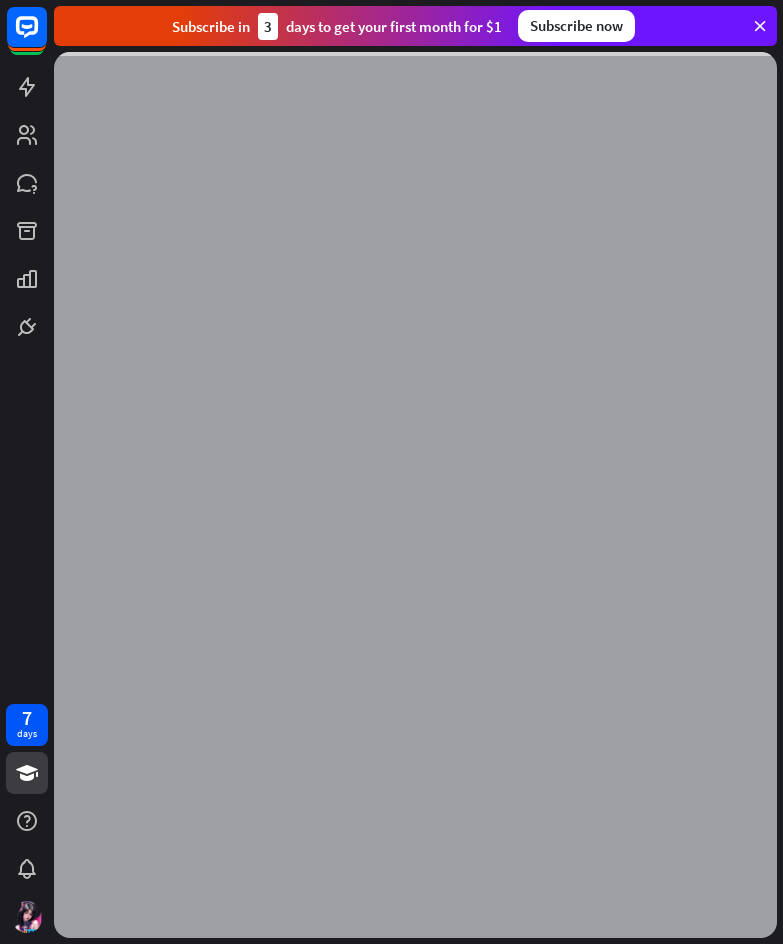scroll, scrollTop: 0, scrollLeft: 0, axis: both 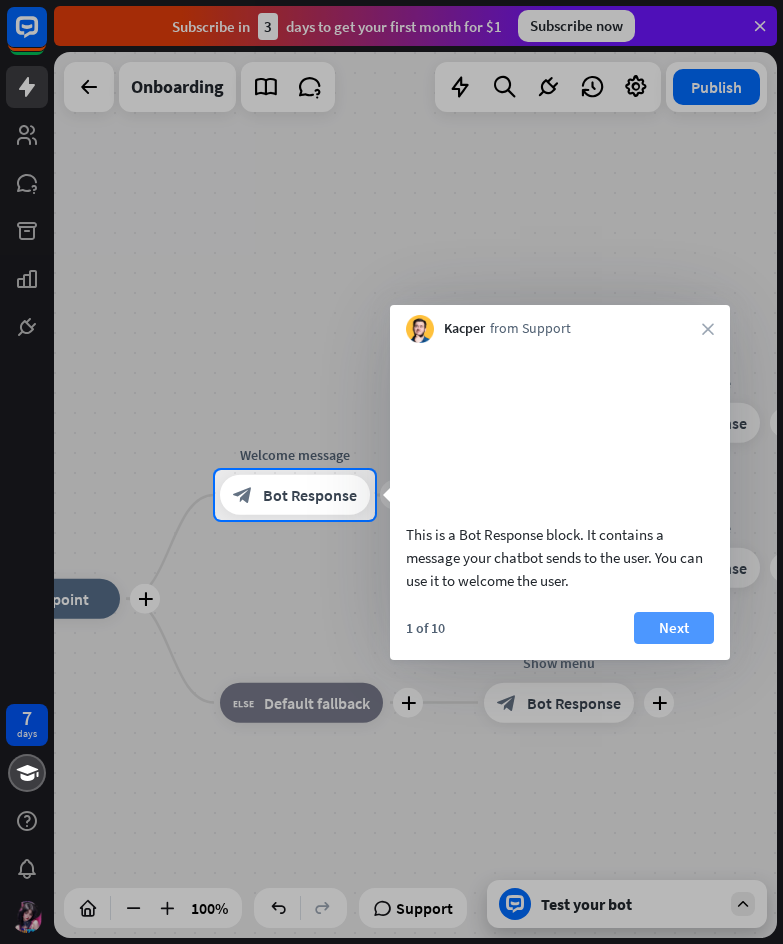 click on "Next" at bounding box center [674, 628] 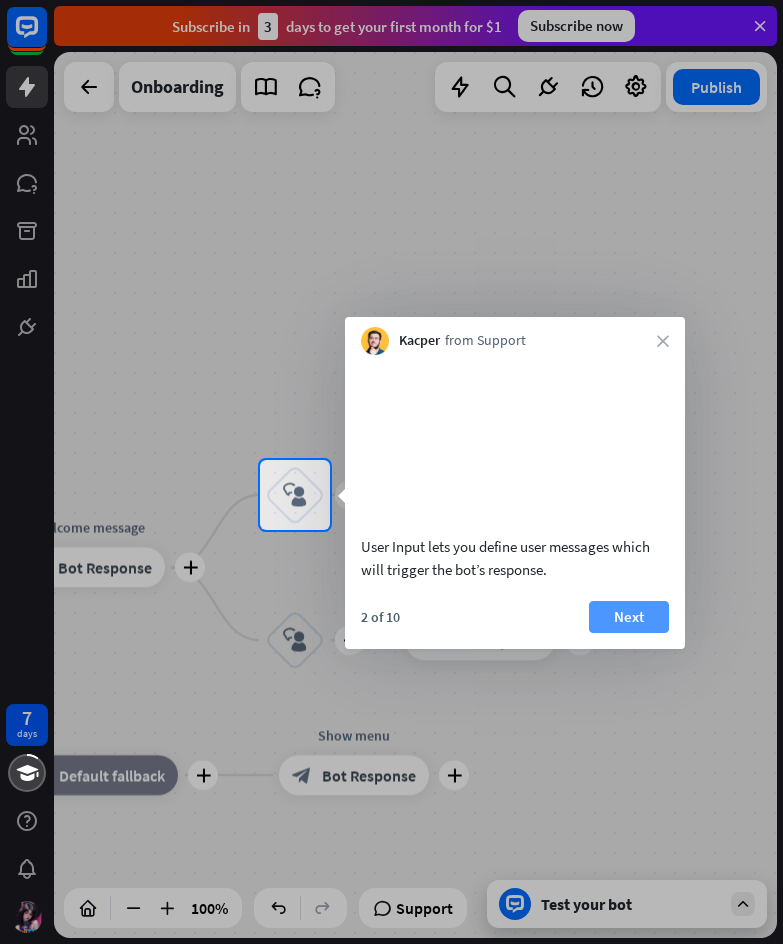 click on "Next" at bounding box center (629, 617) 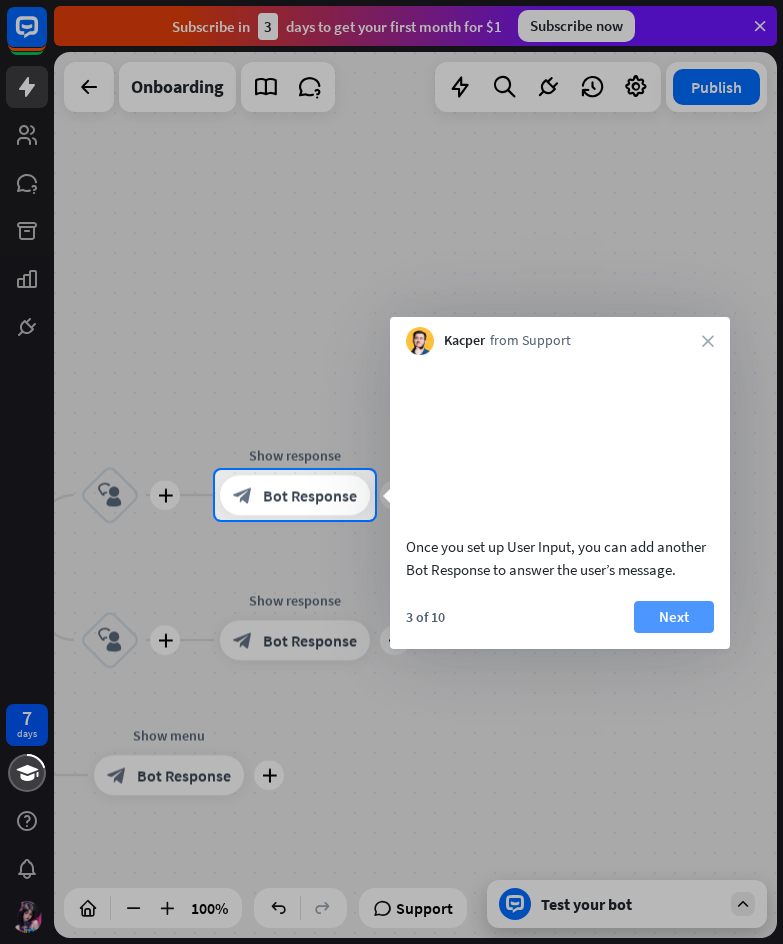 click on "Next" at bounding box center (674, 617) 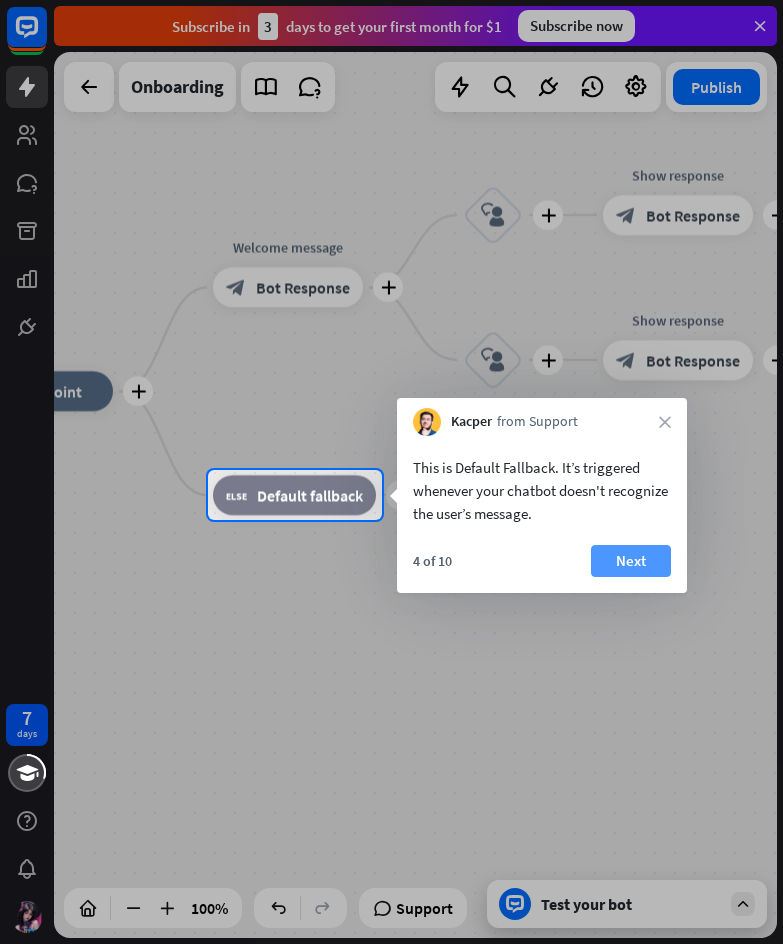 click on "Next" at bounding box center [631, 561] 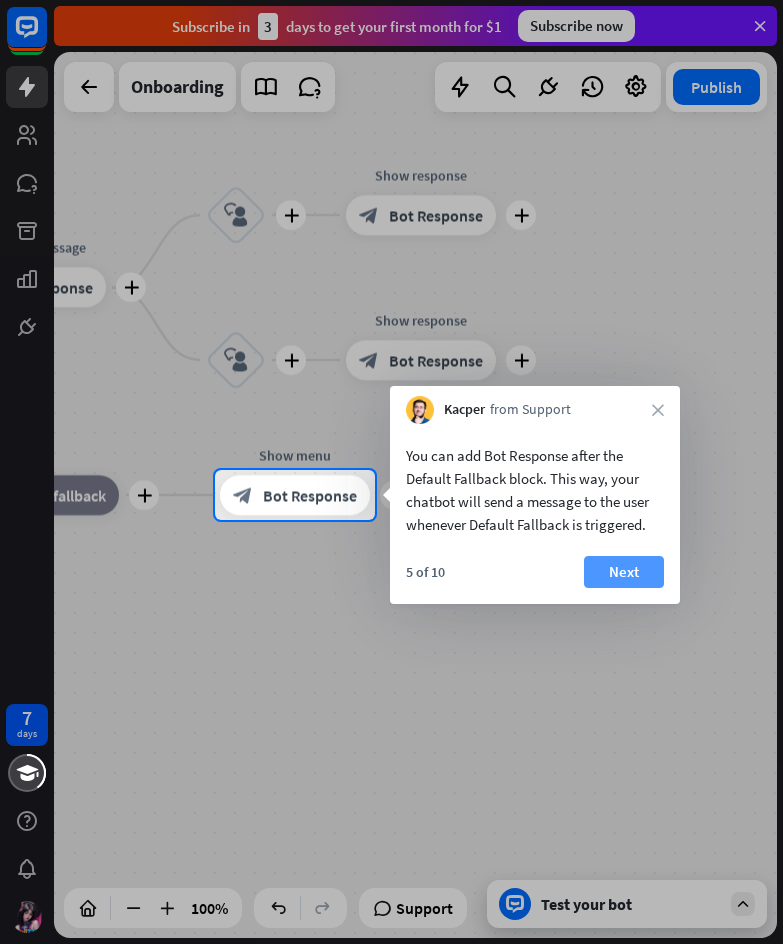 click on "Next" at bounding box center [624, 572] 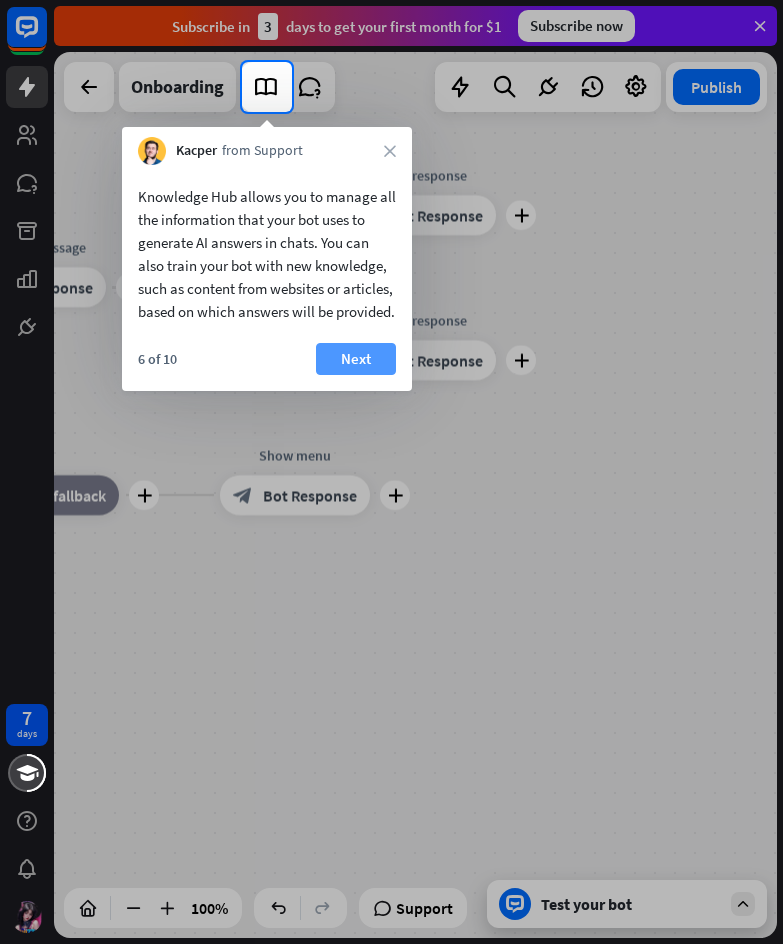click on "Next" at bounding box center [356, 359] 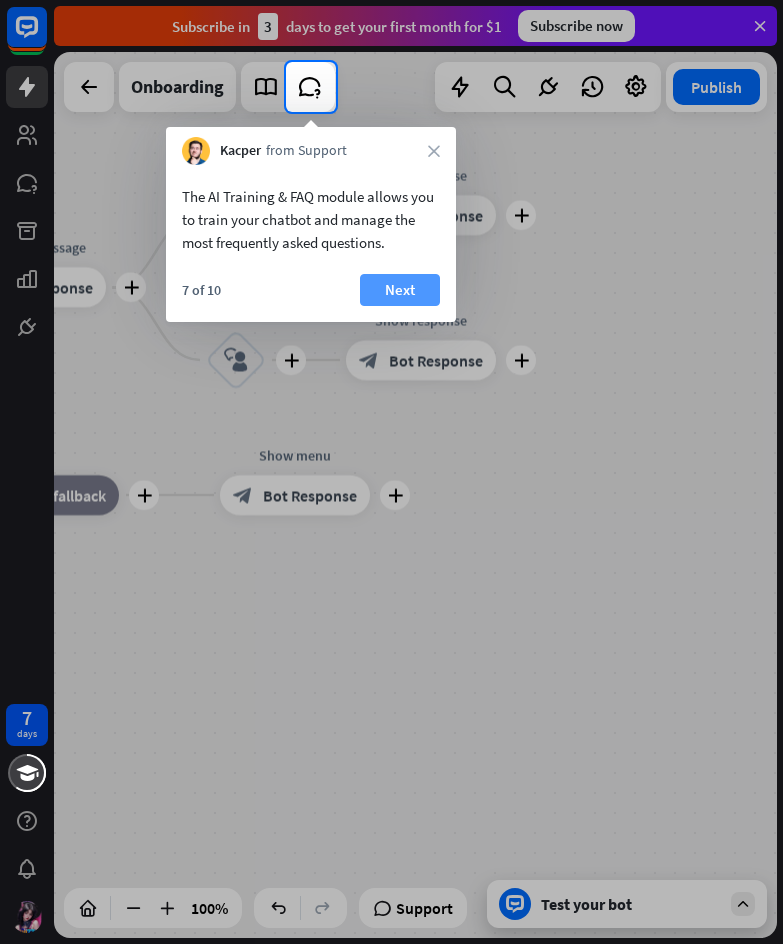 click on "Next" at bounding box center [400, 290] 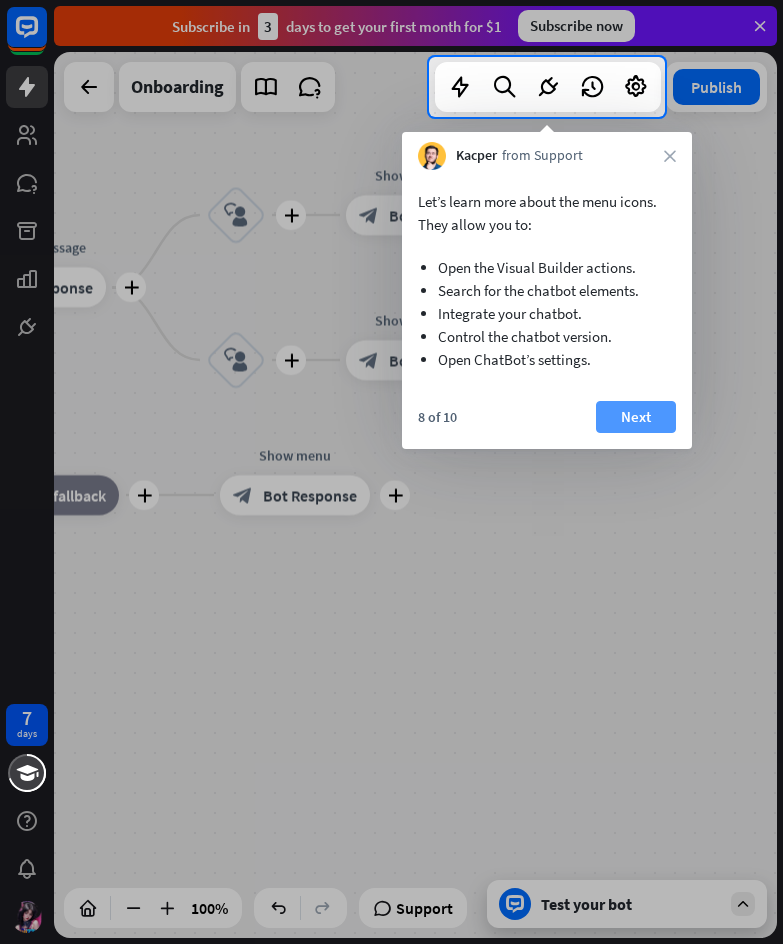 click on "Next" at bounding box center [636, 417] 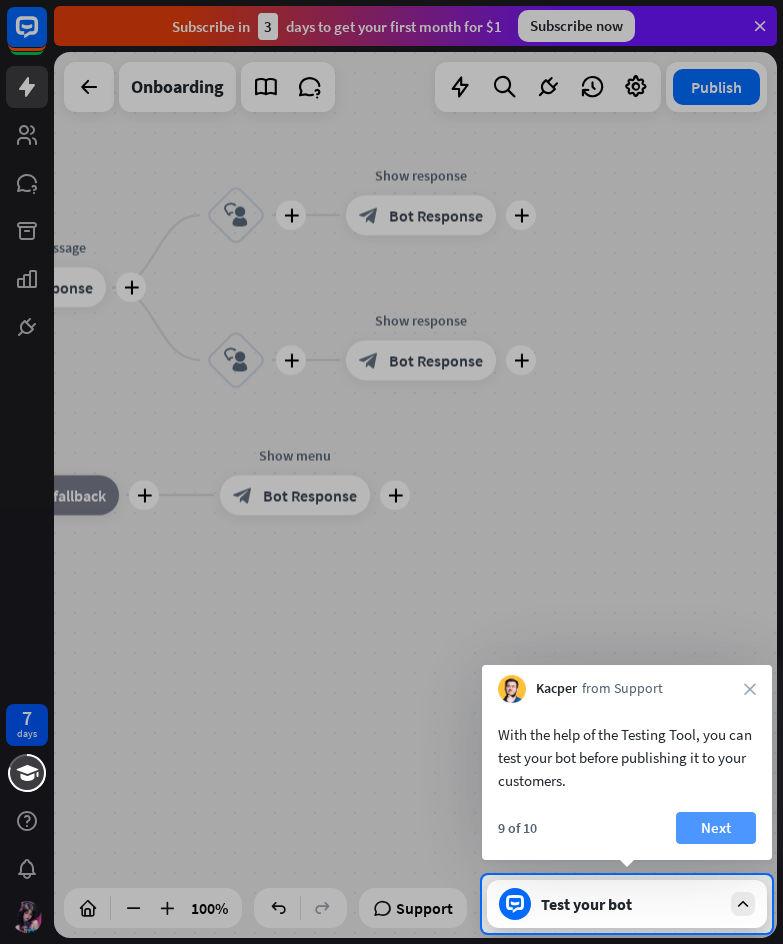 click on "Next" at bounding box center (716, 828) 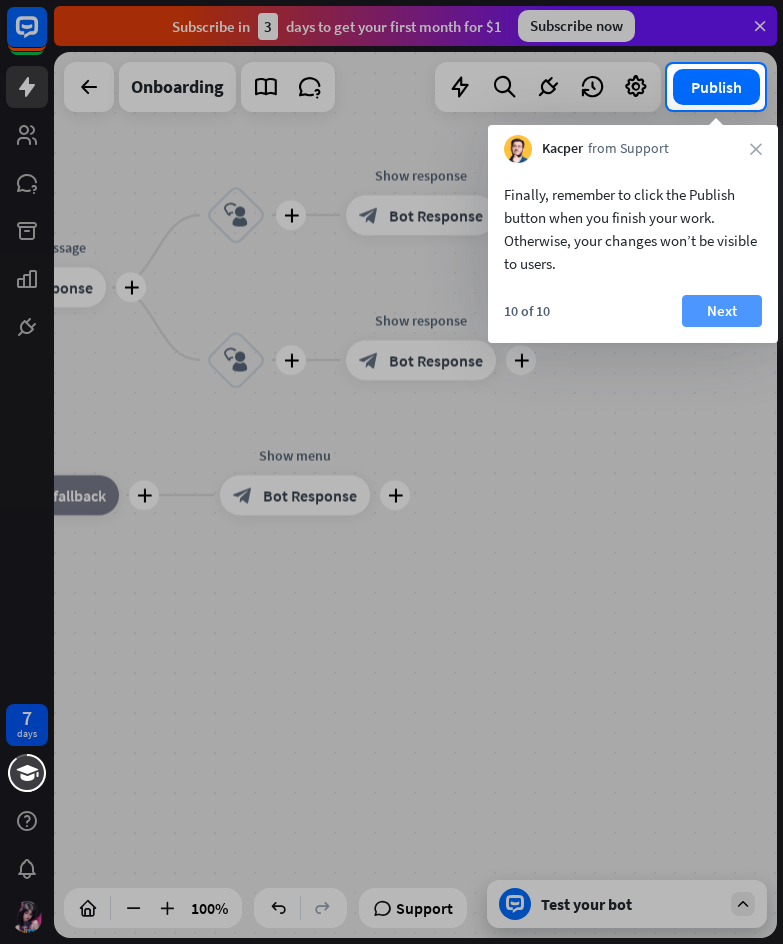 click on "Next" at bounding box center (722, 311) 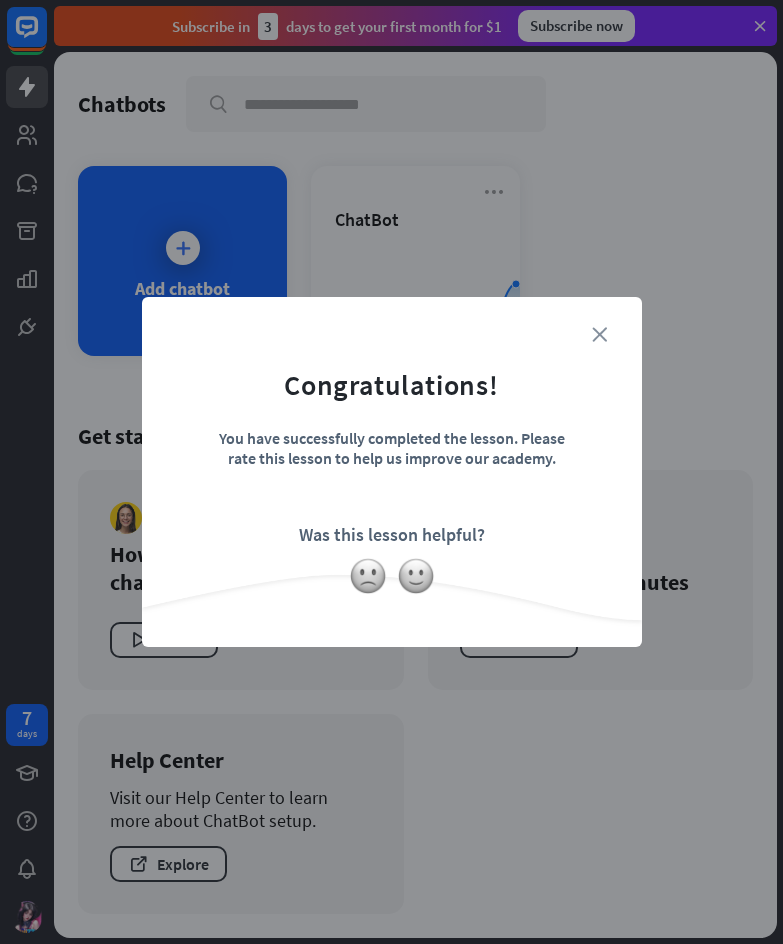 click on "close" at bounding box center (599, 334) 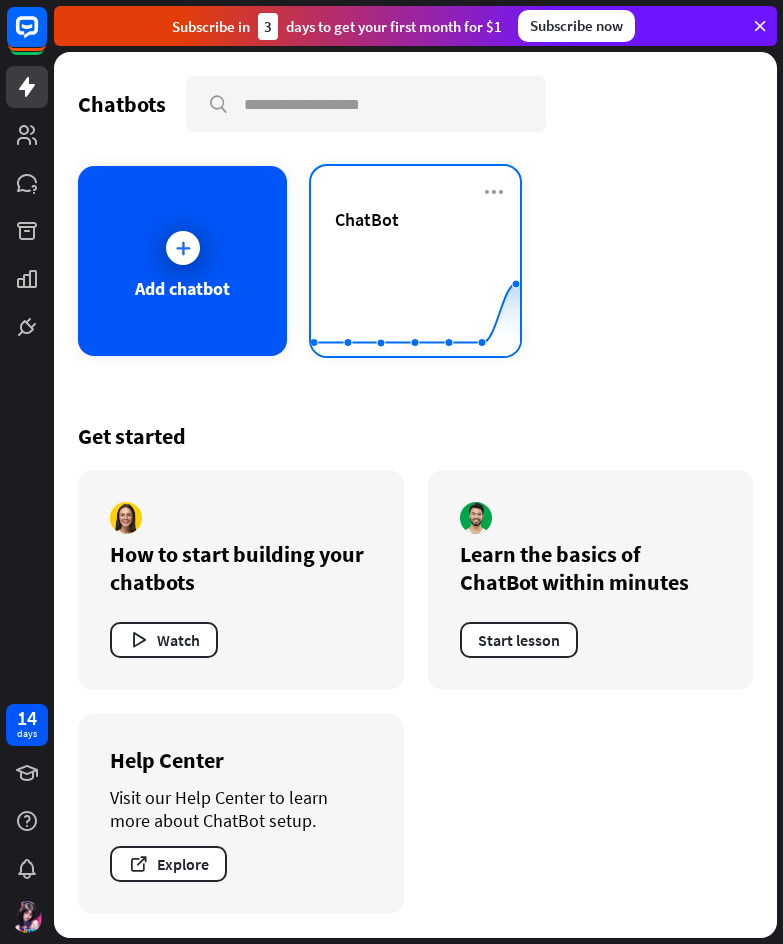 click on "ChatBot" at bounding box center (367, 219) 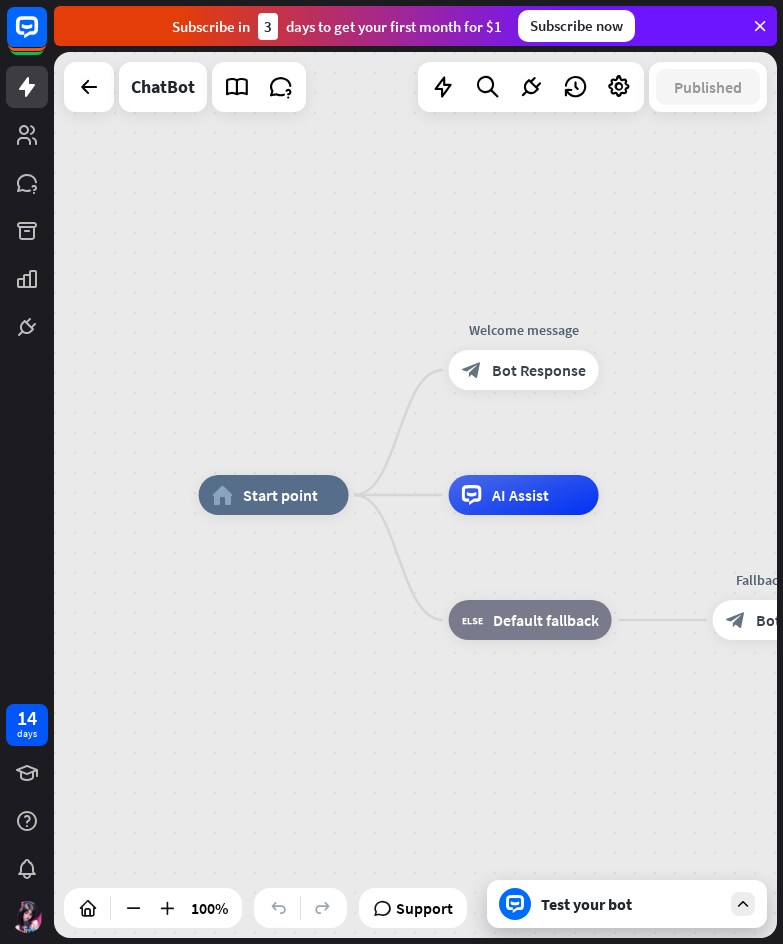 click on "Test your bot" at bounding box center (631, 904) 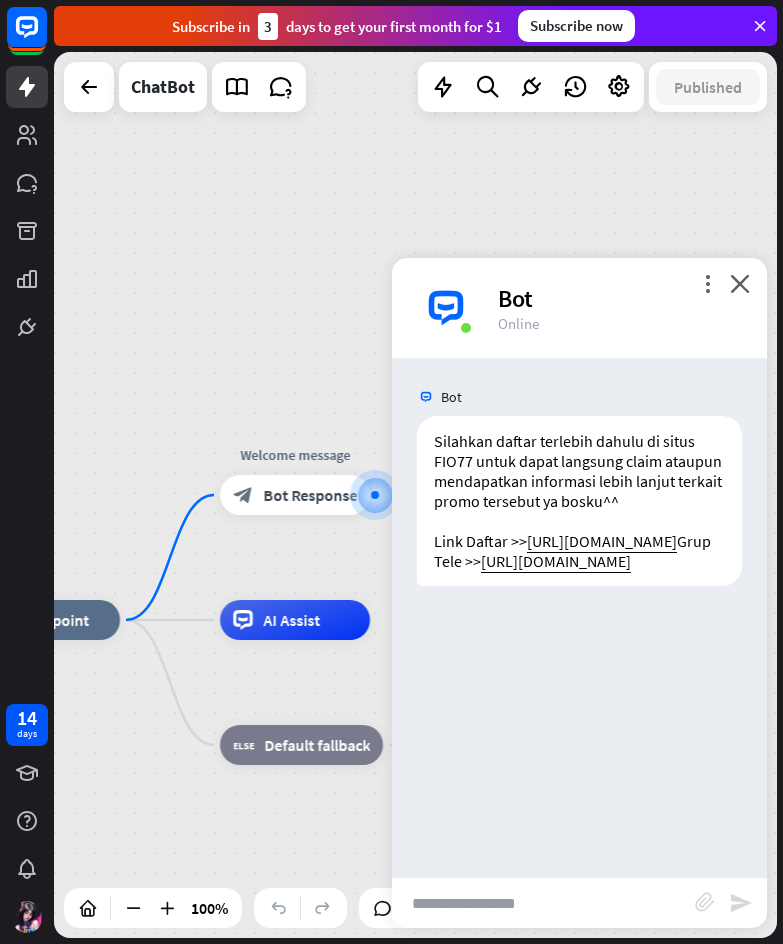click at bounding box center (543, 903) 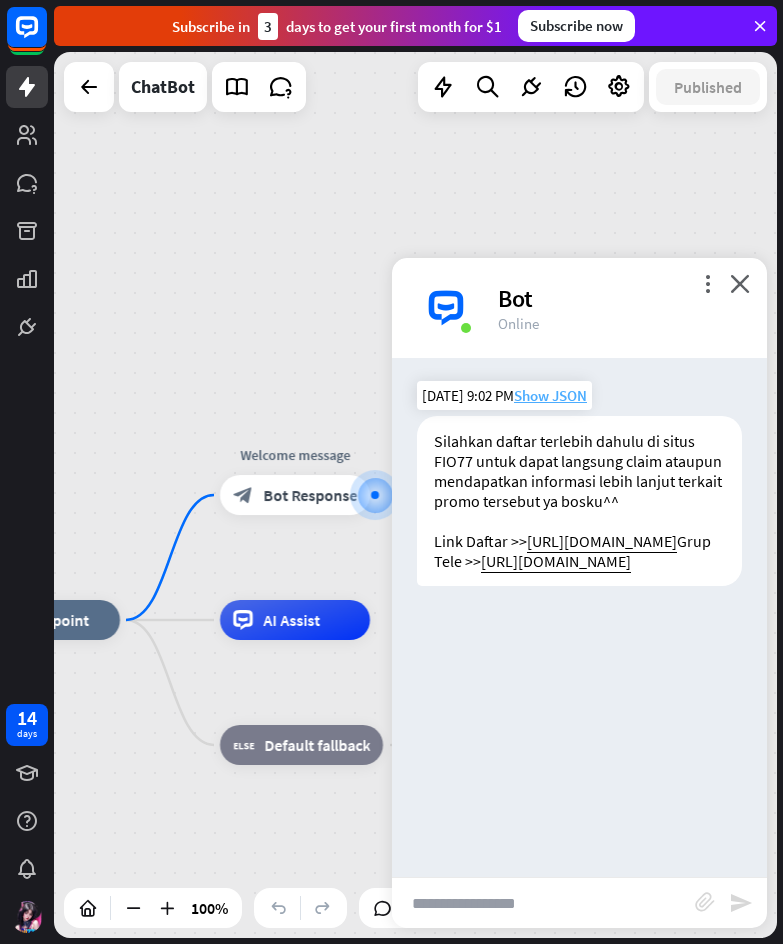 click on "Show JSON" at bounding box center [550, 395] 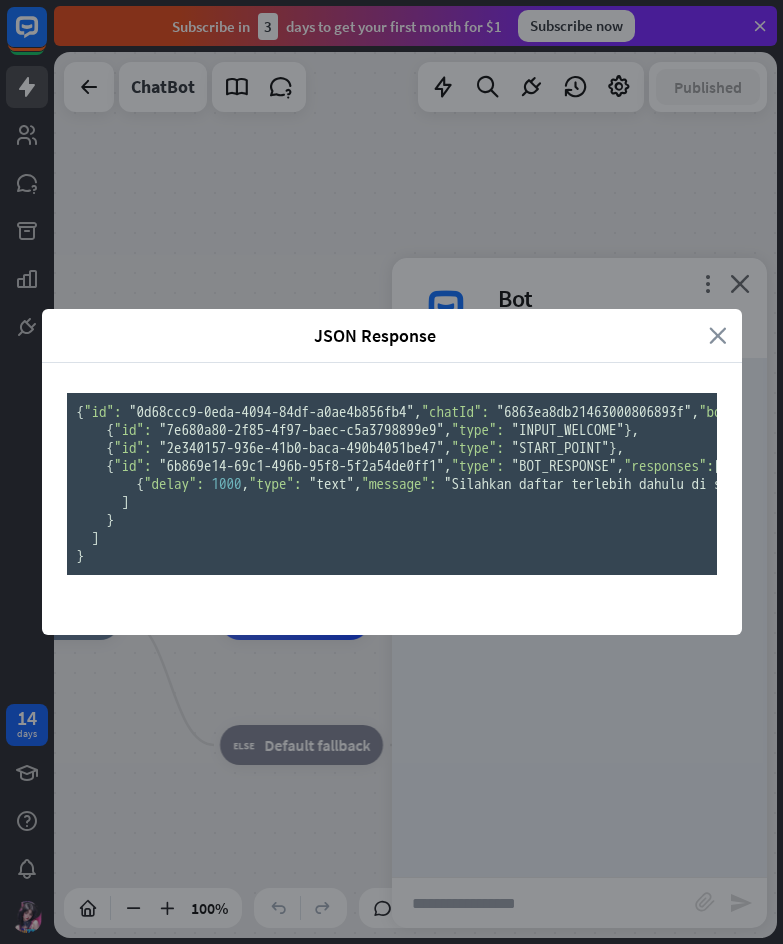 click on "close" at bounding box center (718, 335) 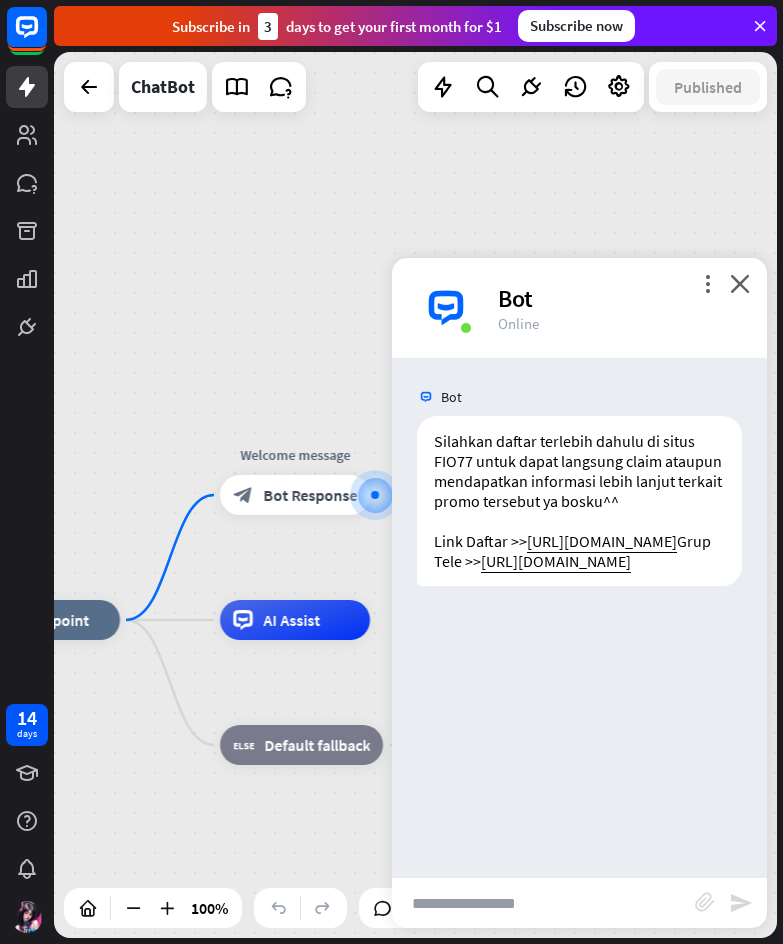 click at bounding box center (543, 903) 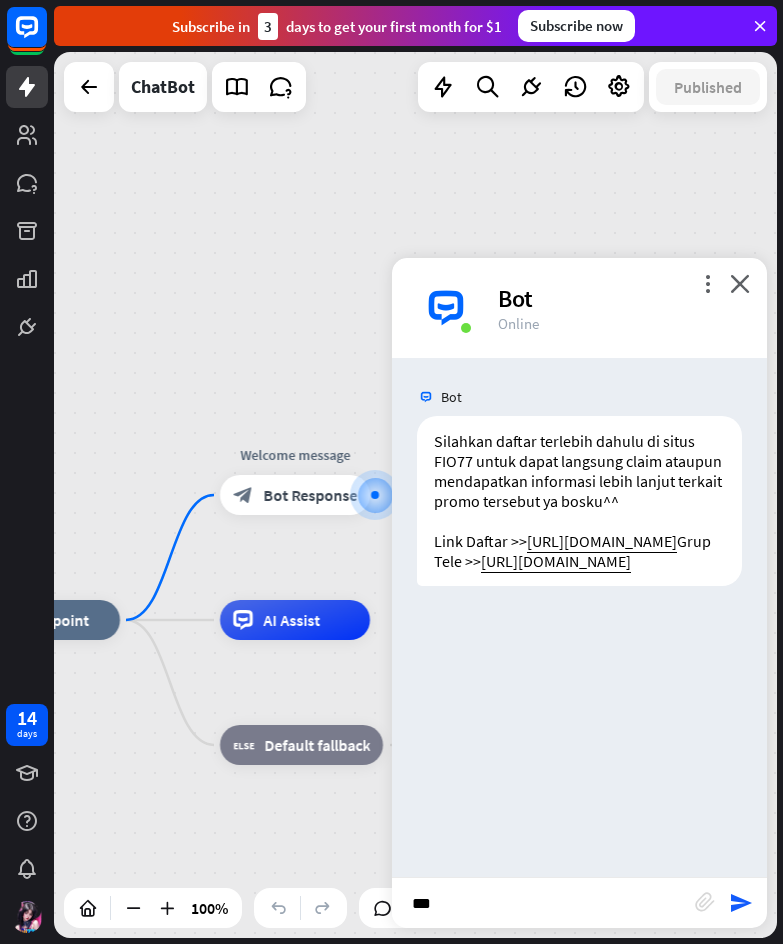 type on "****" 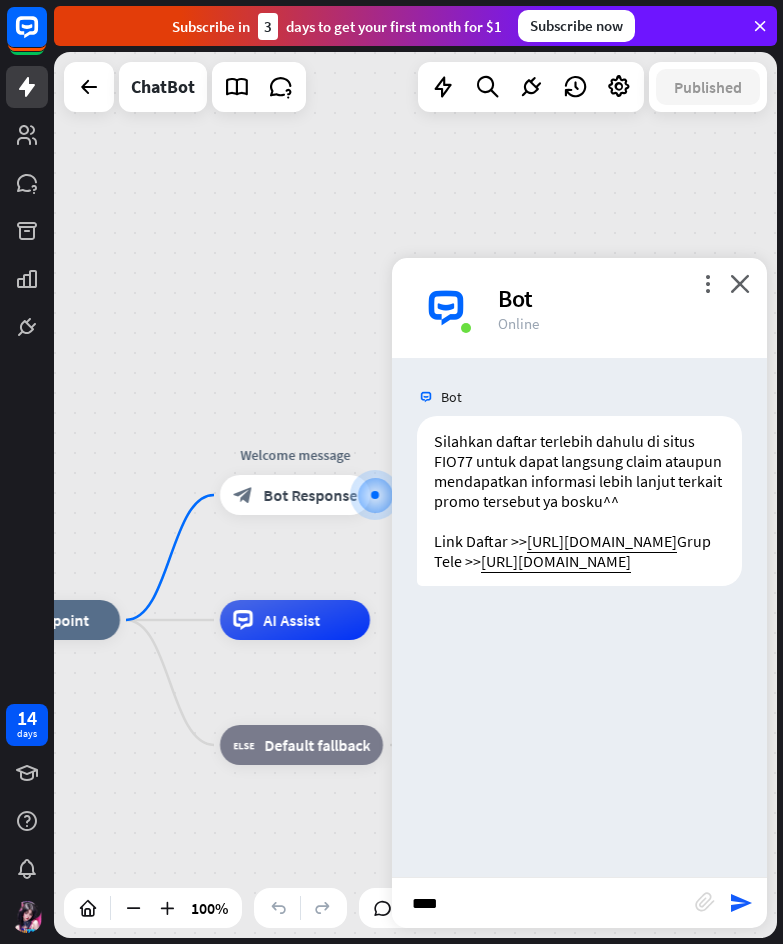type 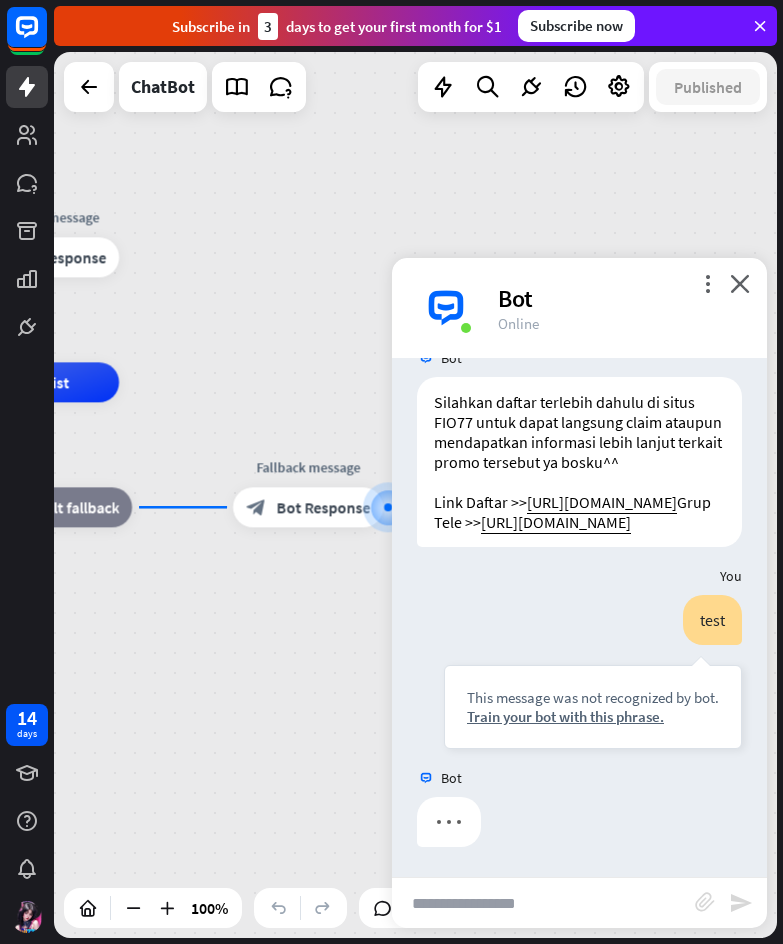 scroll, scrollTop: 99, scrollLeft: 0, axis: vertical 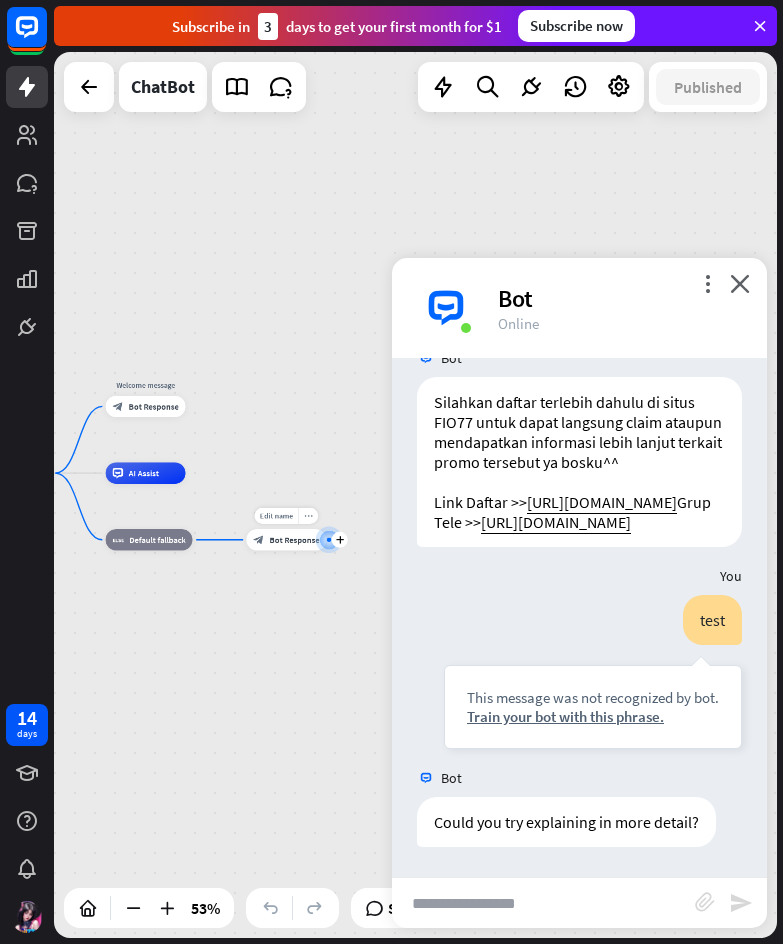 click on "more_horiz" at bounding box center (308, 516) 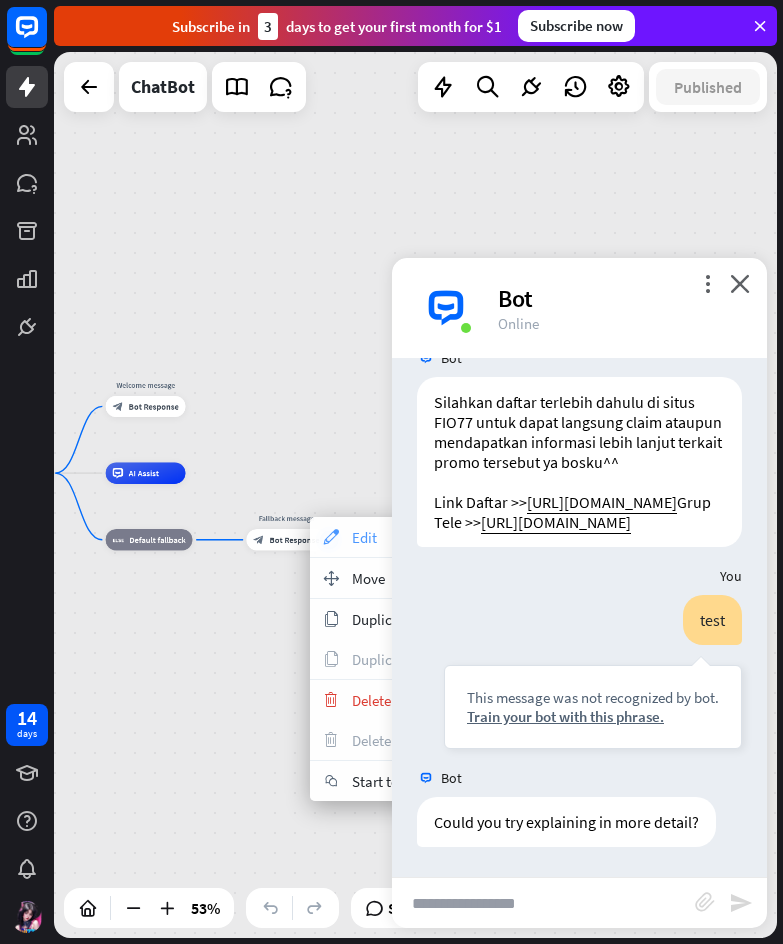click on "appearance   Edit" at bounding box center (410, 537) 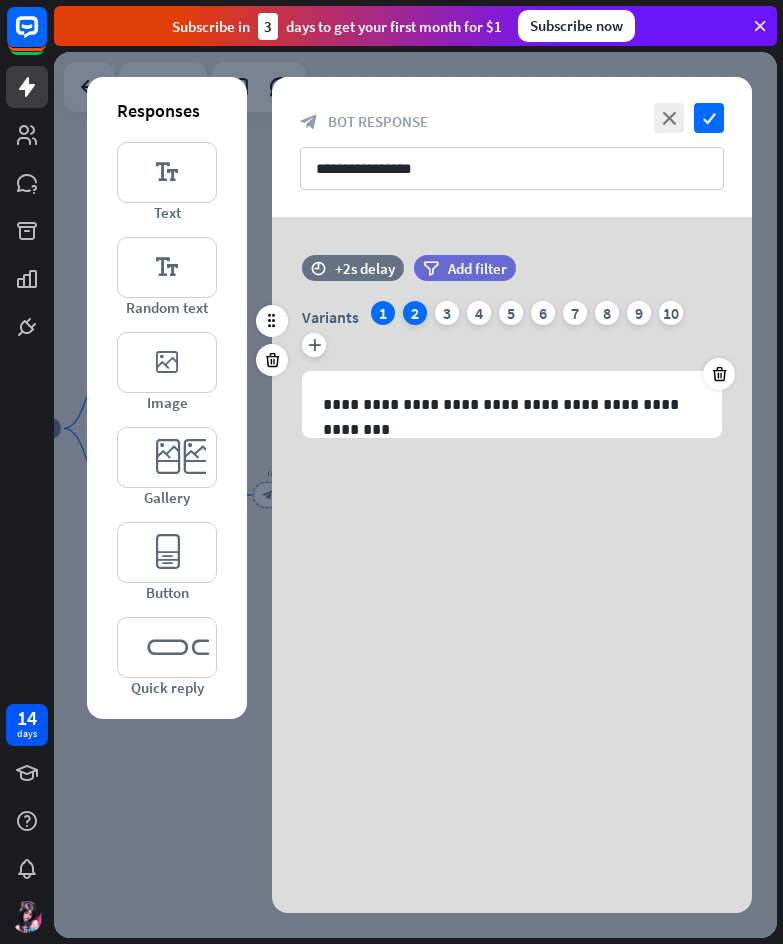 click on "2" at bounding box center [415, 313] 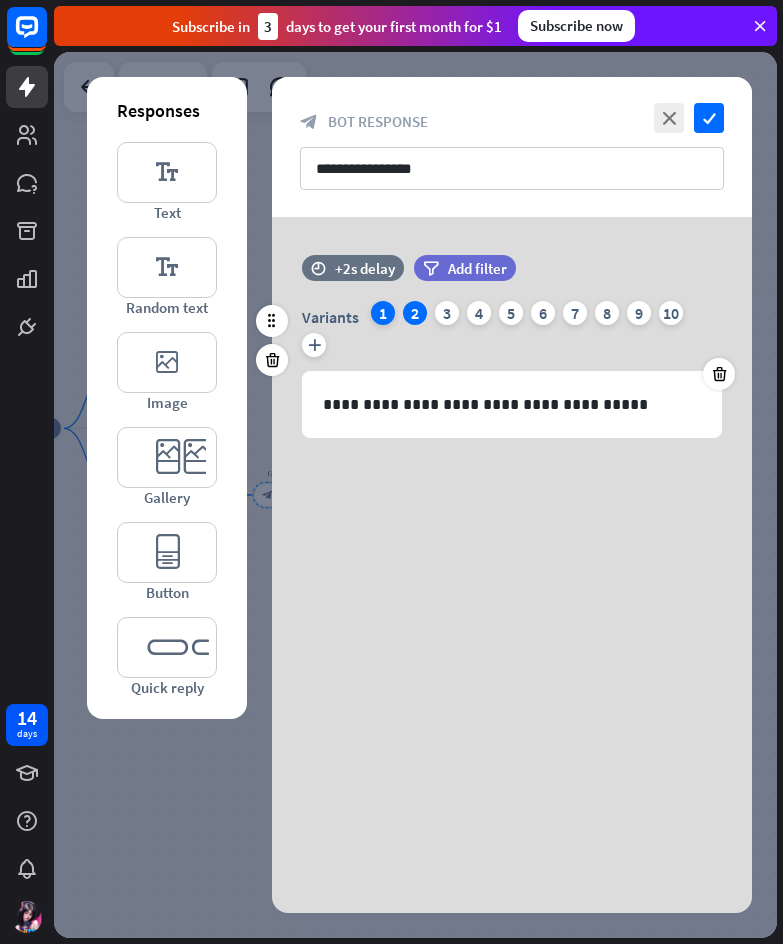 click on "1" at bounding box center (383, 313) 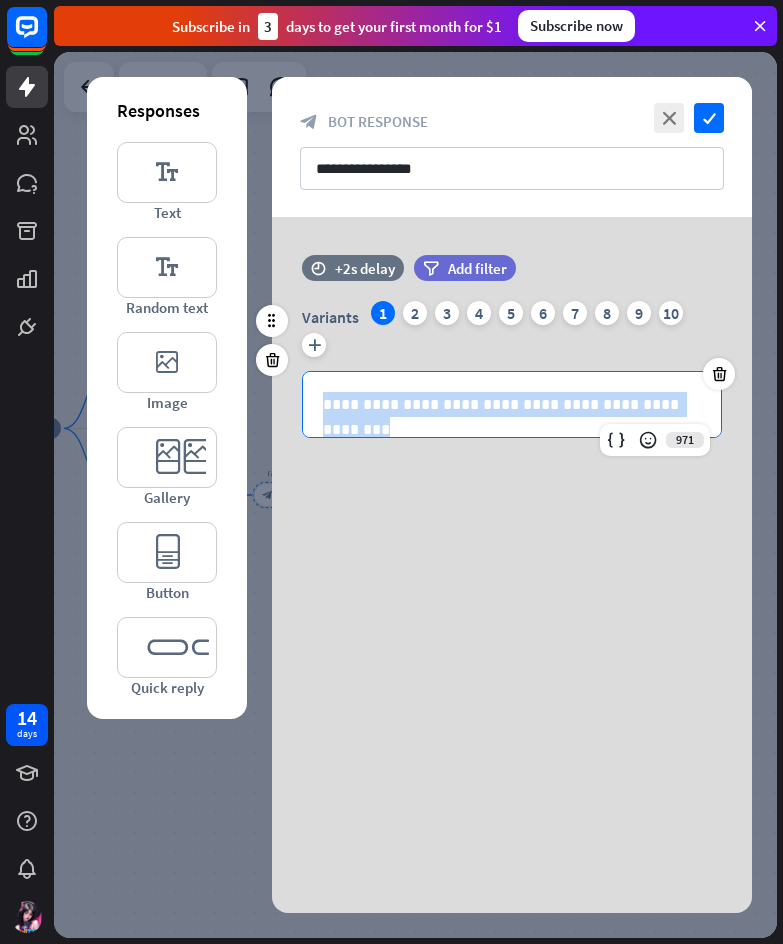 drag, startPoint x: 686, startPoint y: 401, endPoint x: 310, endPoint y: 414, distance: 376.22467 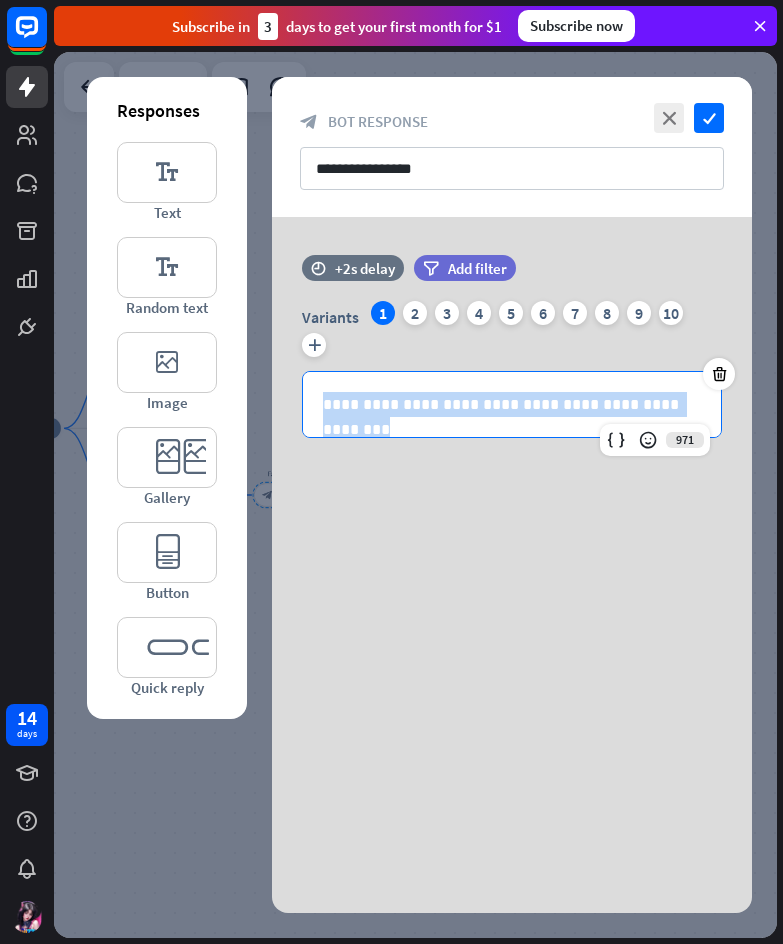 type 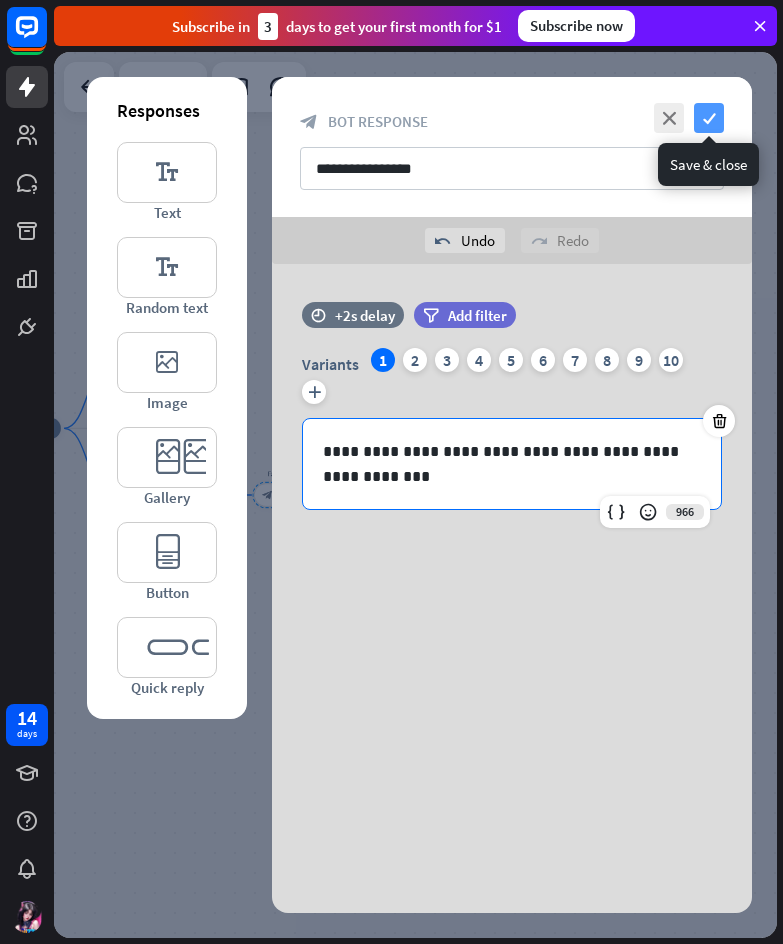 click on "check" at bounding box center [709, 118] 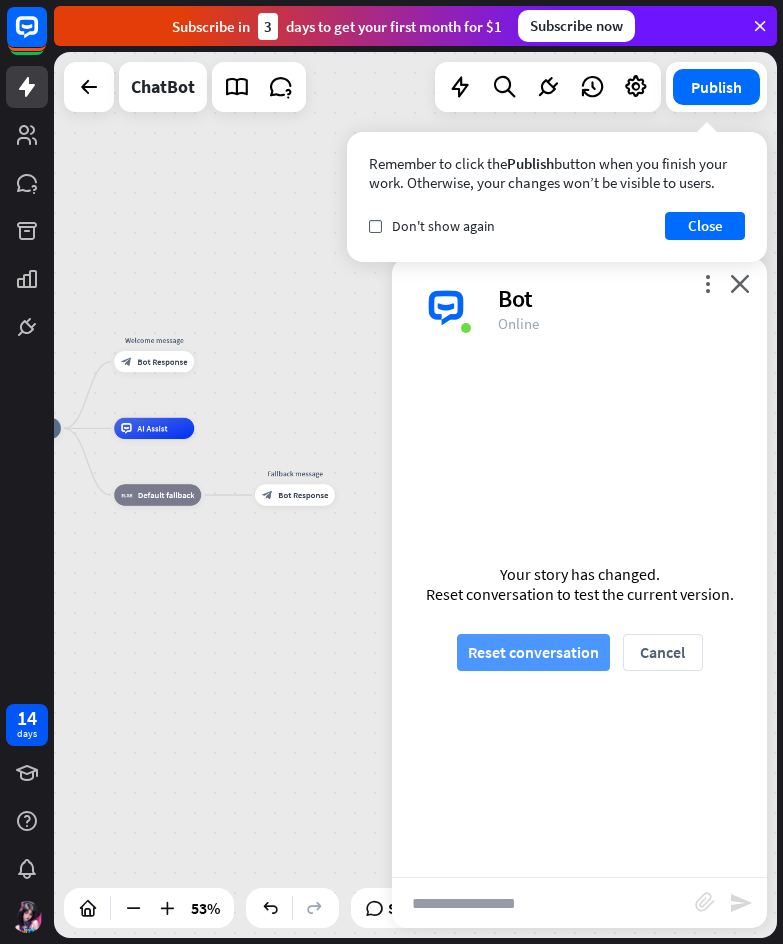 click on "Reset conversation" at bounding box center (533, 652) 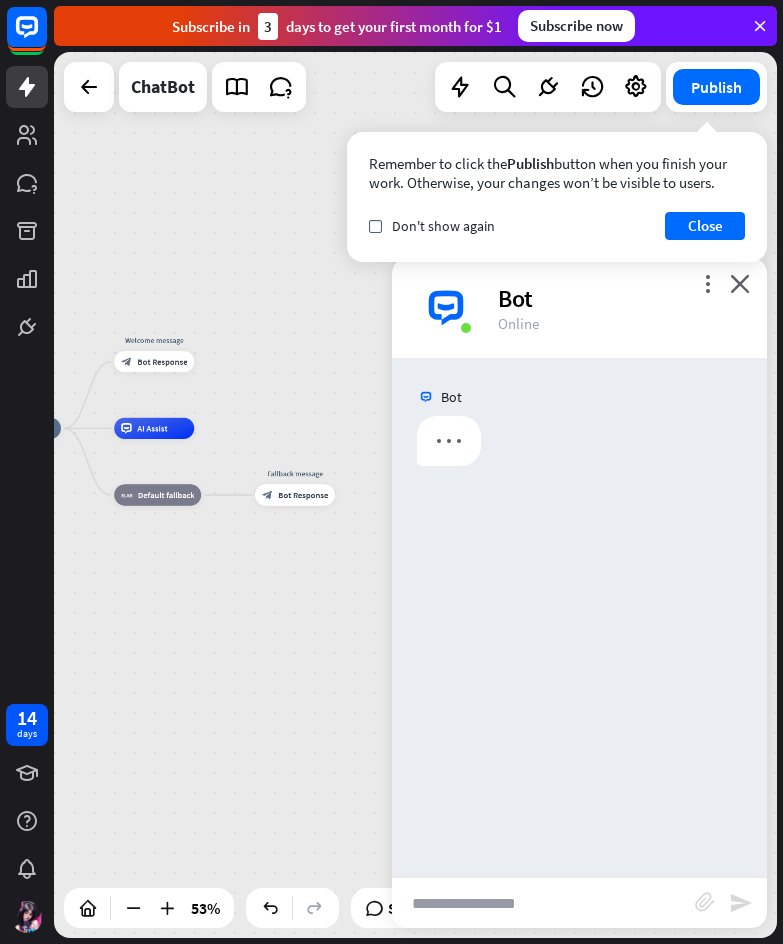 scroll, scrollTop: 0, scrollLeft: 0, axis: both 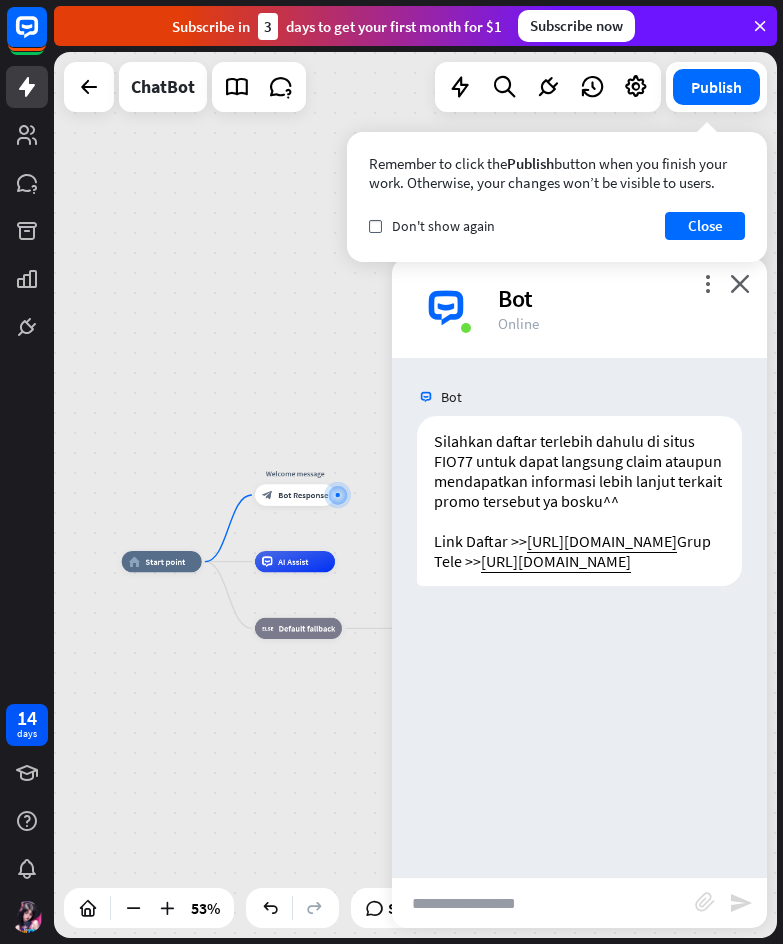drag, startPoint x: 480, startPoint y: 904, endPoint x: 495, endPoint y: 903, distance: 15.033297 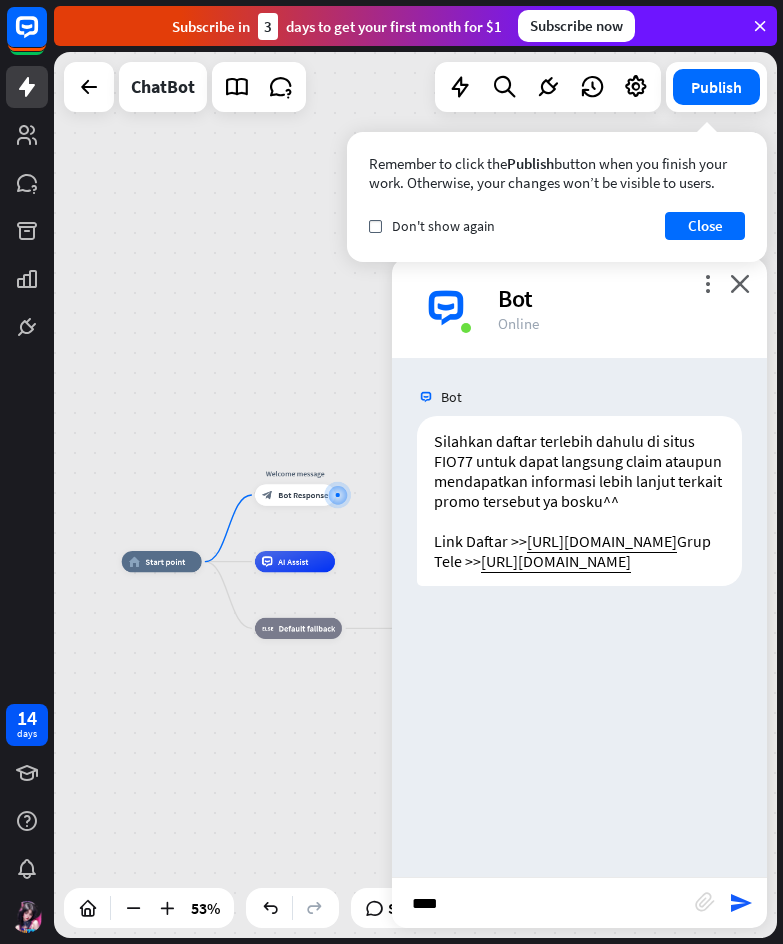 type on "*****" 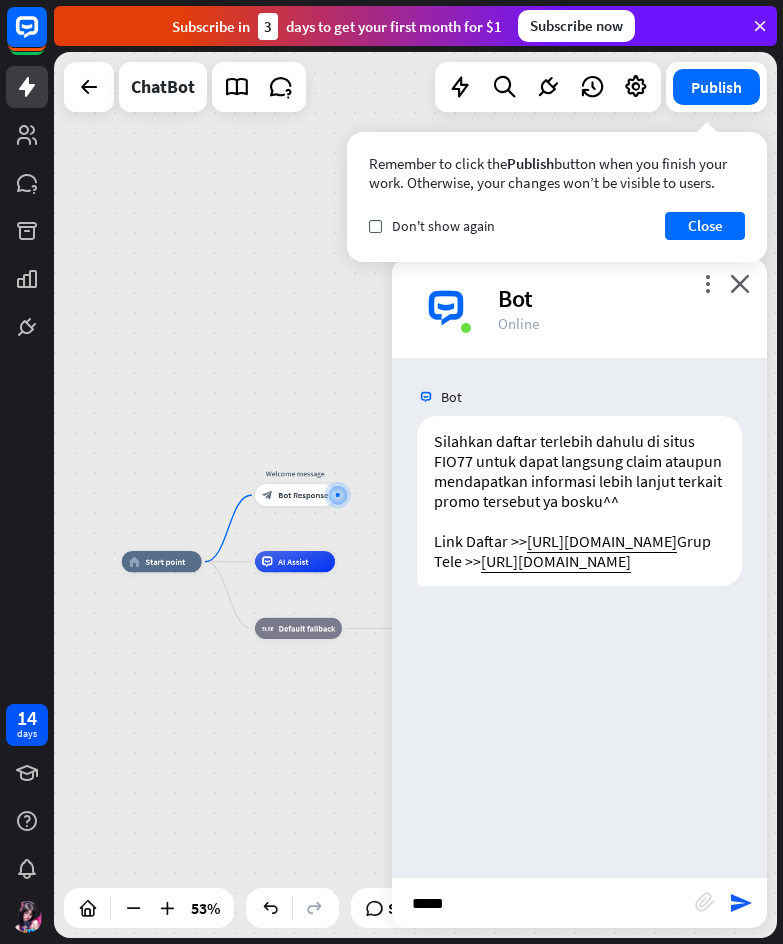 type 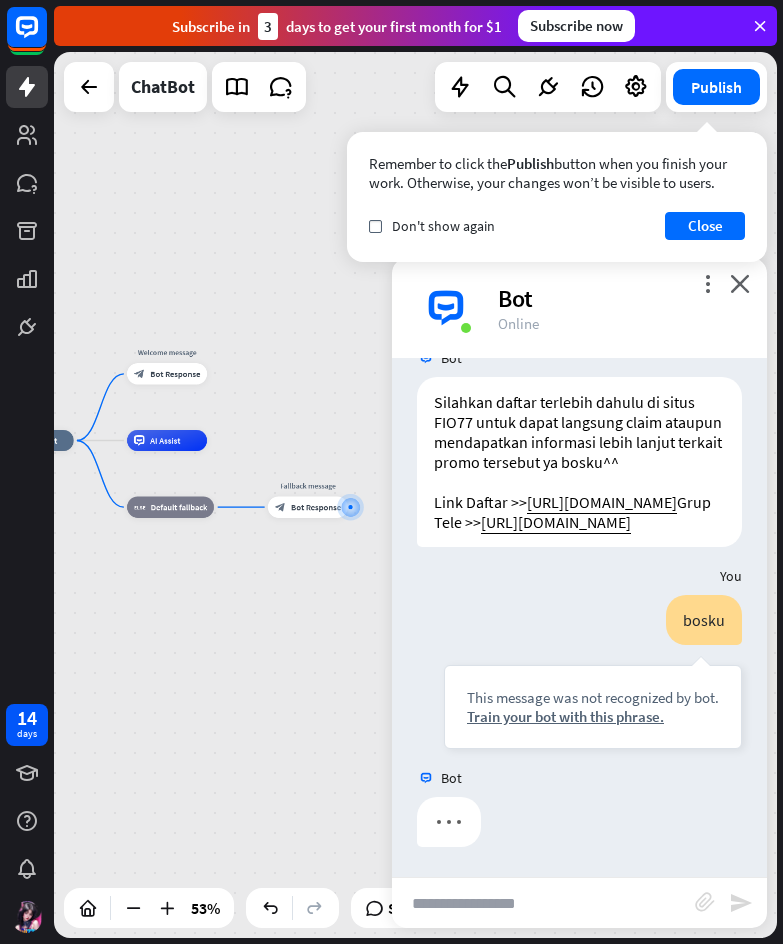 scroll, scrollTop: 99, scrollLeft: 0, axis: vertical 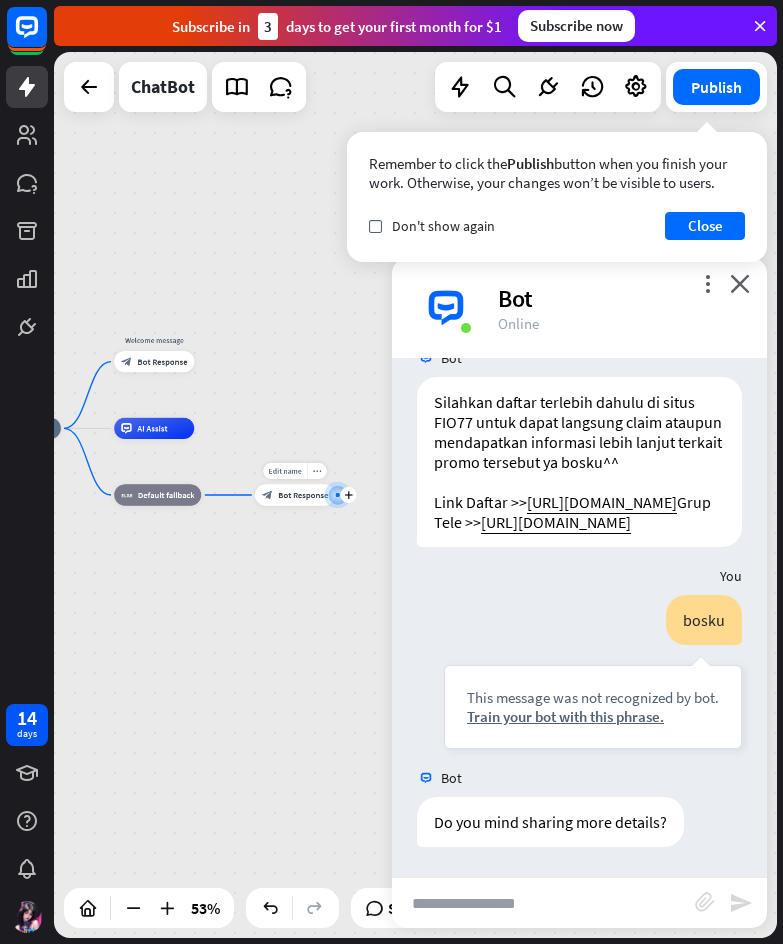 click at bounding box center [337, 495] 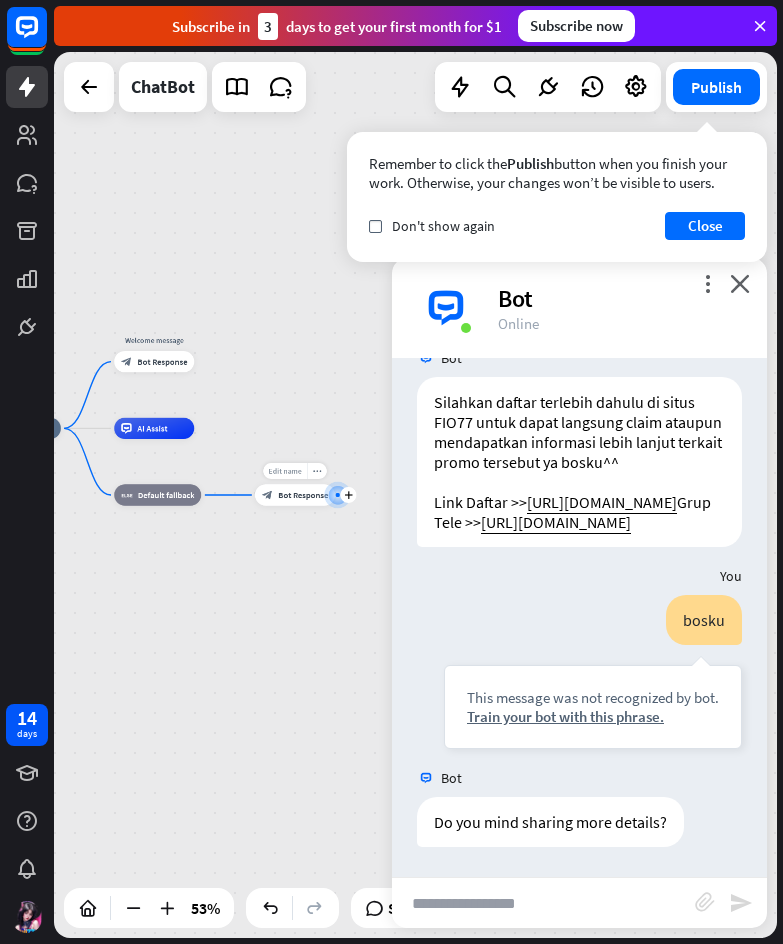 click on "Edit name" at bounding box center [285, 471] 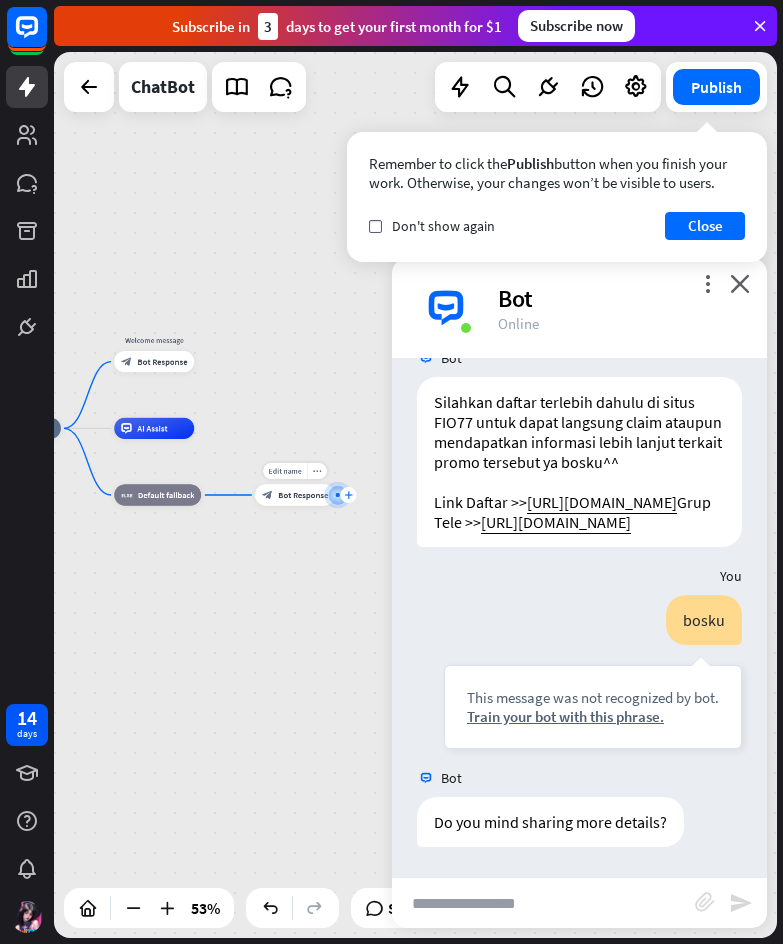 click on "plus" at bounding box center [348, 494] 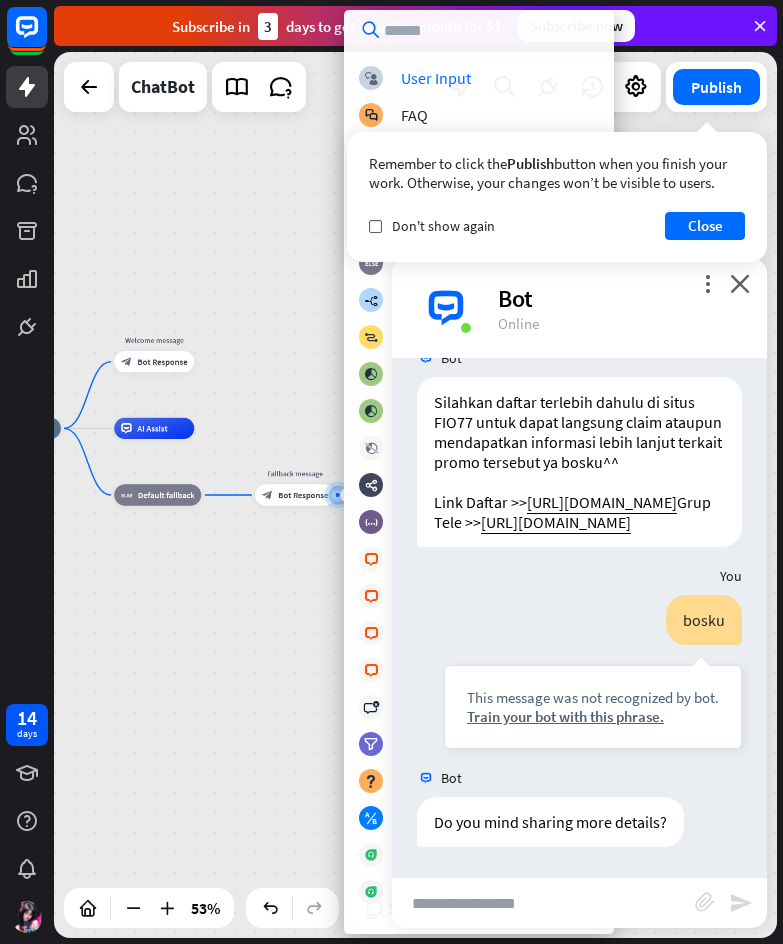click on "home_2   Start point                 Welcome message   block_bot_response   Bot Response                     AI Assist                   block_fallback   Default fallback       Edit name   more_horiz         plus   Fallback message   block_bot_response   Bot Response" at bounding box center [174, 664] 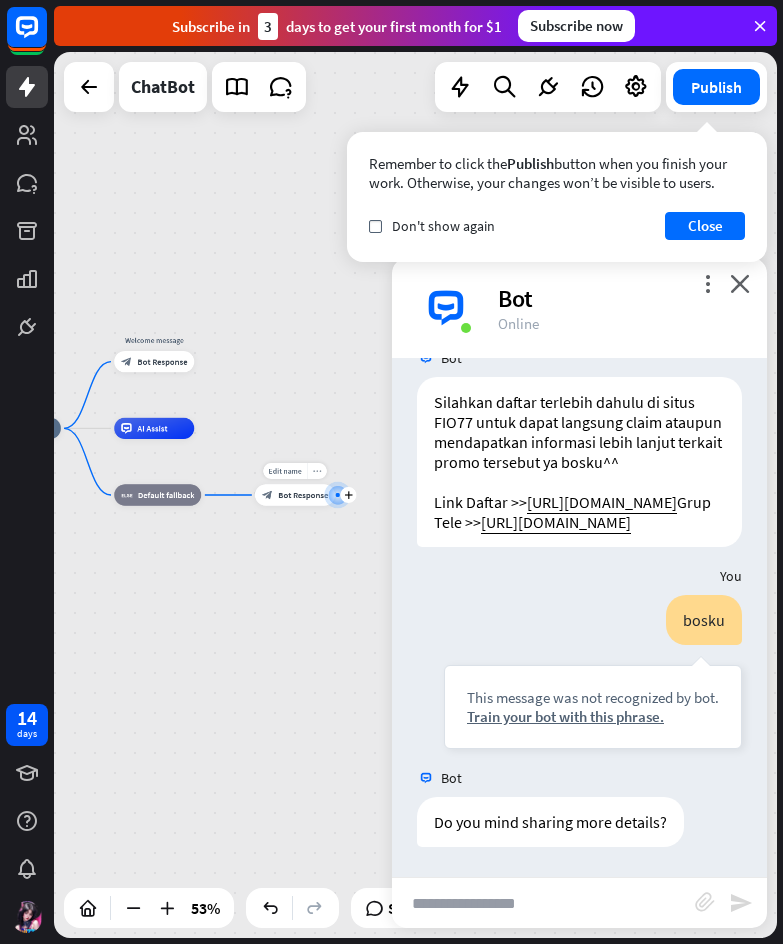 click on "more_horiz" at bounding box center [317, 471] 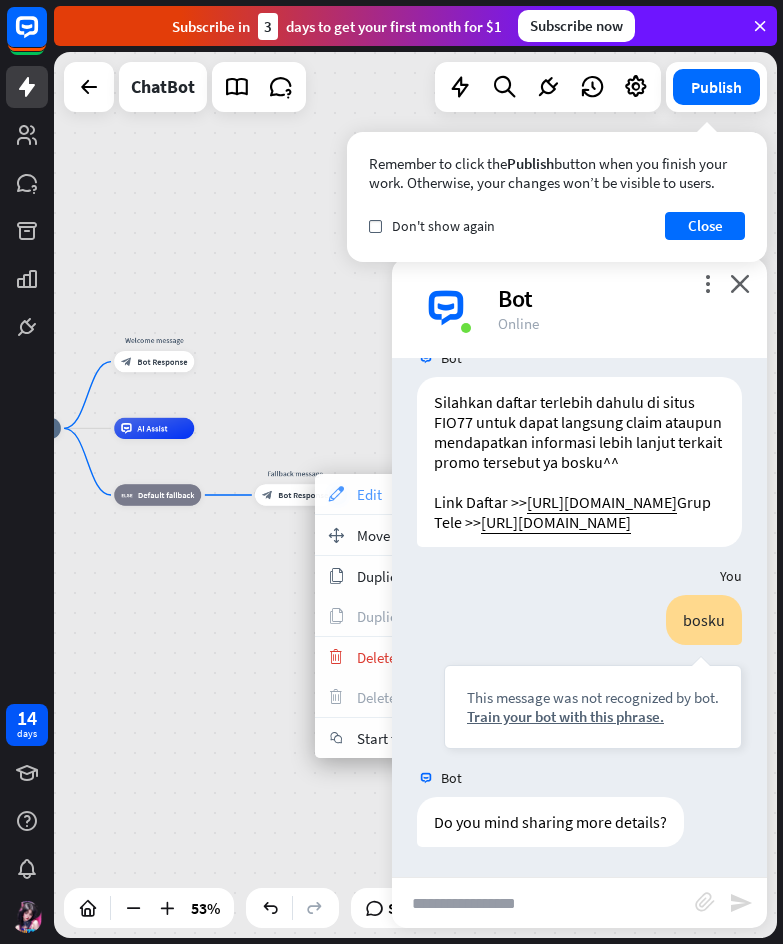click on "appearance   Edit" at bounding box center (415, 494) 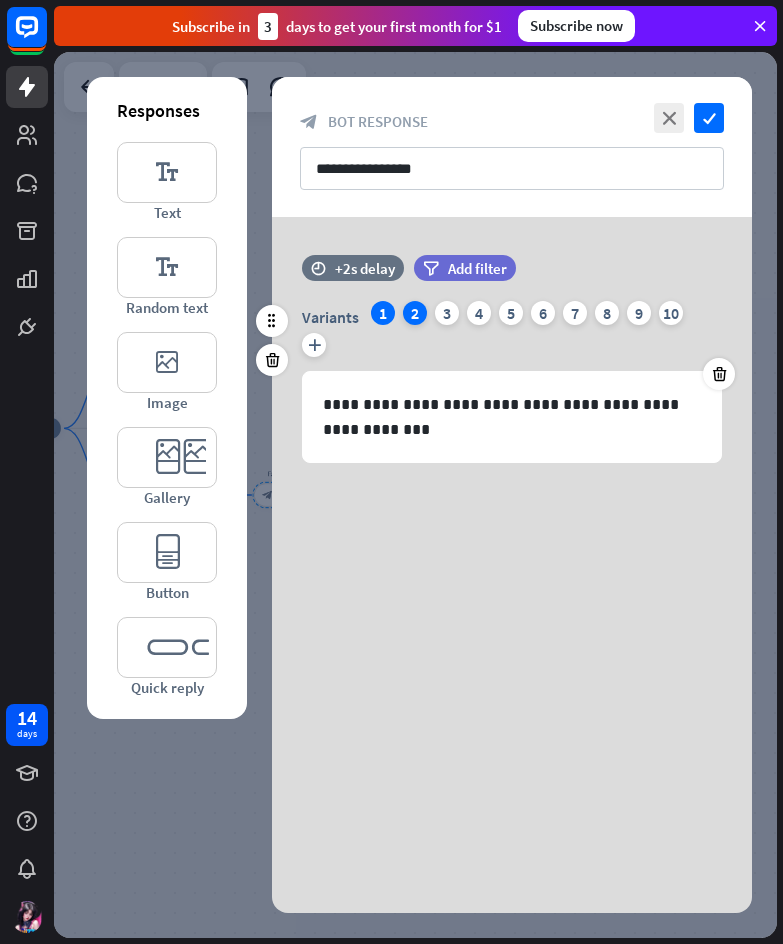 click on "2" at bounding box center [415, 313] 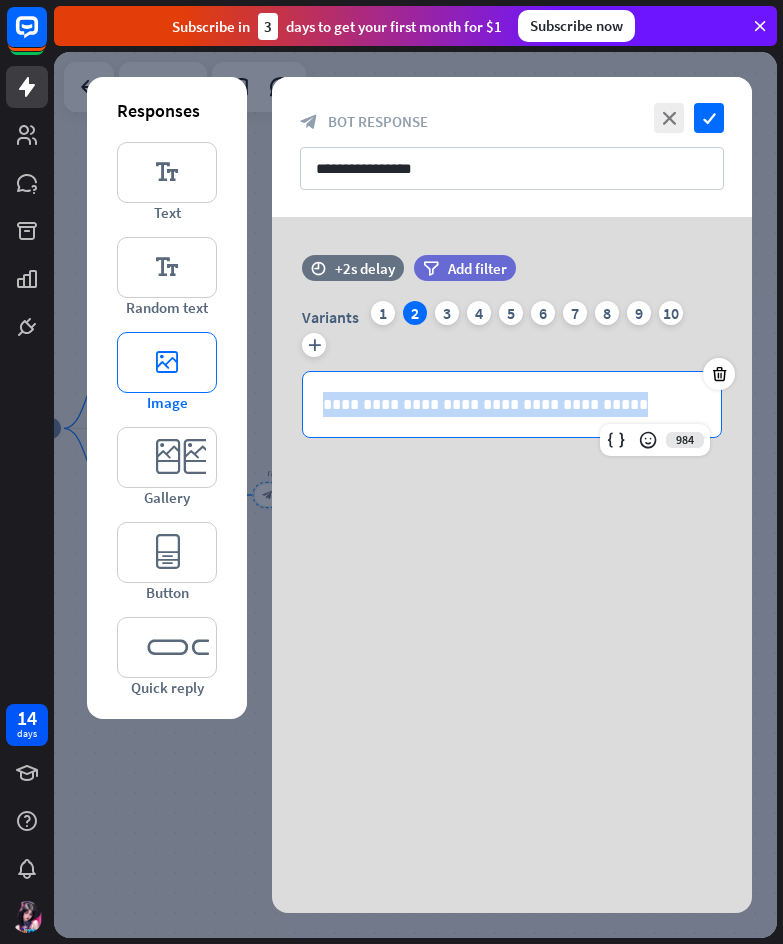 drag, startPoint x: 507, startPoint y: 391, endPoint x: 197, endPoint y: 391, distance: 310 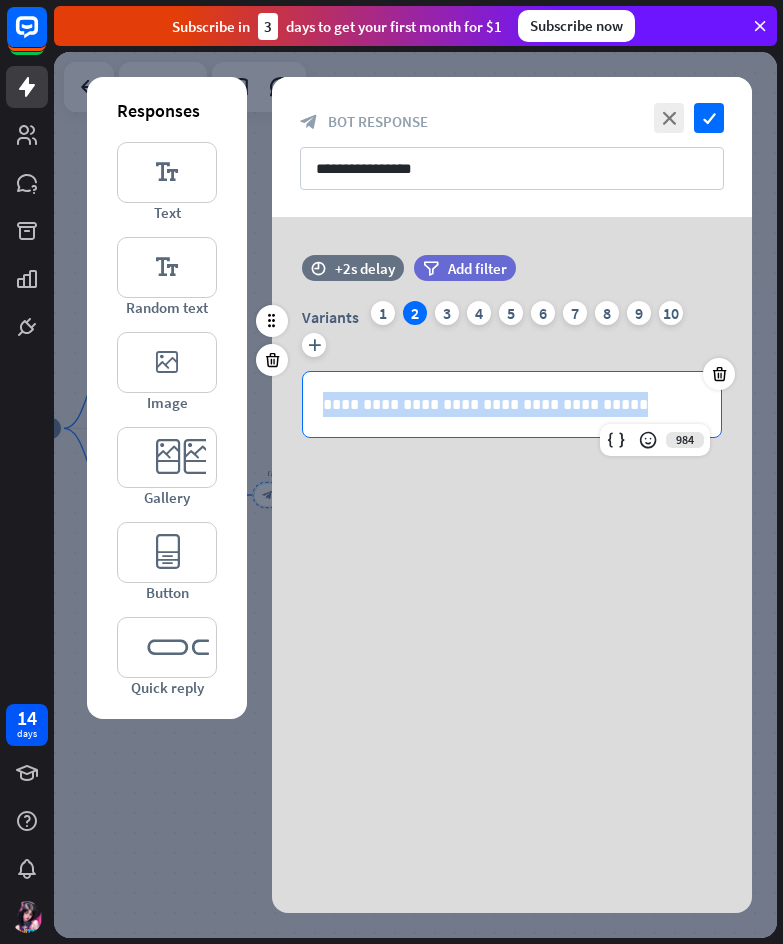 type 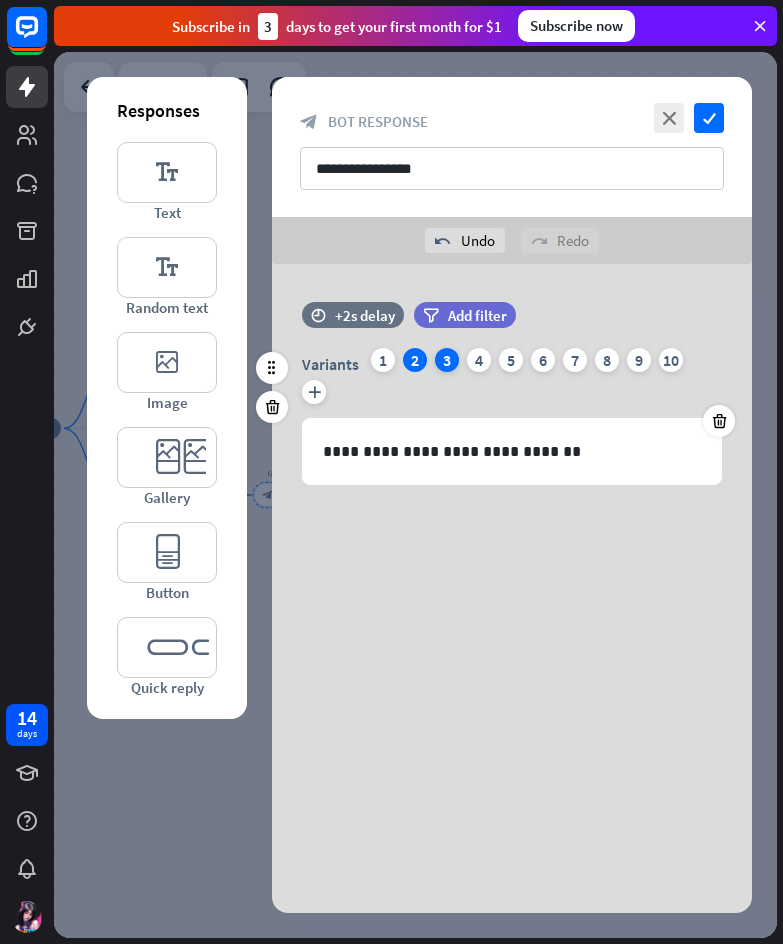 click on "3" at bounding box center [447, 360] 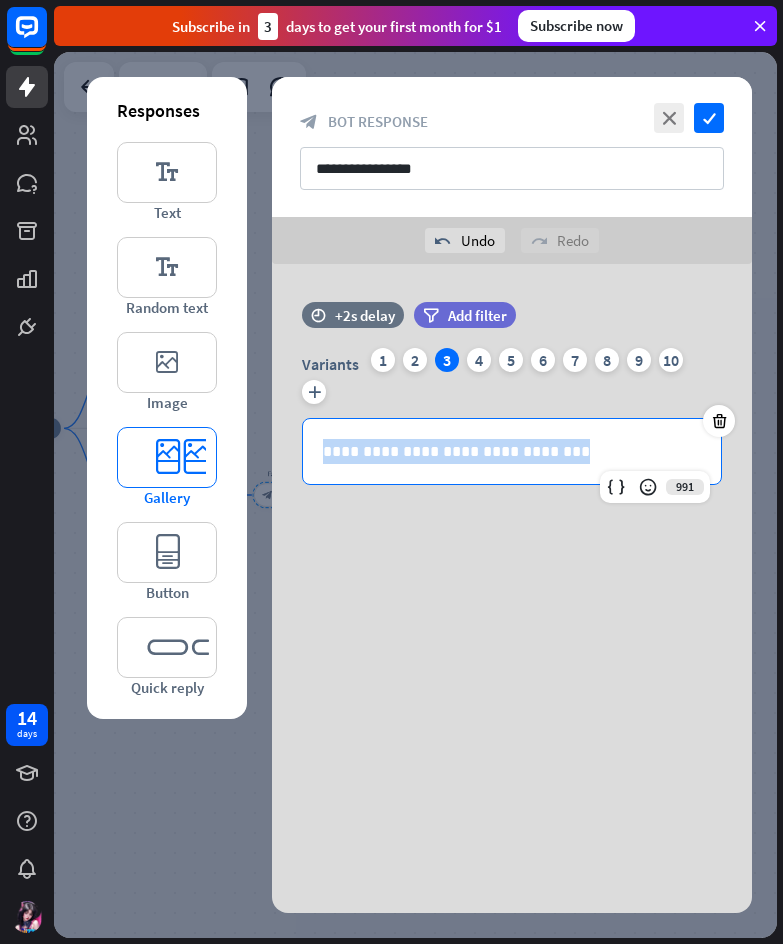 drag, startPoint x: 582, startPoint y: 450, endPoint x: 165, endPoint y: 433, distance: 417.34637 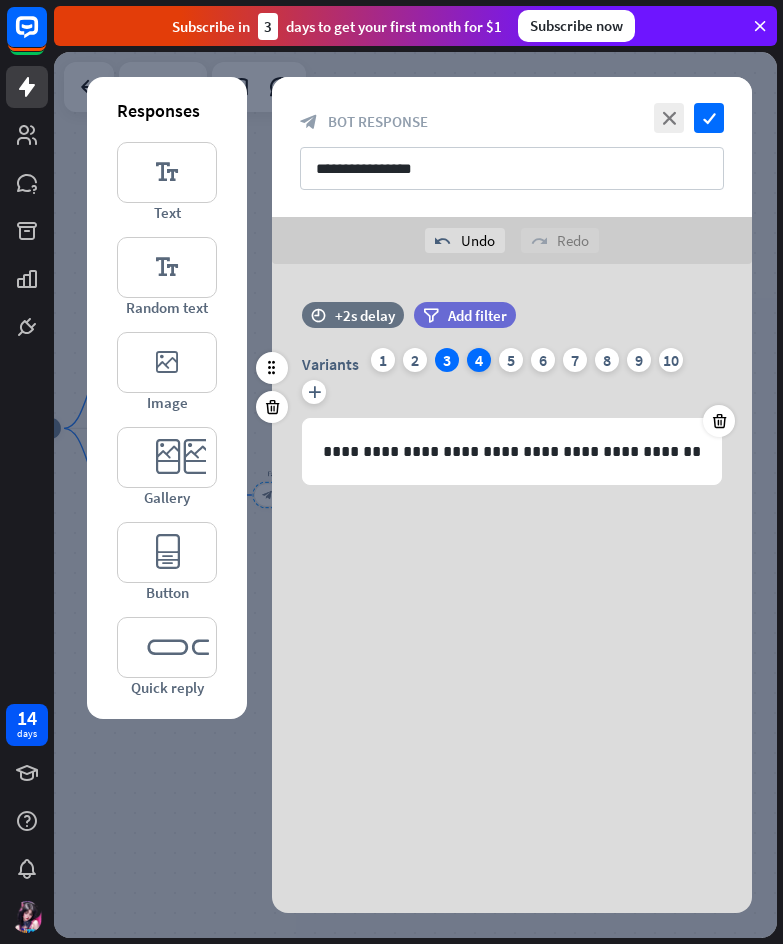 click on "4" at bounding box center [479, 360] 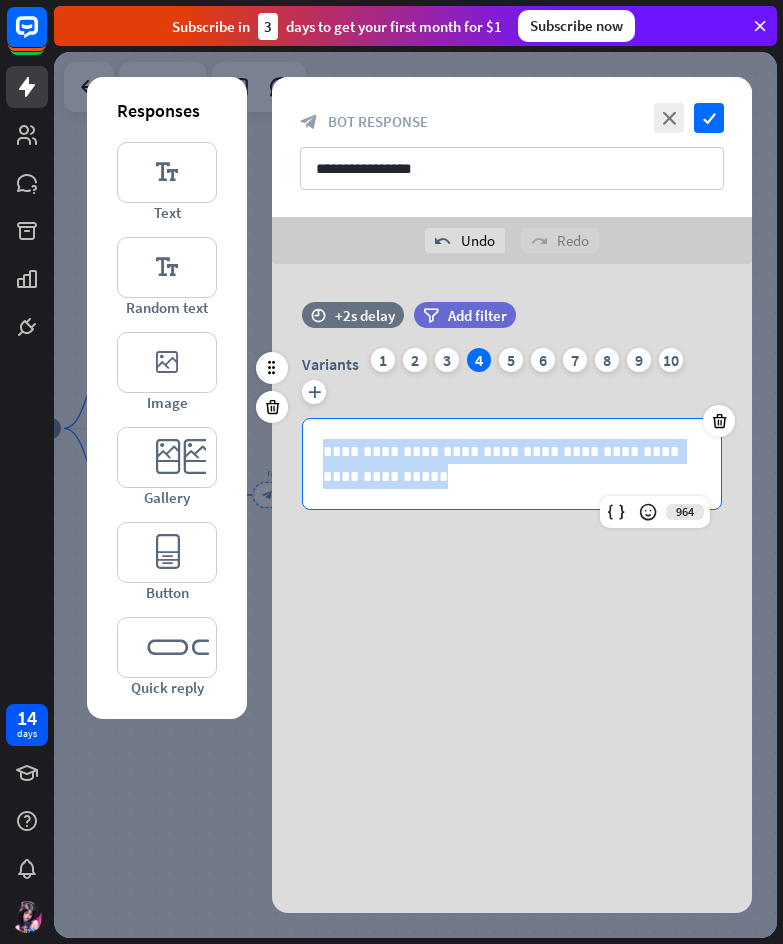 drag, startPoint x: 412, startPoint y: 482, endPoint x: 312, endPoint y: 445, distance: 106.62551 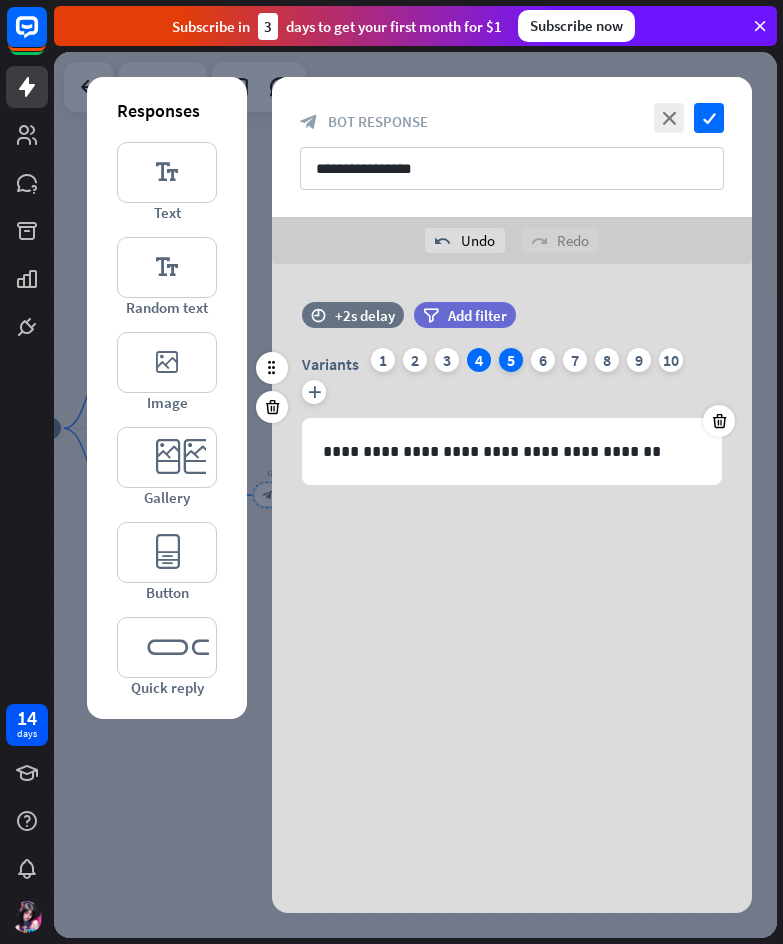 click on "5" at bounding box center (511, 360) 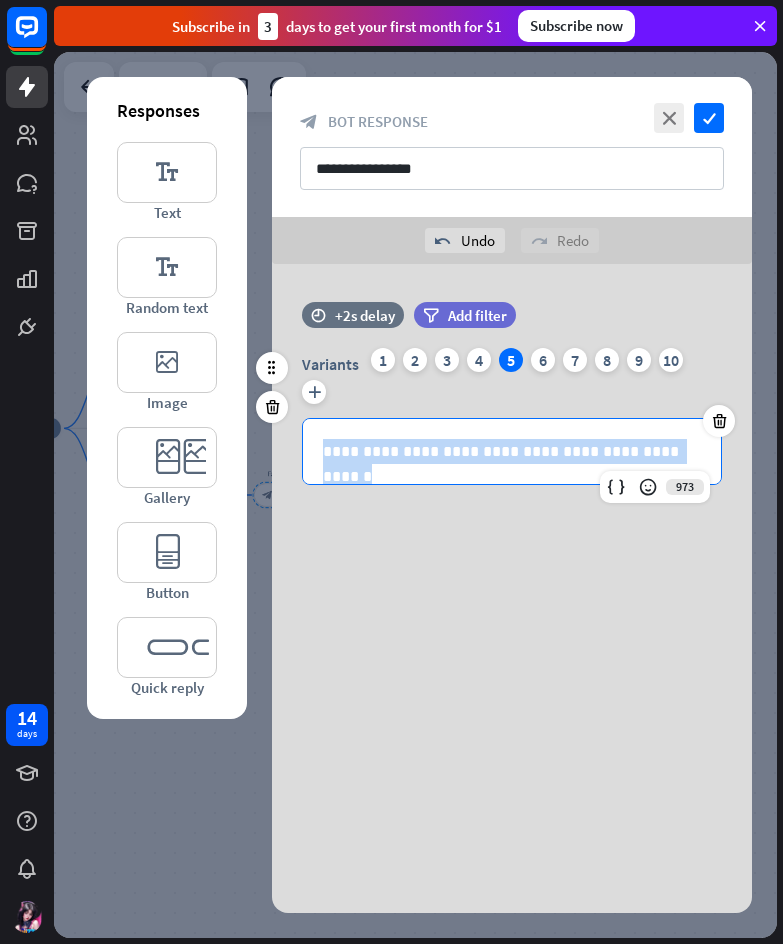 drag, startPoint x: 565, startPoint y: 448, endPoint x: 290, endPoint y: 460, distance: 275.2617 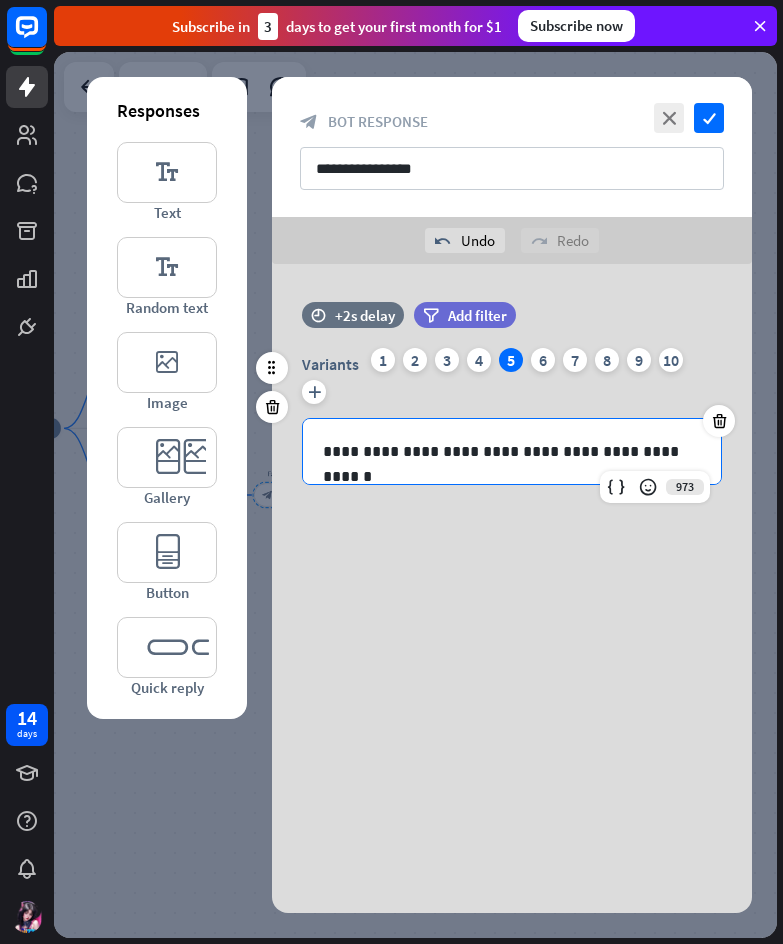 click on "5" at bounding box center [511, 360] 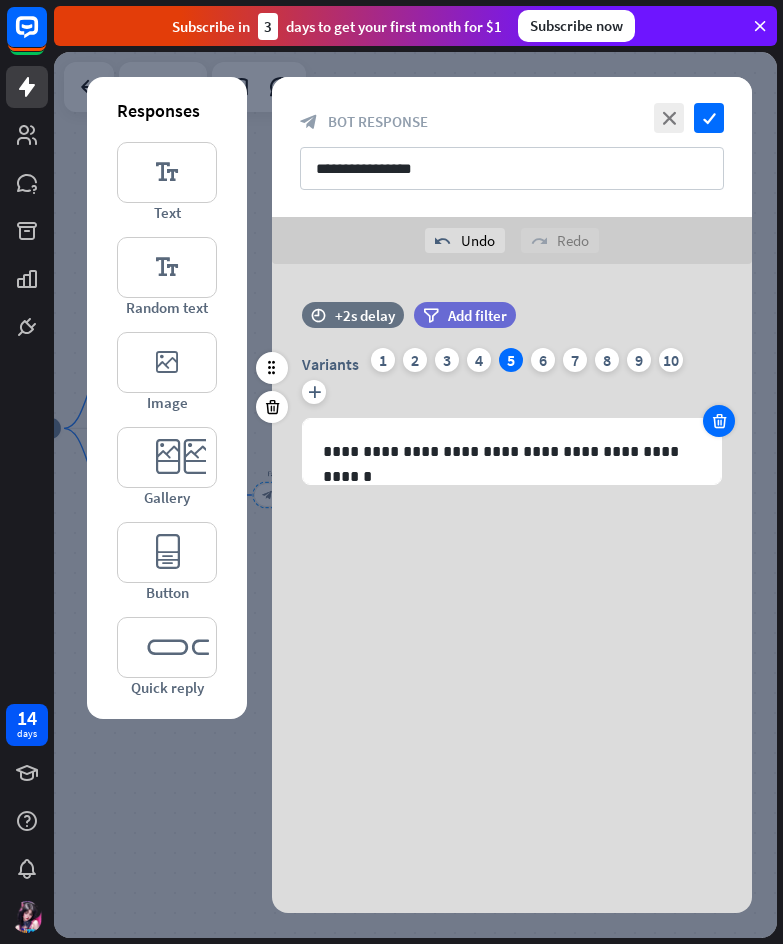 click at bounding box center (719, 421) 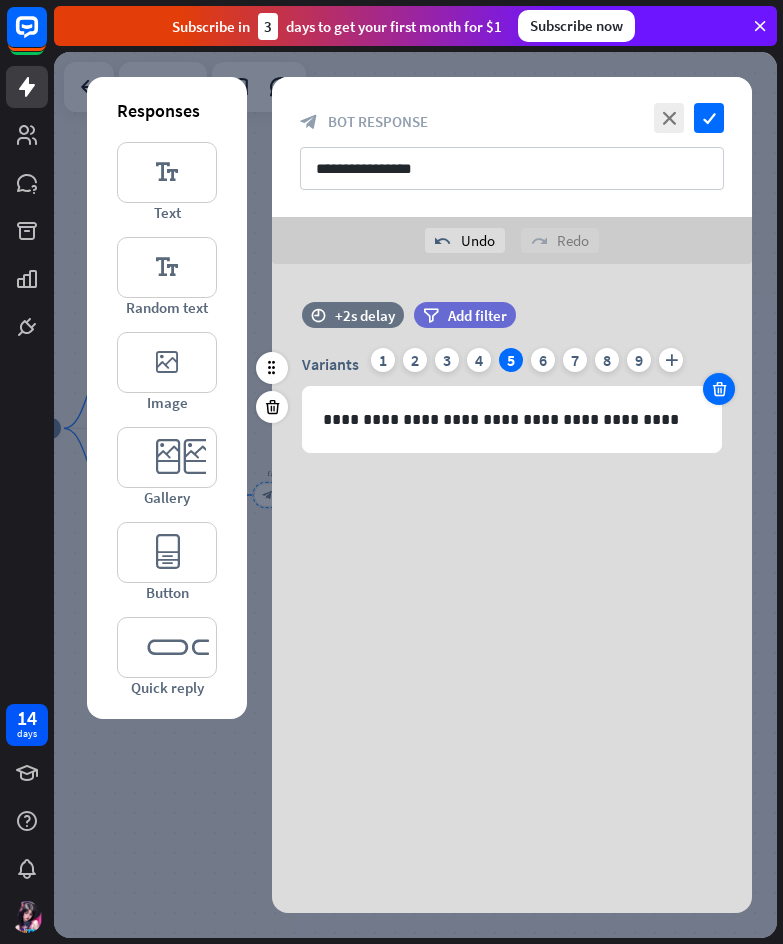 click at bounding box center (719, 389) 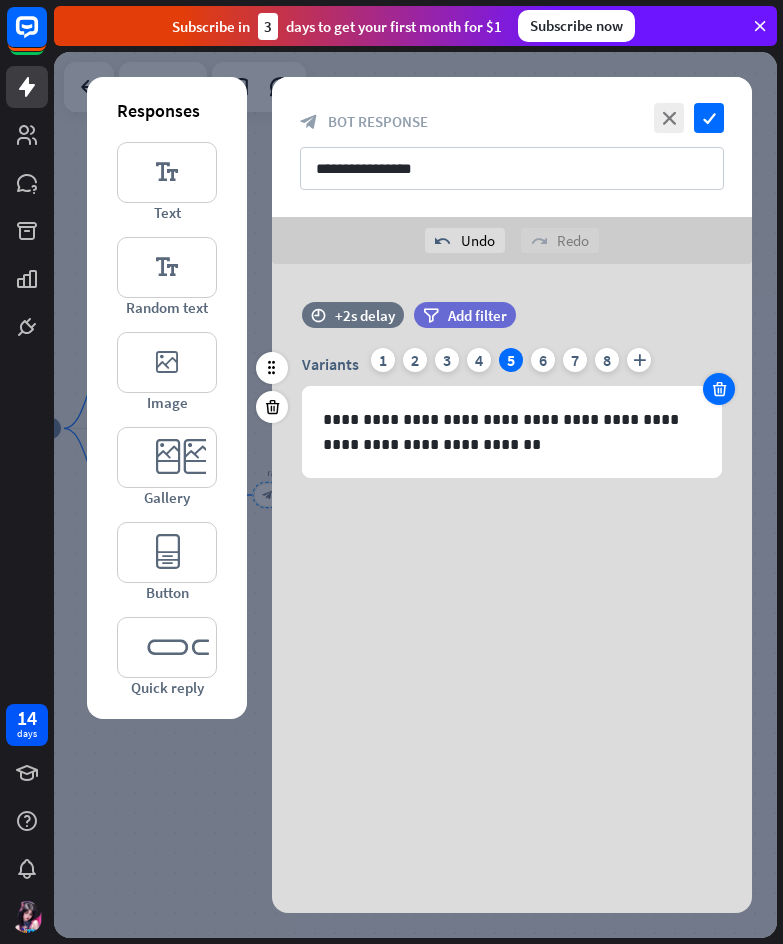 click at bounding box center (719, 389) 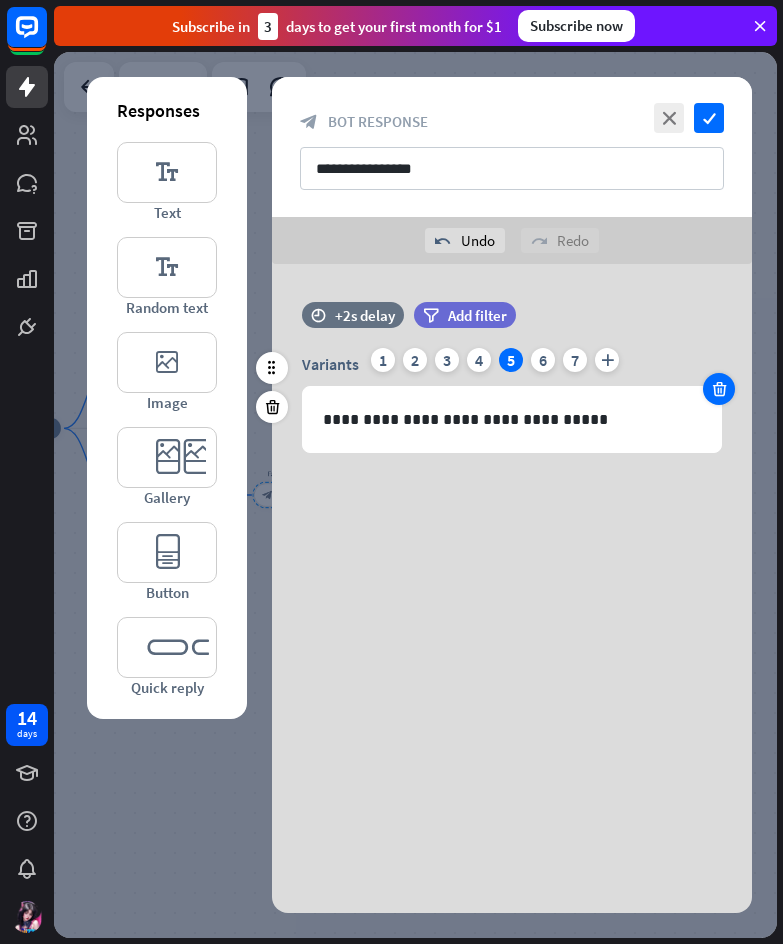 click at bounding box center (719, 389) 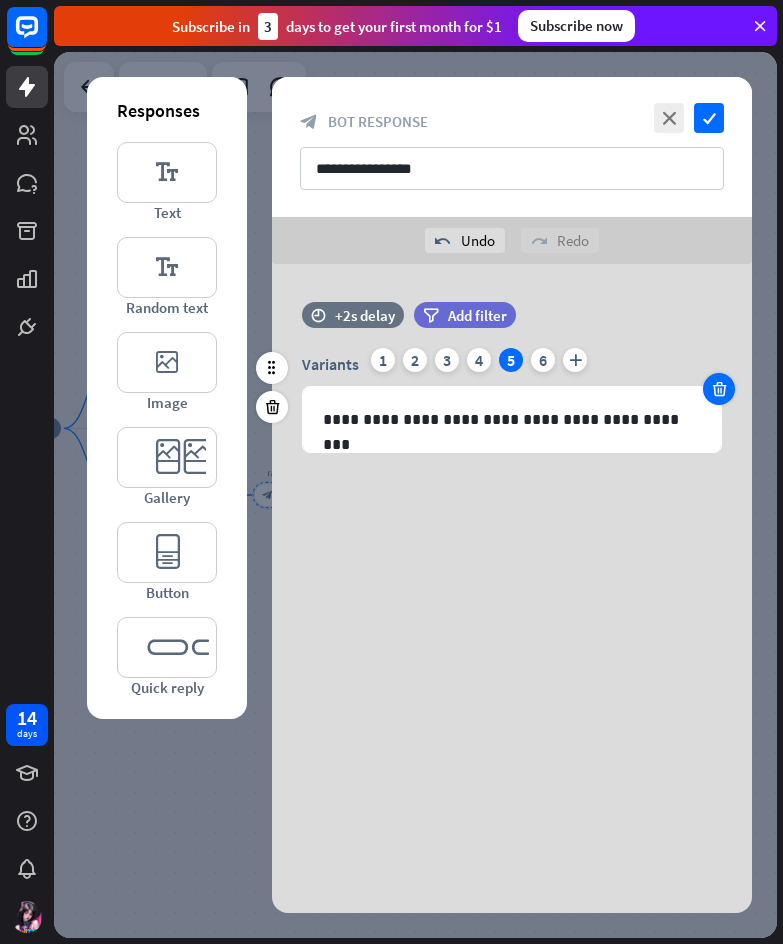 click at bounding box center [719, 389] 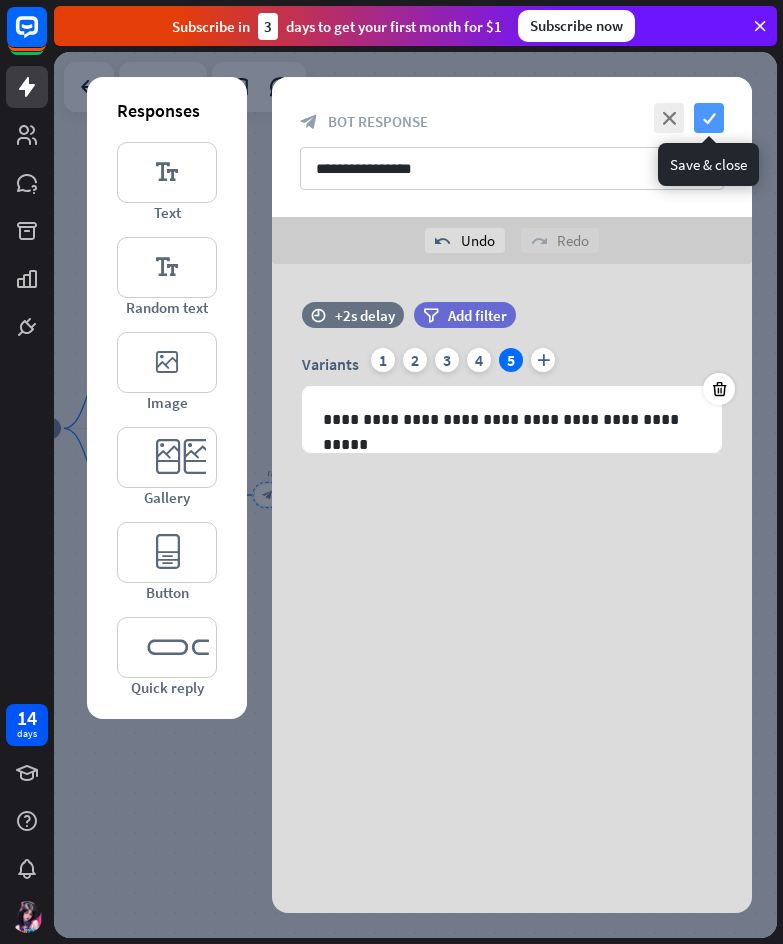 click on "check" at bounding box center (709, 118) 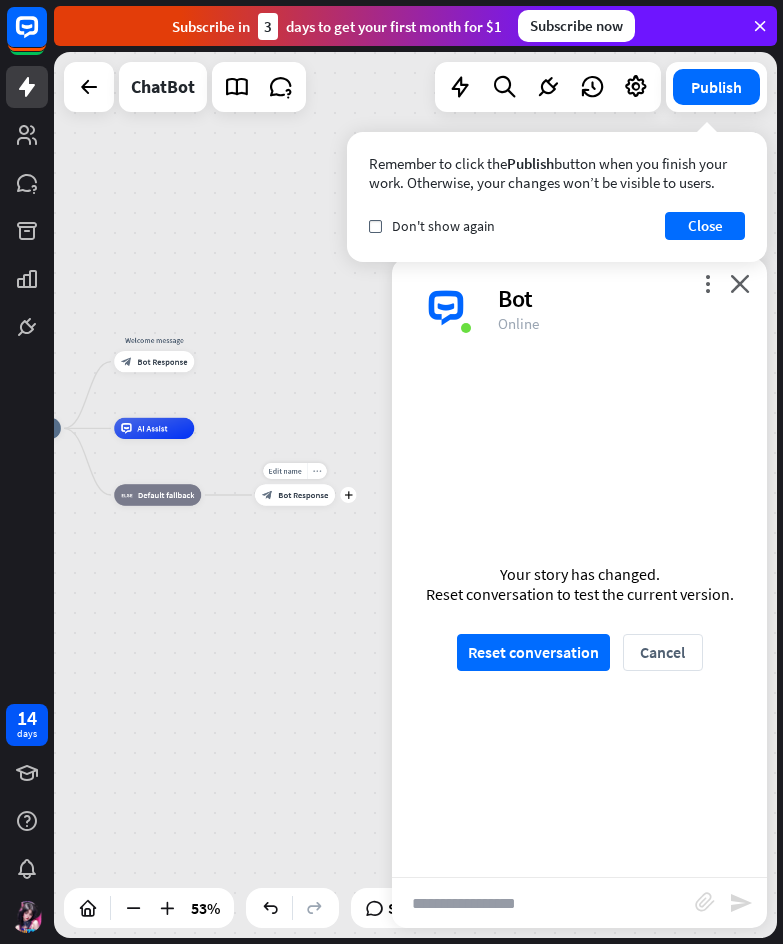 click on "more_horiz" at bounding box center (317, 471) 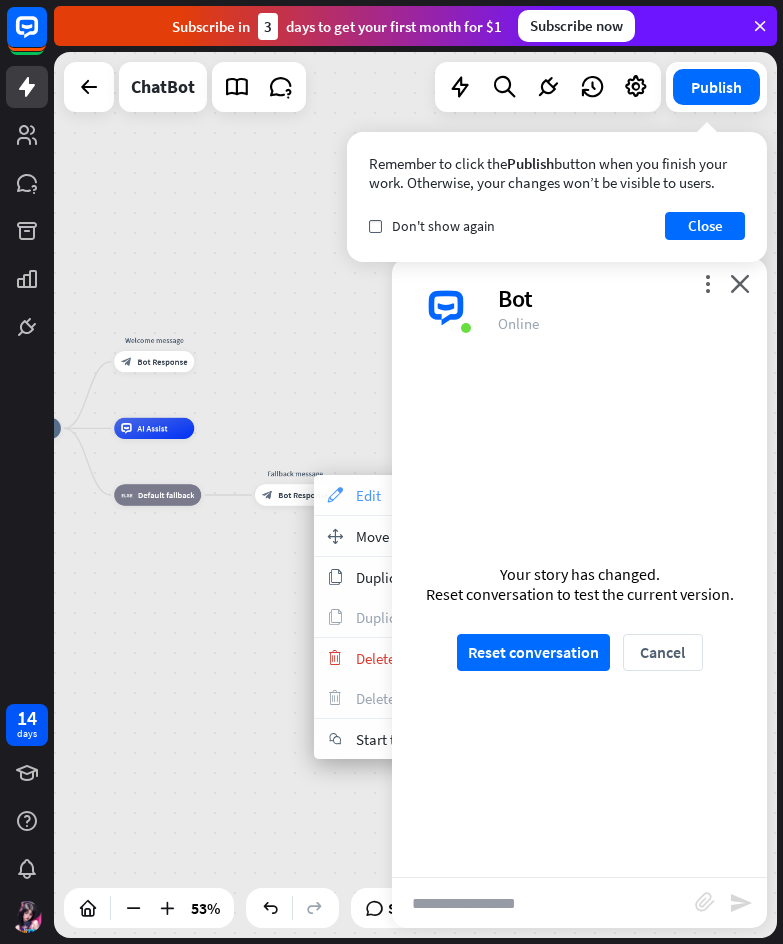 click on "appearance" at bounding box center (335, 495) 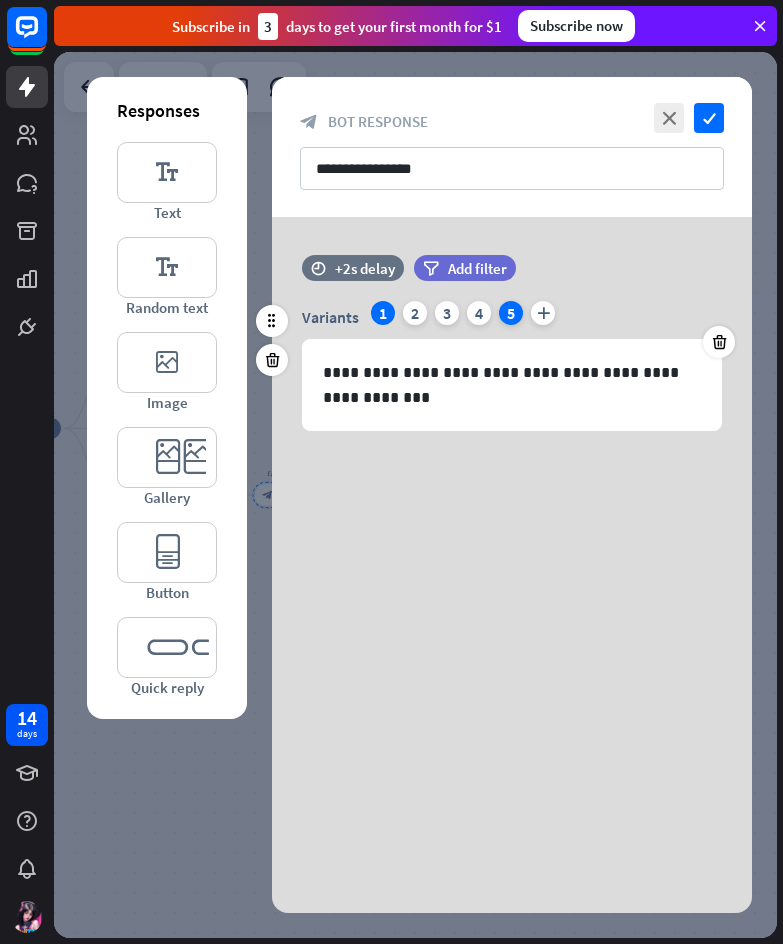 click on "5" at bounding box center [511, 313] 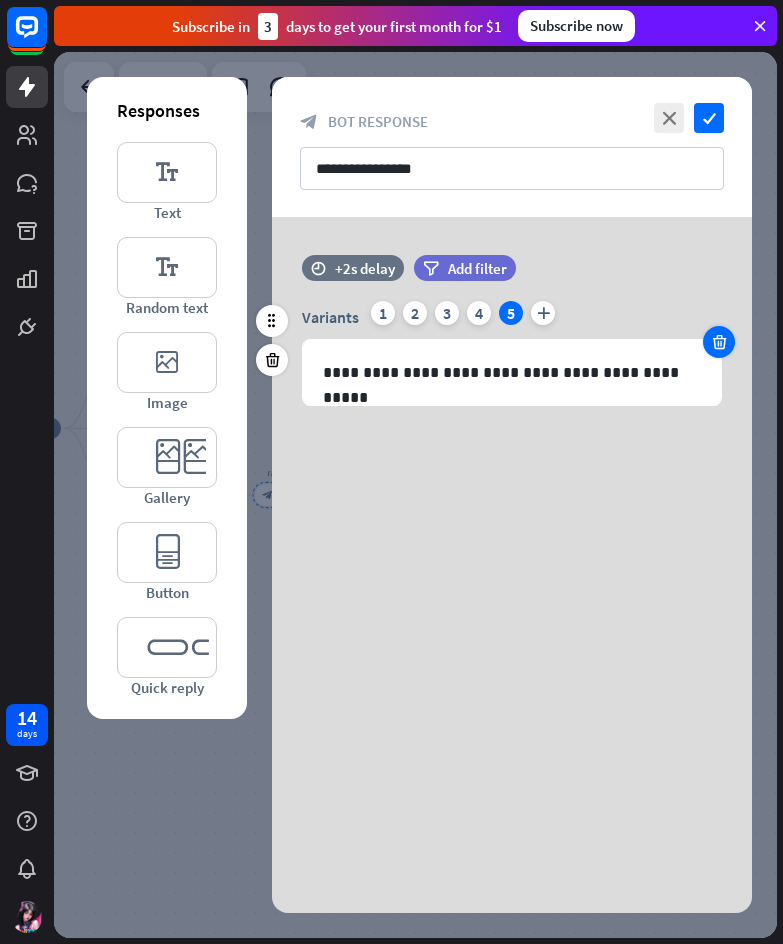 click at bounding box center [719, 342] 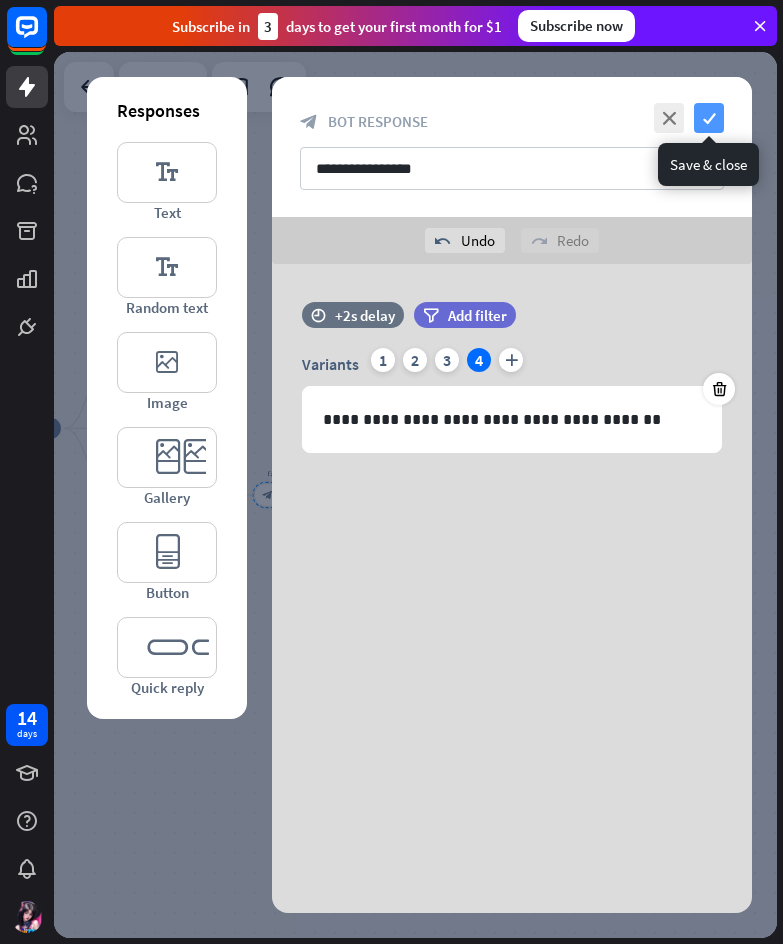 click on "check" at bounding box center [709, 118] 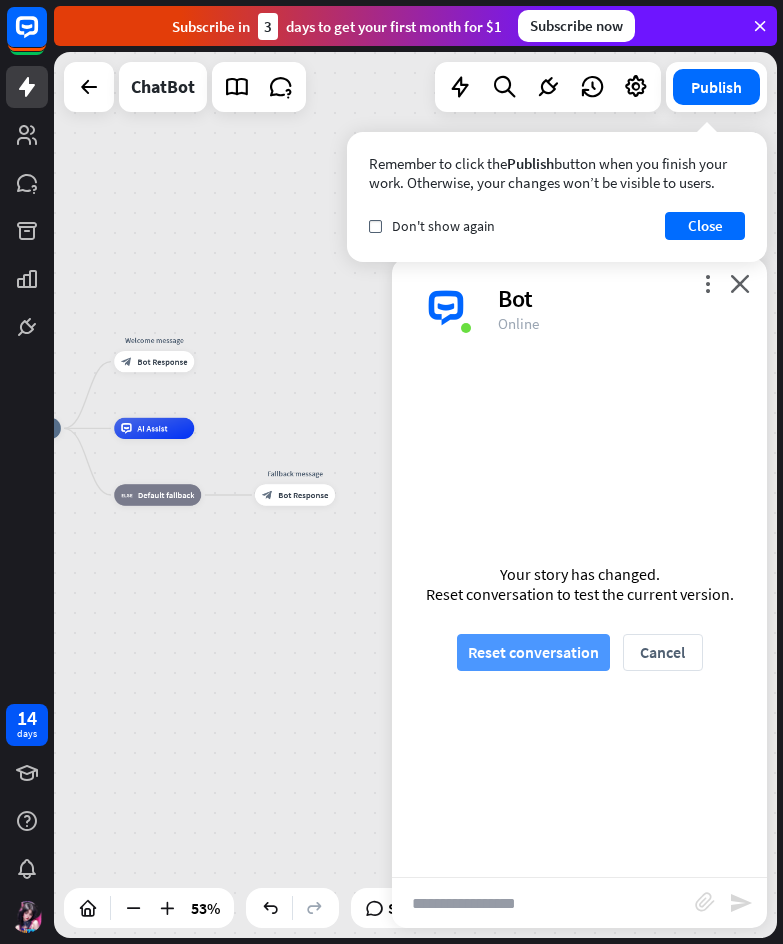 click on "Reset conversation" at bounding box center [533, 652] 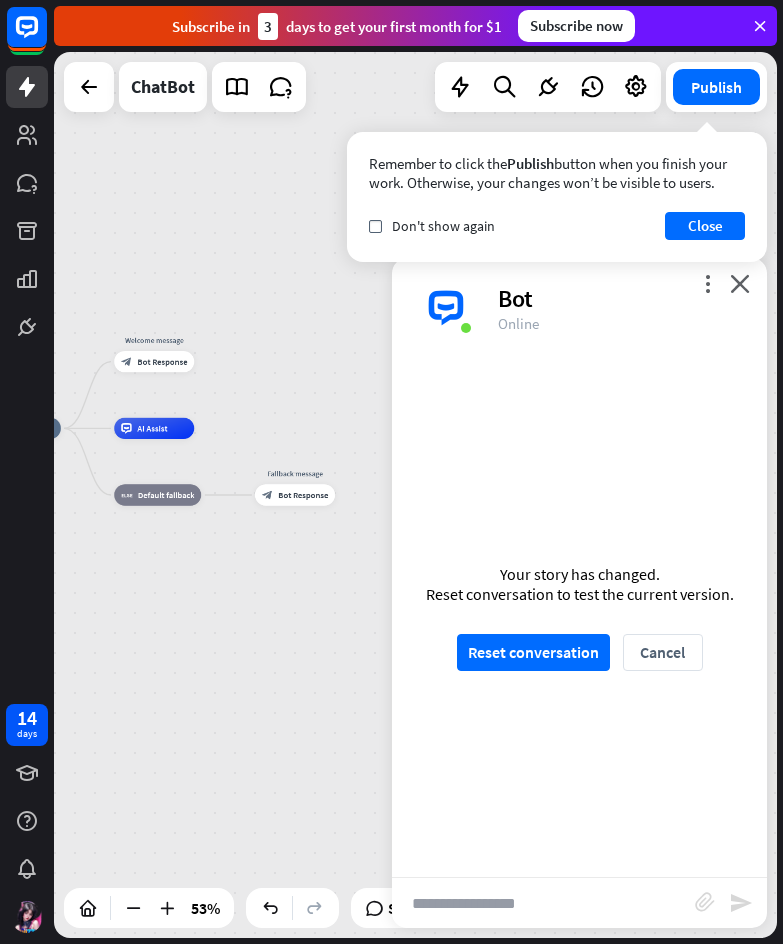 scroll, scrollTop: 0, scrollLeft: 0, axis: both 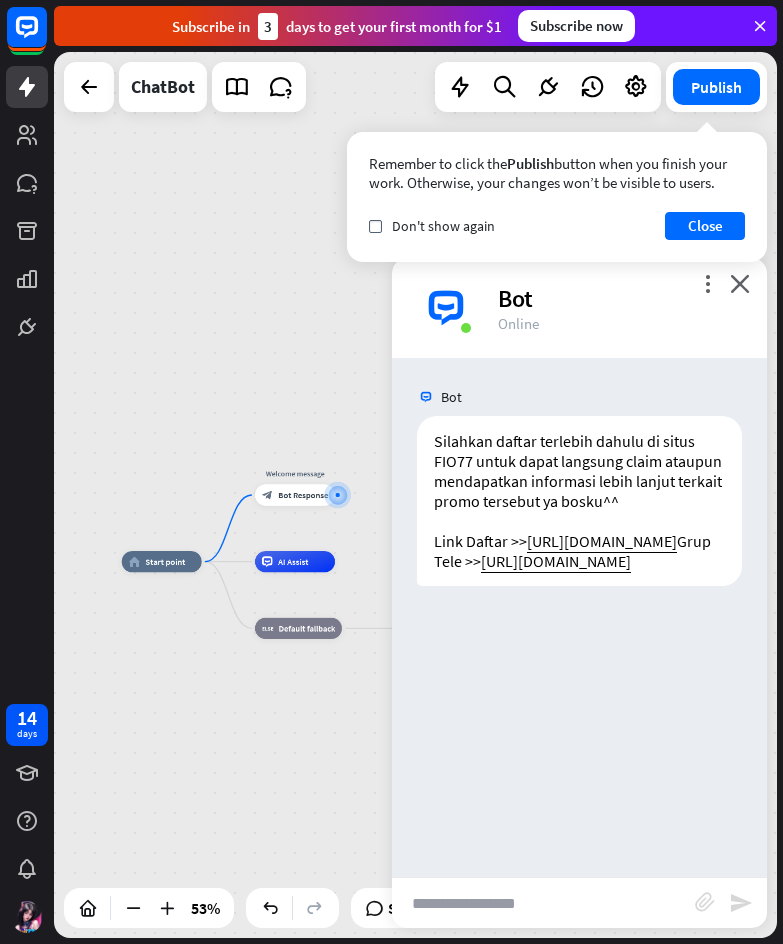 click at bounding box center (543, 903) 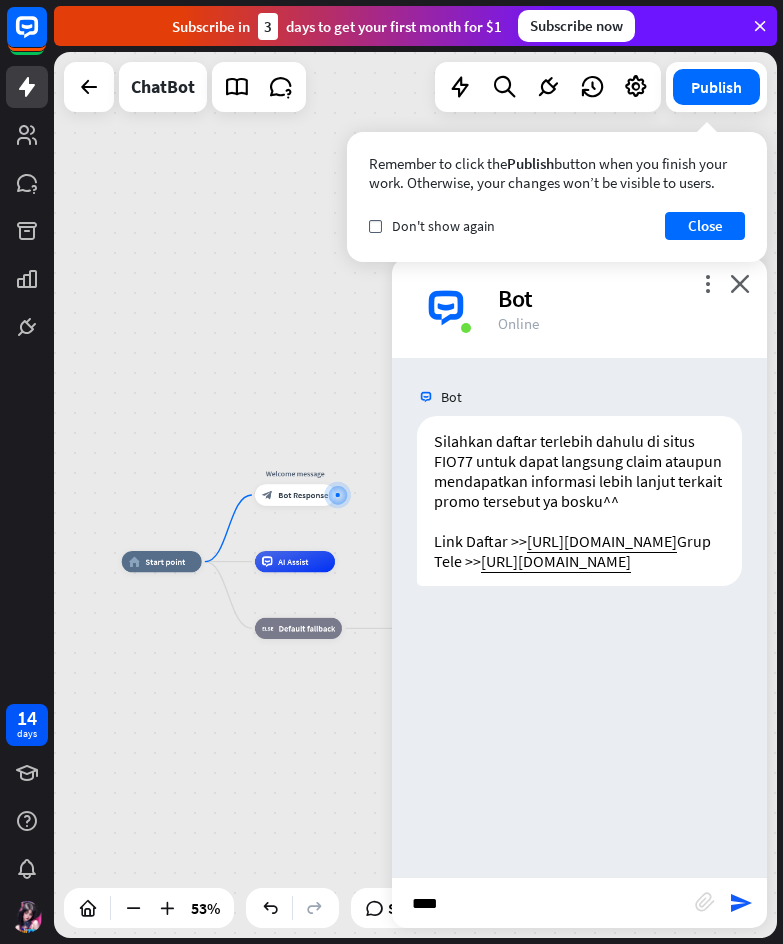 type on "*****" 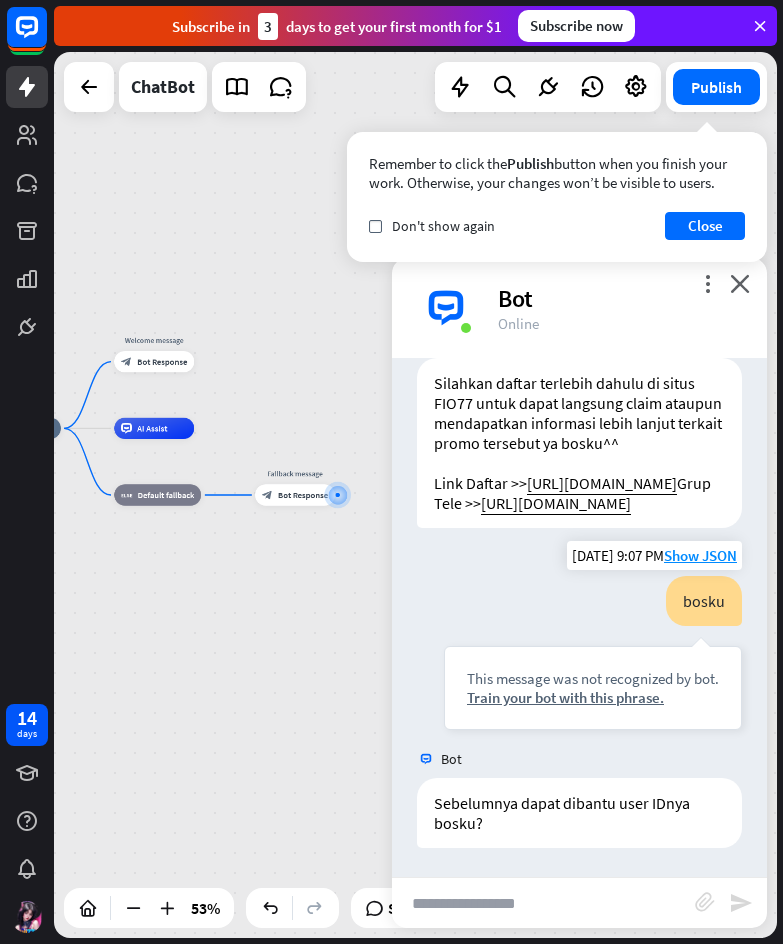 scroll, scrollTop: 119, scrollLeft: 0, axis: vertical 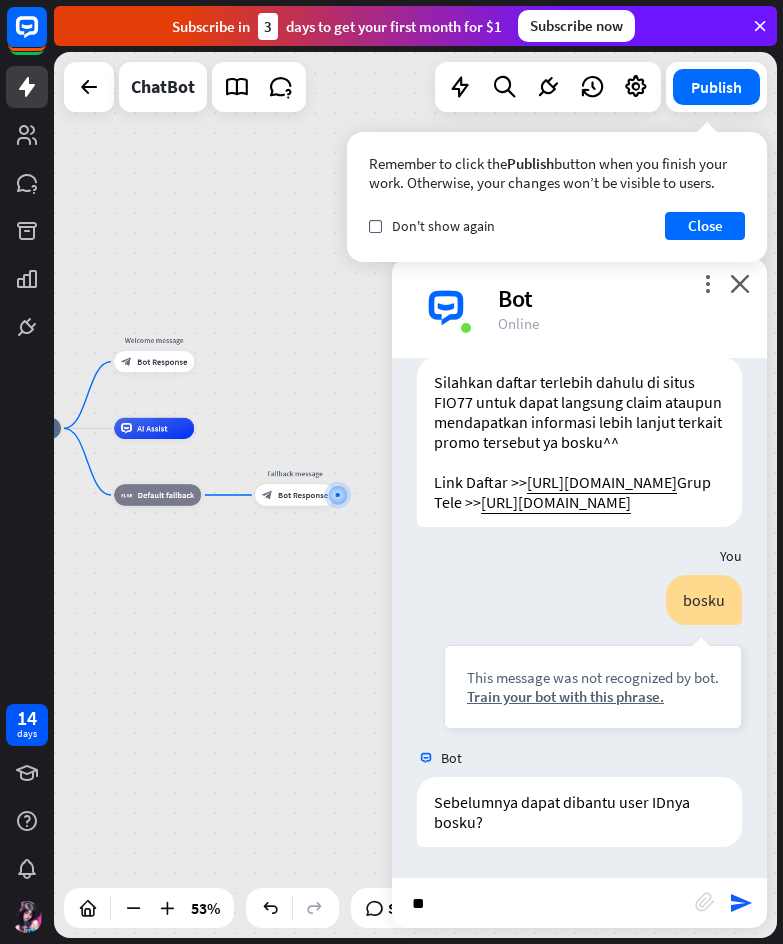 type on "*" 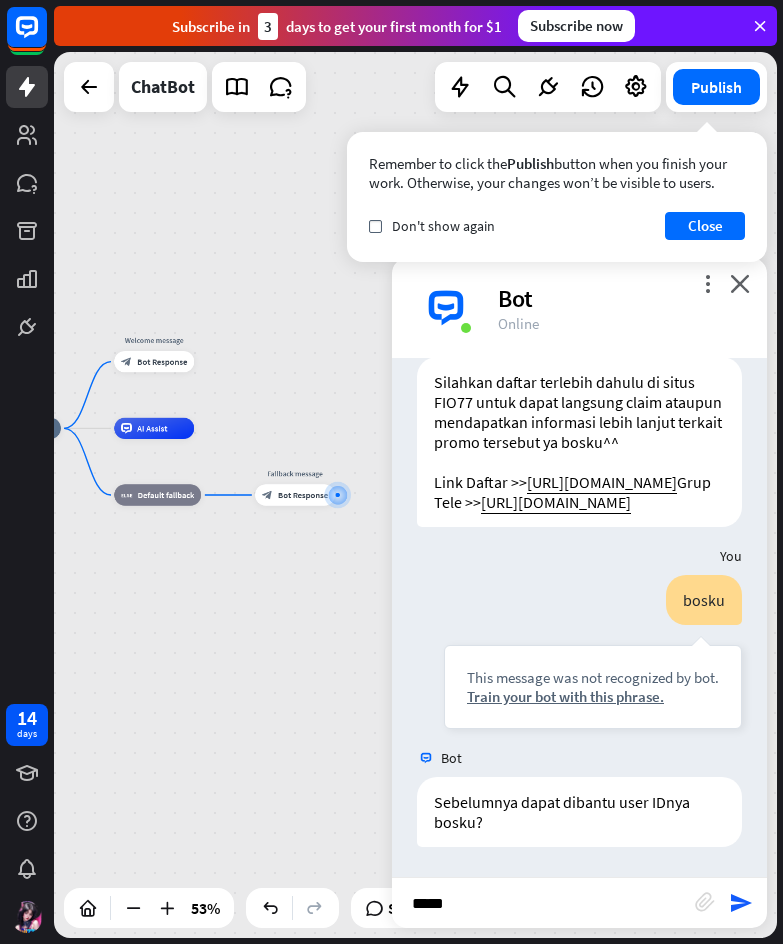 type on "******" 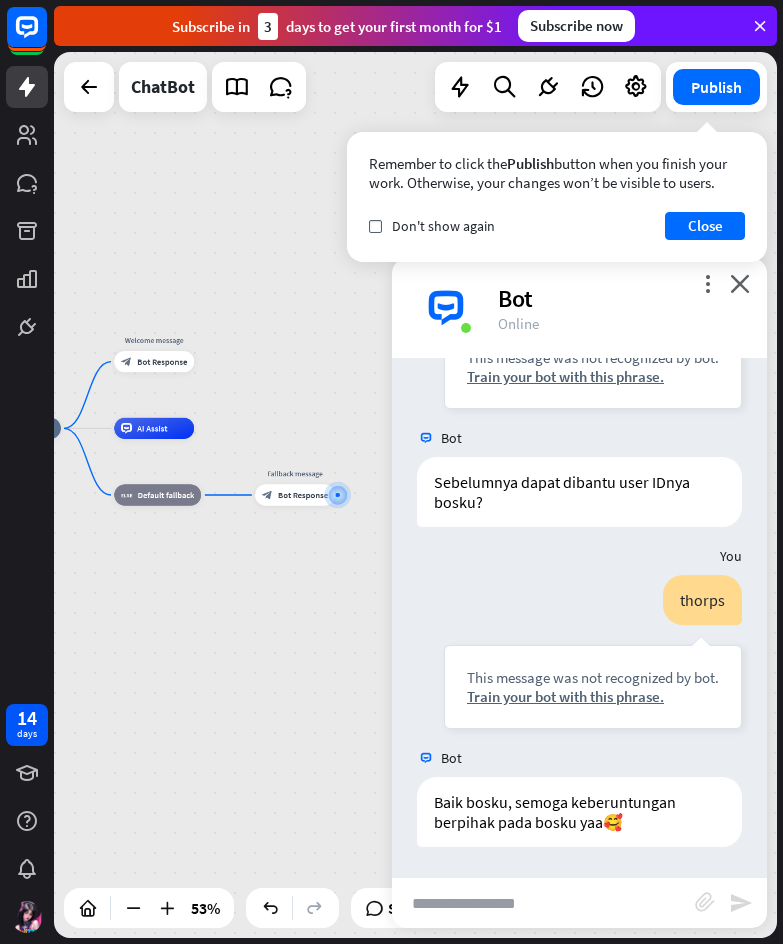 scroll, scrollTop: 439, scrollLeft: 0, axis: vertical 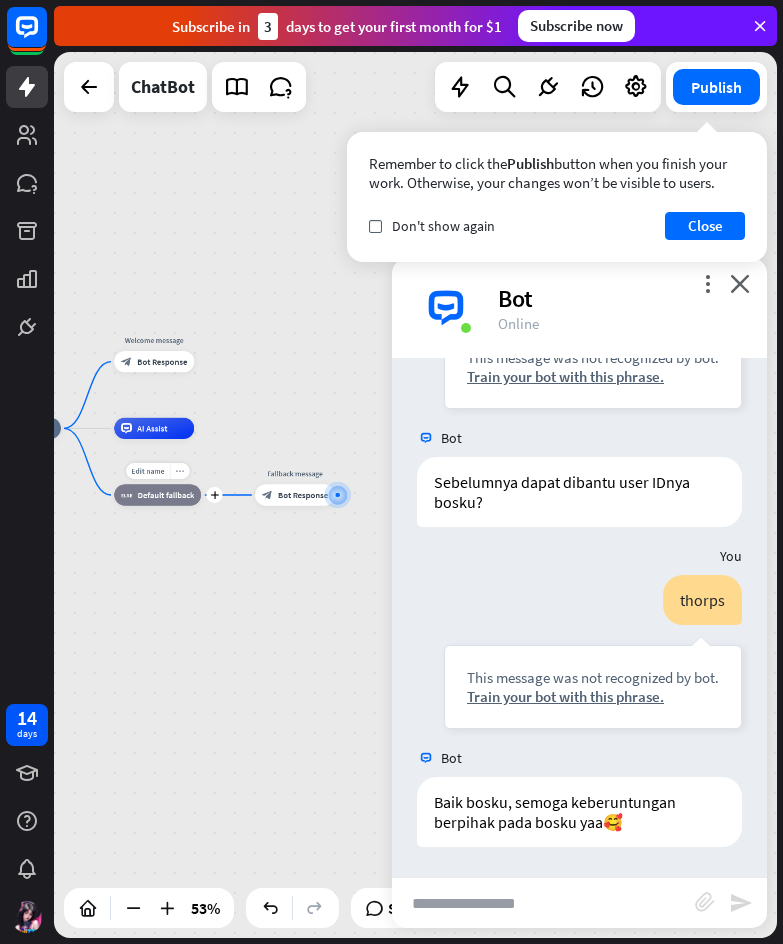 click on "more_horiz" at bounding box center [180, 471] 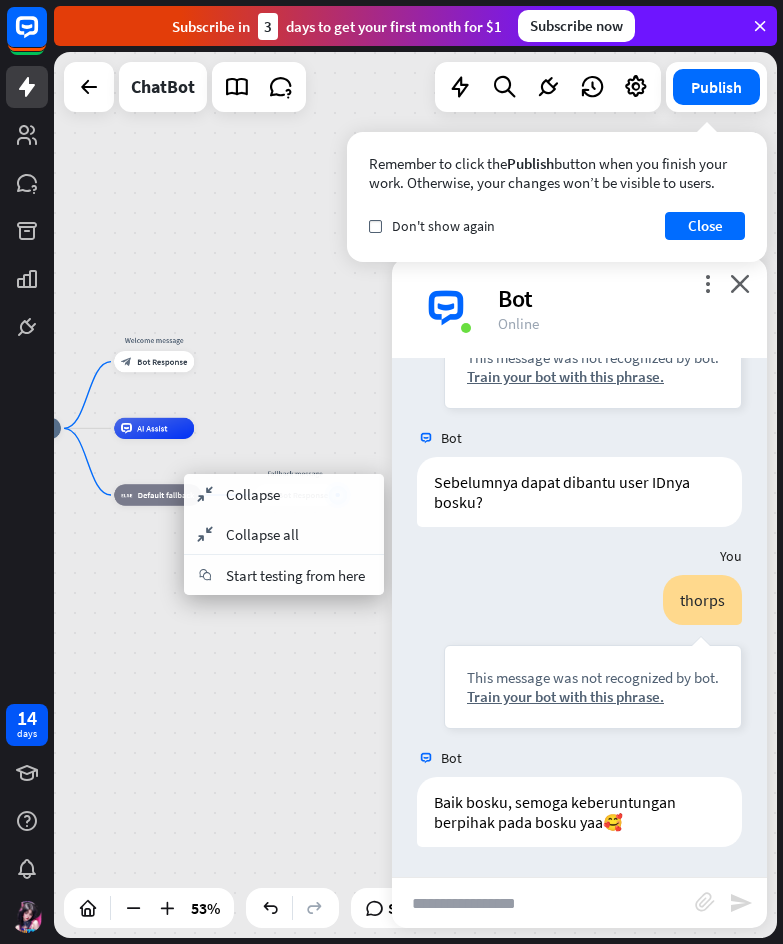 click on "home_2   Start point                 Welcome message   block_bot_response   Bot Response                     AI Assist                   block_fallback   Default fallback                 Fallback message   block_bot_response   Bot Response" at bounding box center (415, 495) 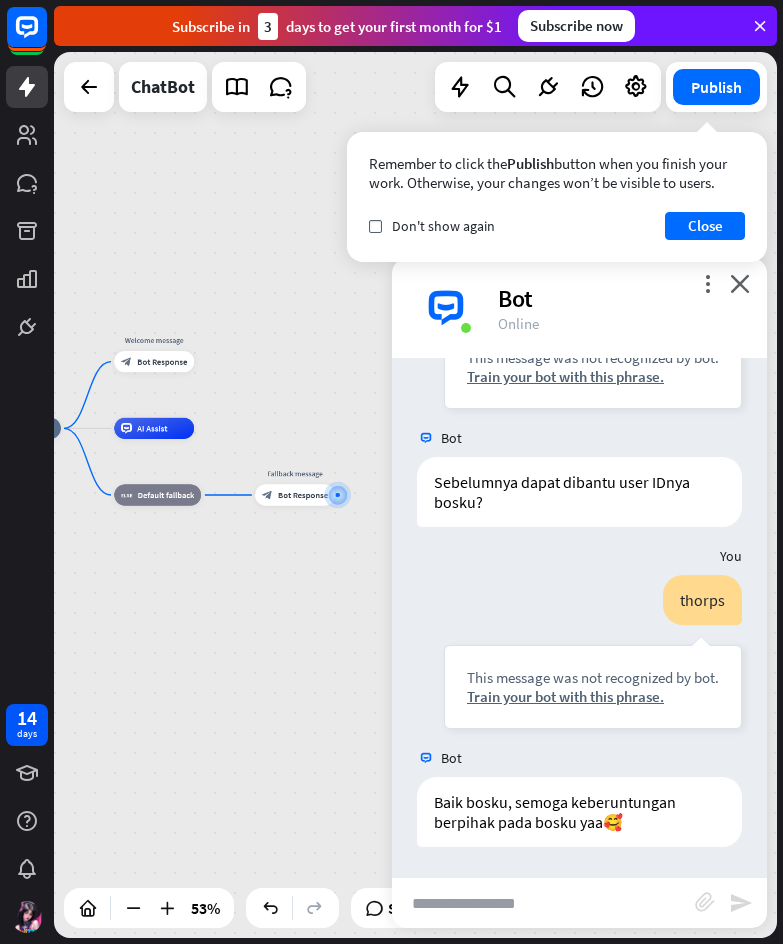 scroll, scrollTop: 439, scrollLeft: 0, axis: vertical 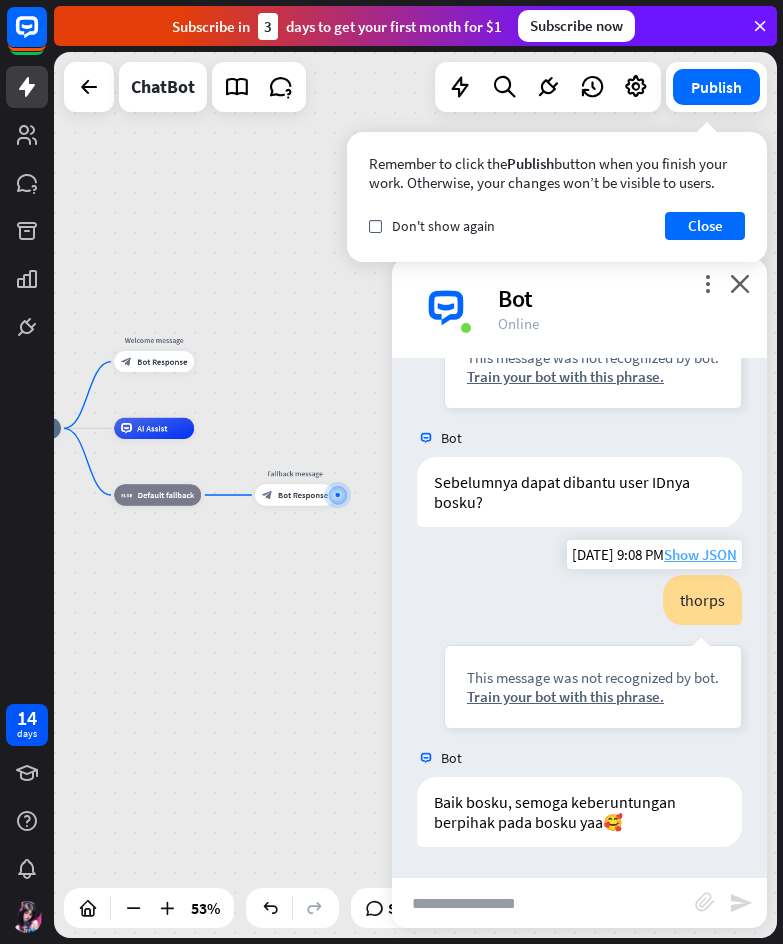 click on "Show JSON" at bounding box center (700, 554) 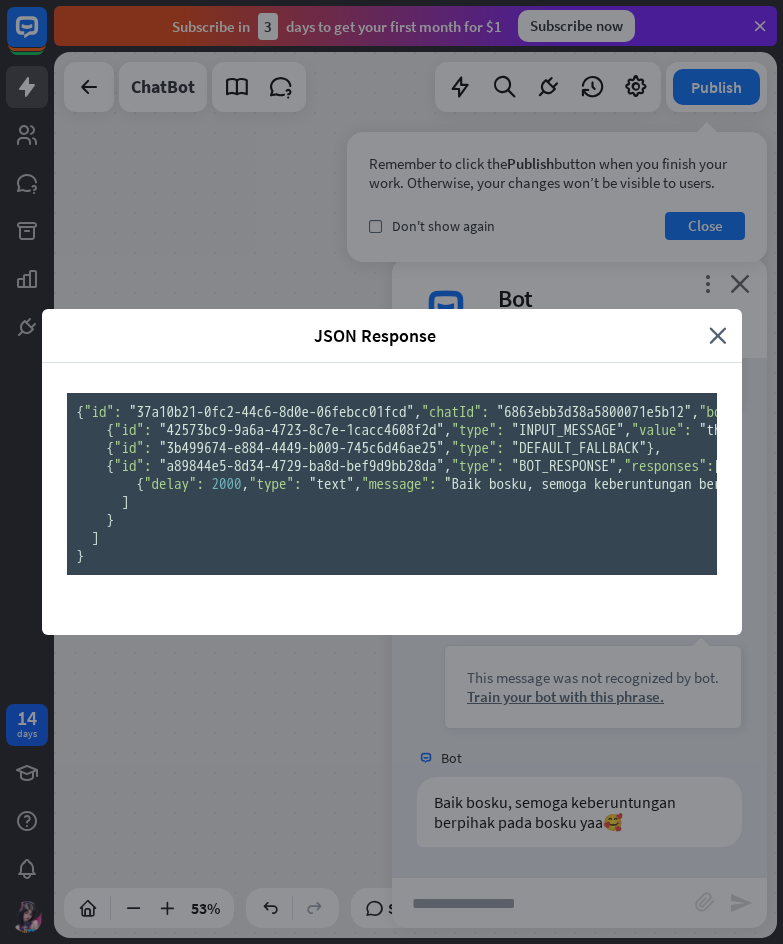 scroll, scrollTop: 0, scrollLeft: 0, axis: both 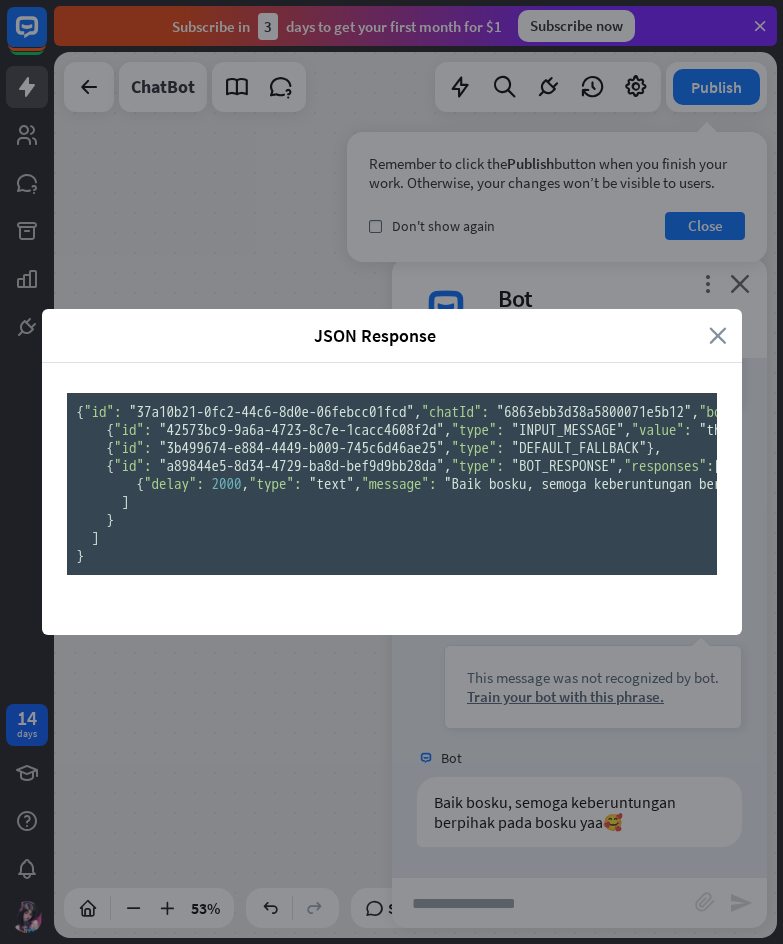 click on "close" at bounding box center (718, 335) 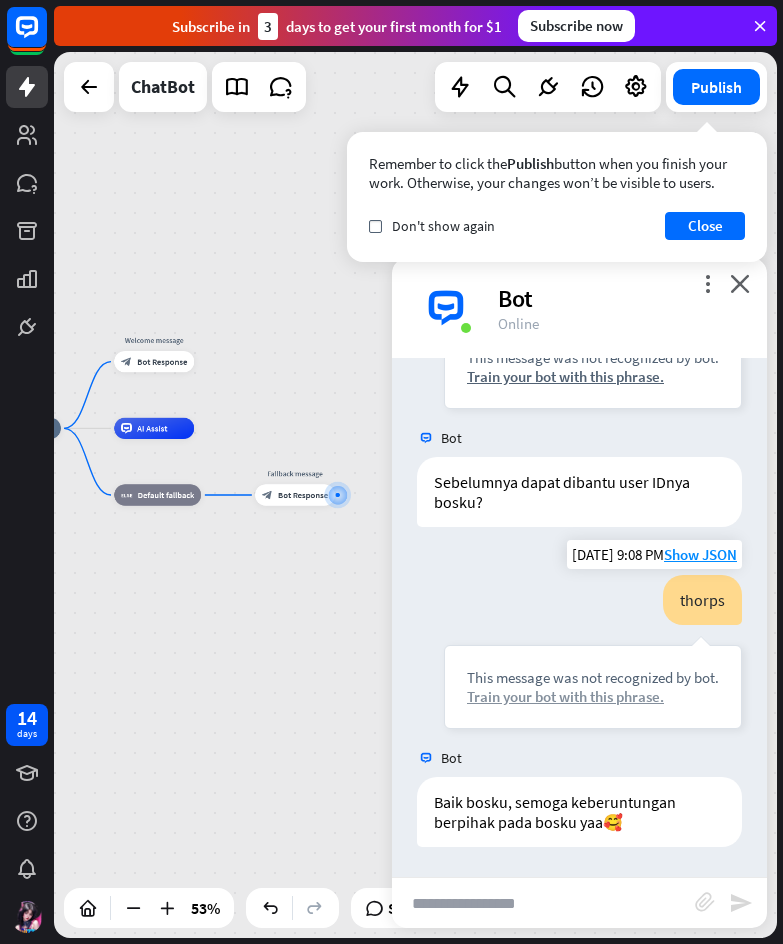 scroll, scrollTop: 439, scrollLeft: 0, axis: vertical 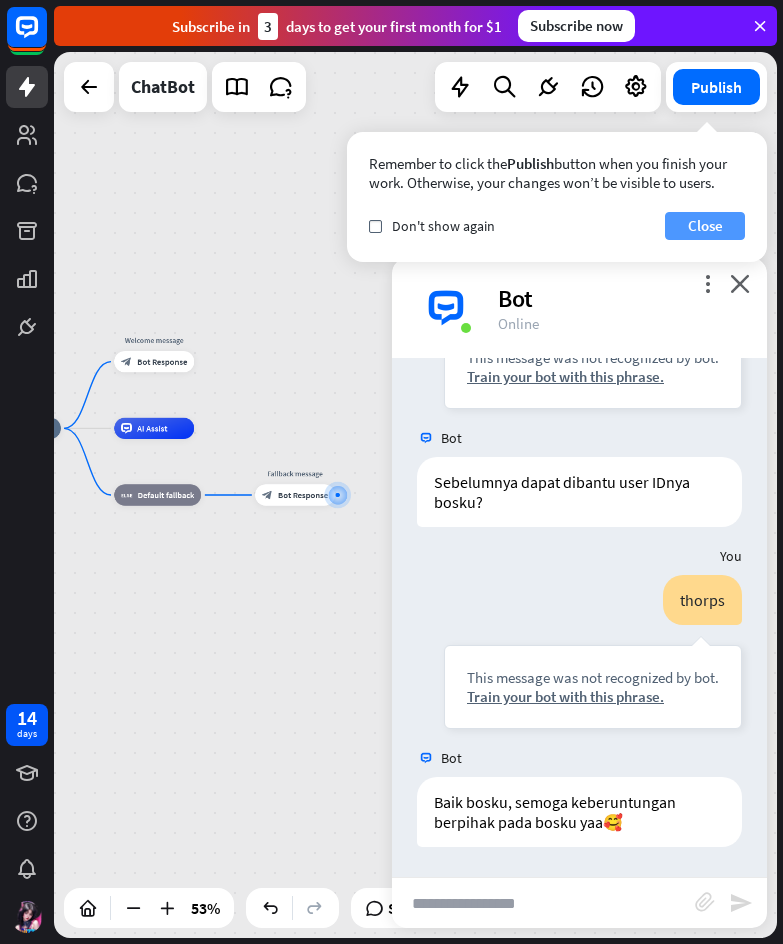 click on "Close" at bounding box center [705, 226] 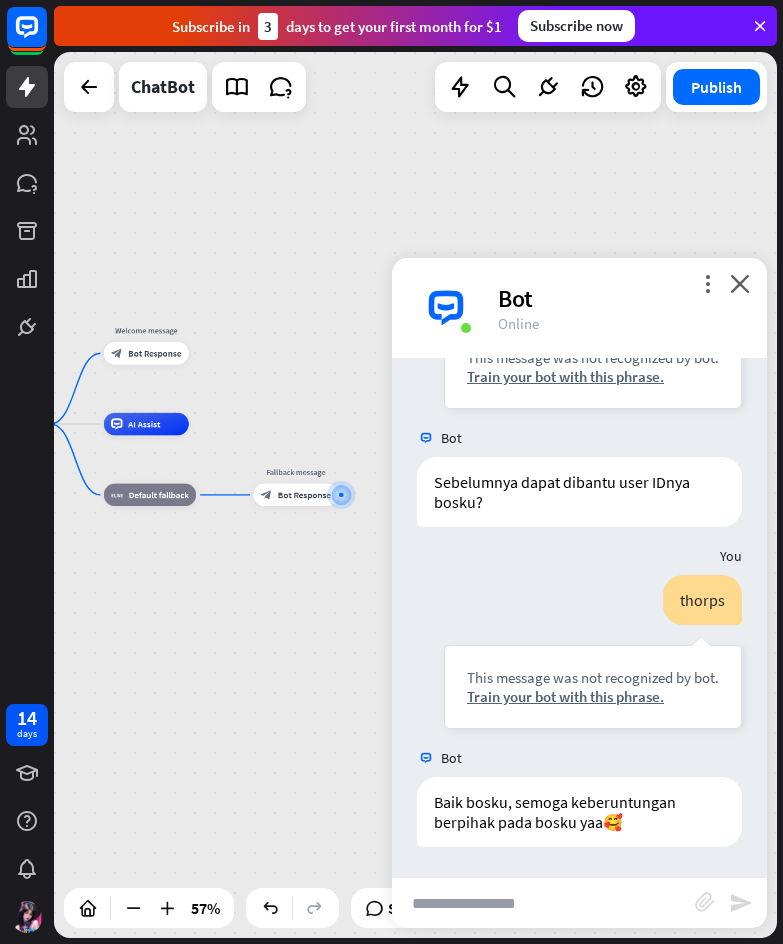 click at bounding box center [543, 903] 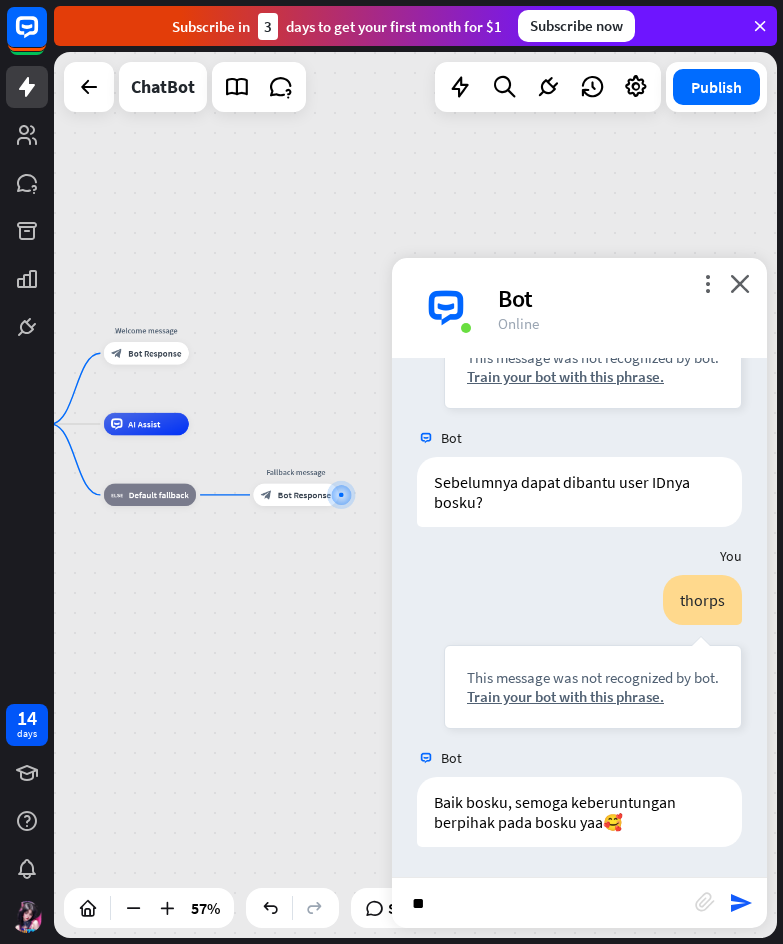 type on "*" 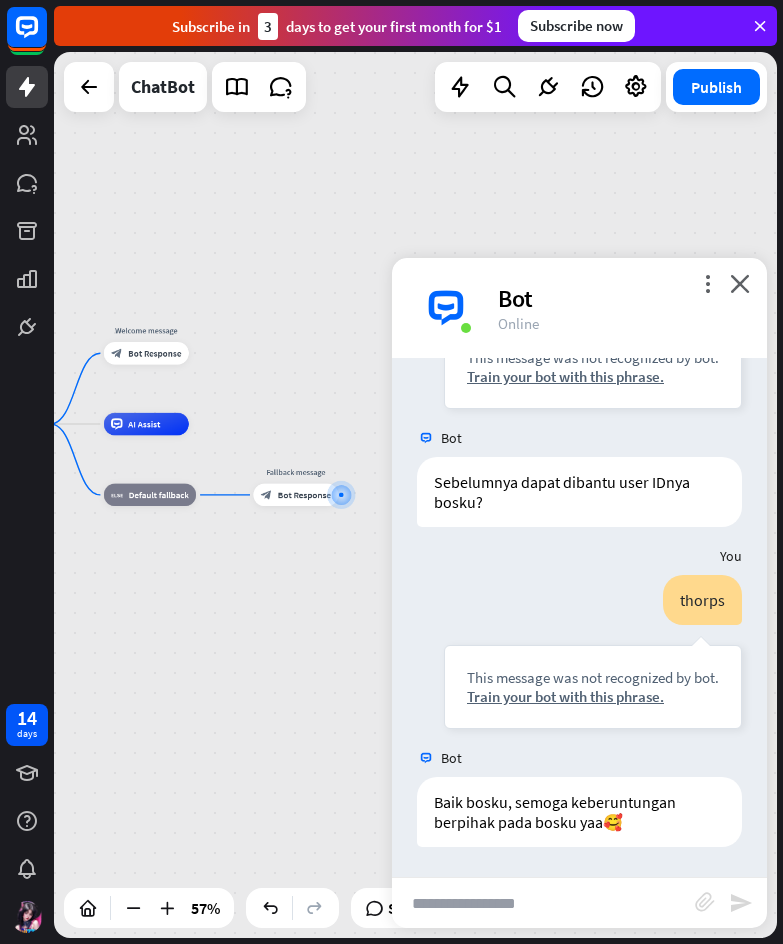 type on "*" 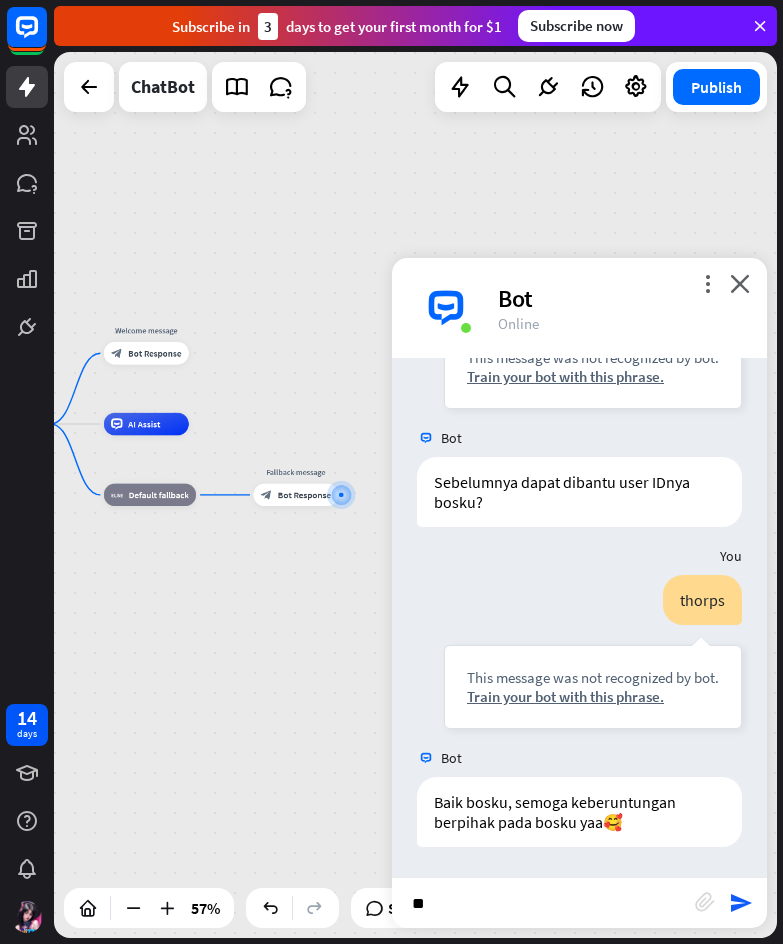 type on "***" 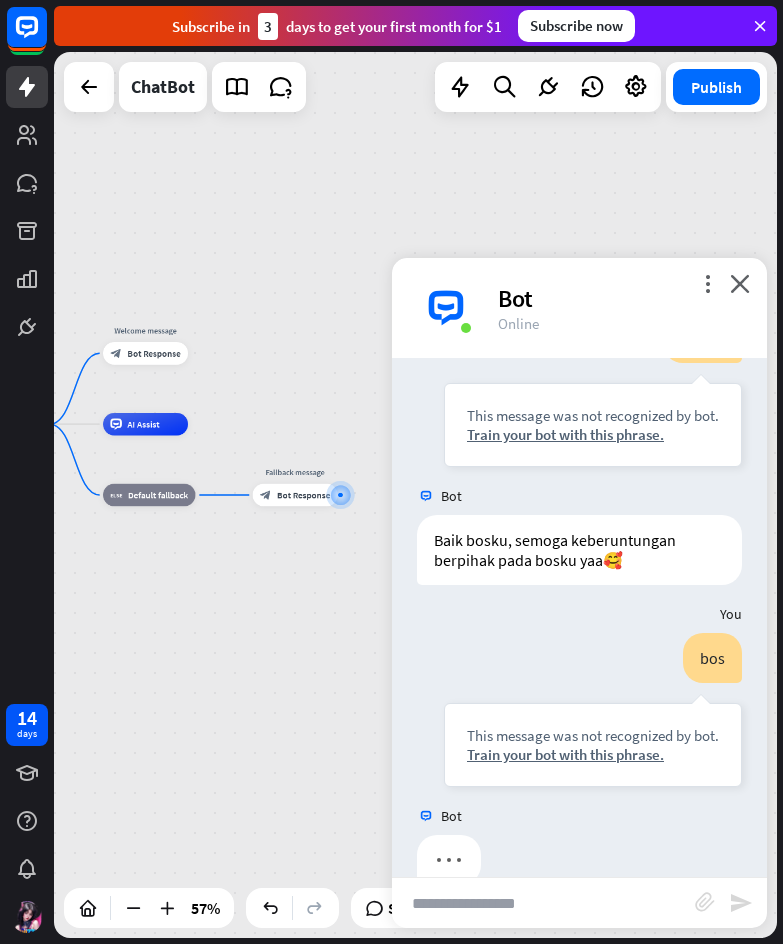 scroll, scrollTop: 739, scrollLeft: 0, axis: vertical 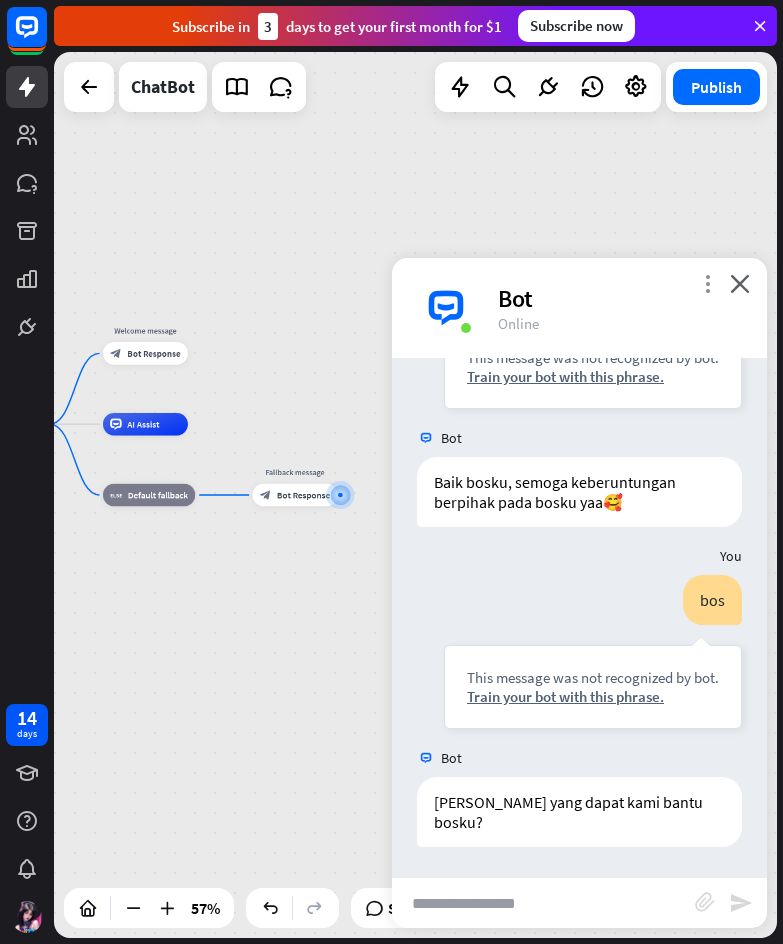 click on "more_vert" at bounding box center (707, 283) 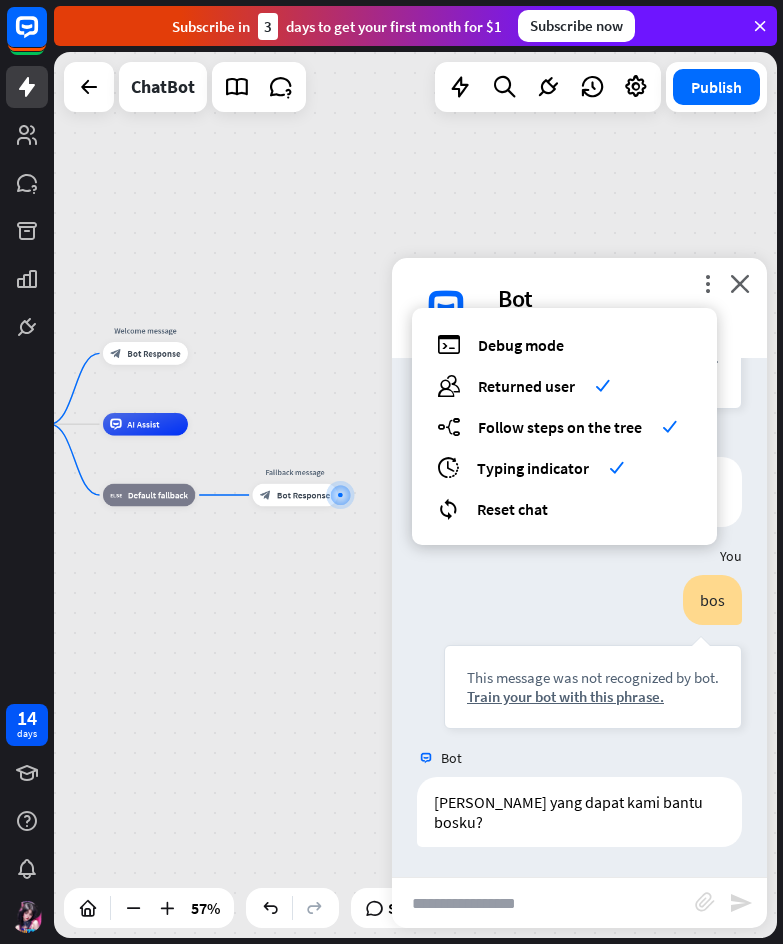 click on "home_2   Start point                 Welcome message   block_bot_response   Bot Response                     AI Assist                   block_fallback   Default fallback                 Fallback message   block_bot_response   Bot Response" at bounding box center [415, 495] 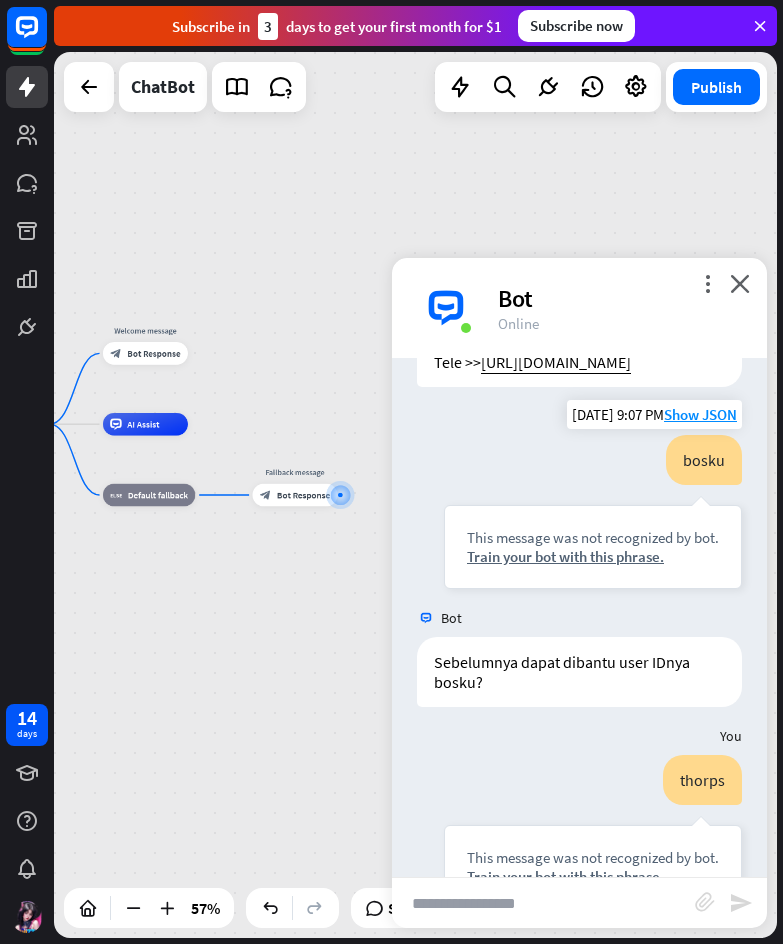 scroll, scrollTop: 0, scrollLeft: 0, axis: both 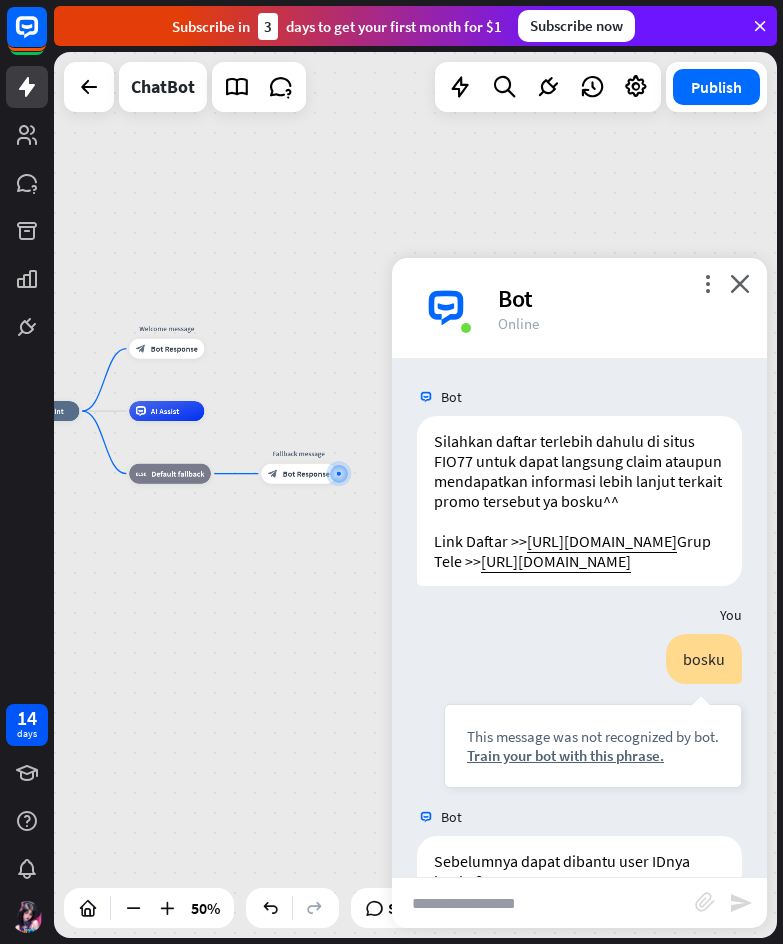 click on "Bot" at bounding box center (620, 298) 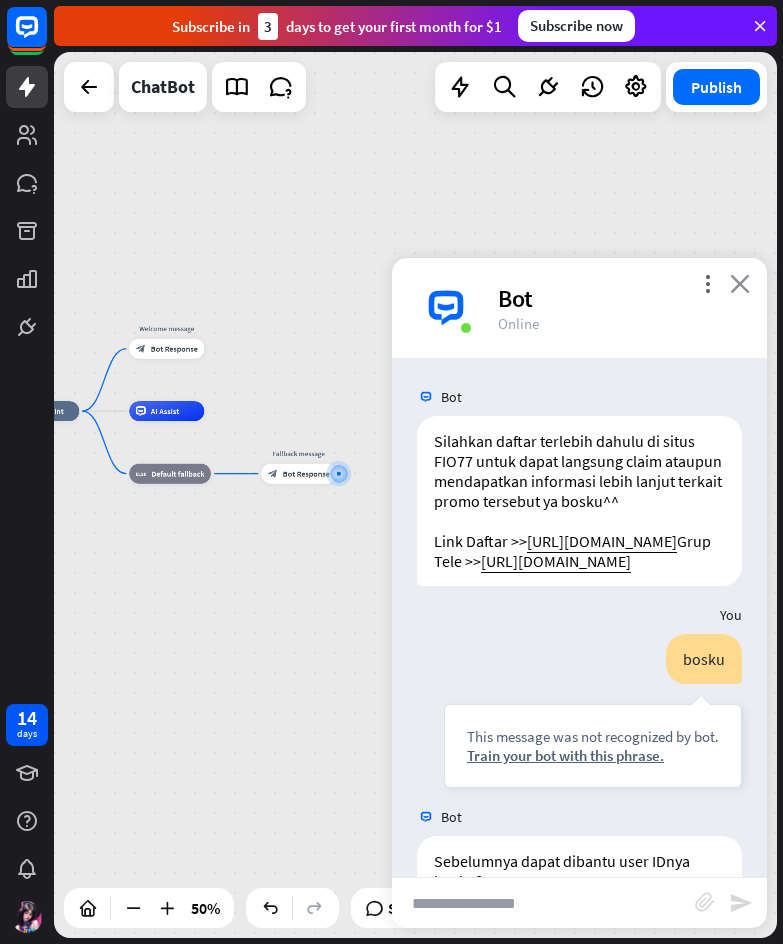click on "close" at bounding box center (740, 283) 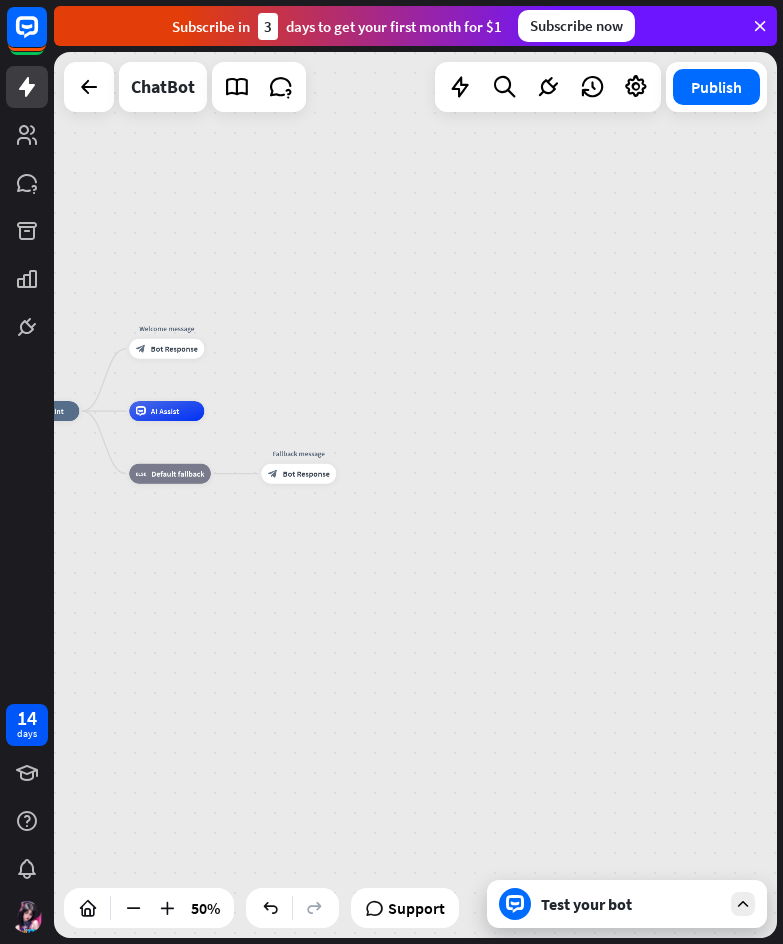 click on "Test your bot" at bounding box center [627, 904] 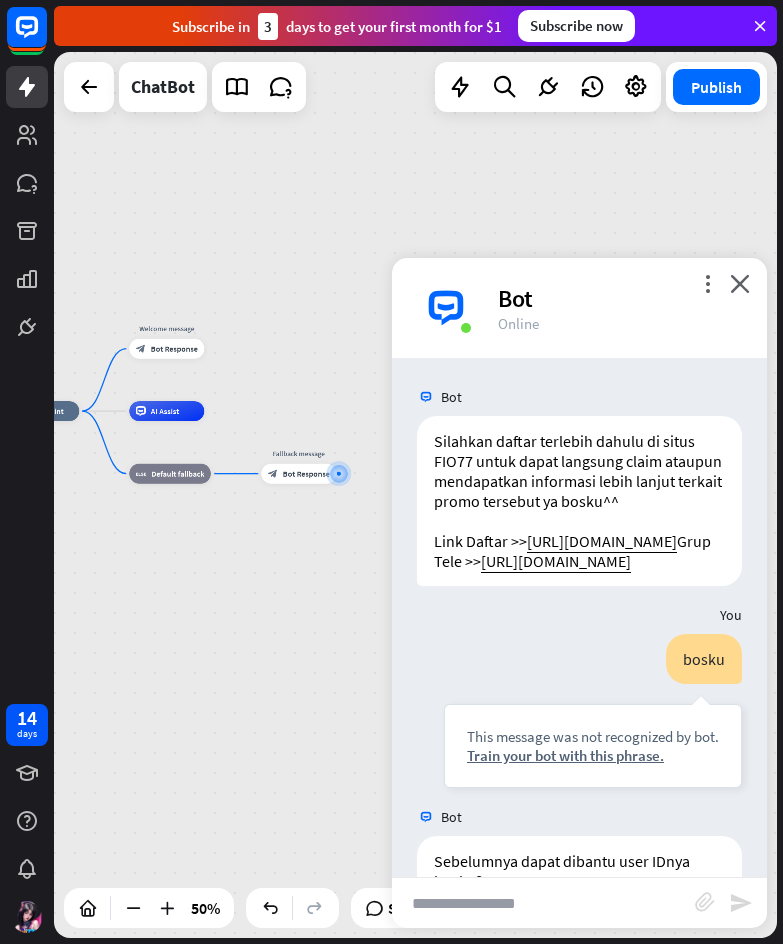 click on "Bot" at bounding box center [579, 397] 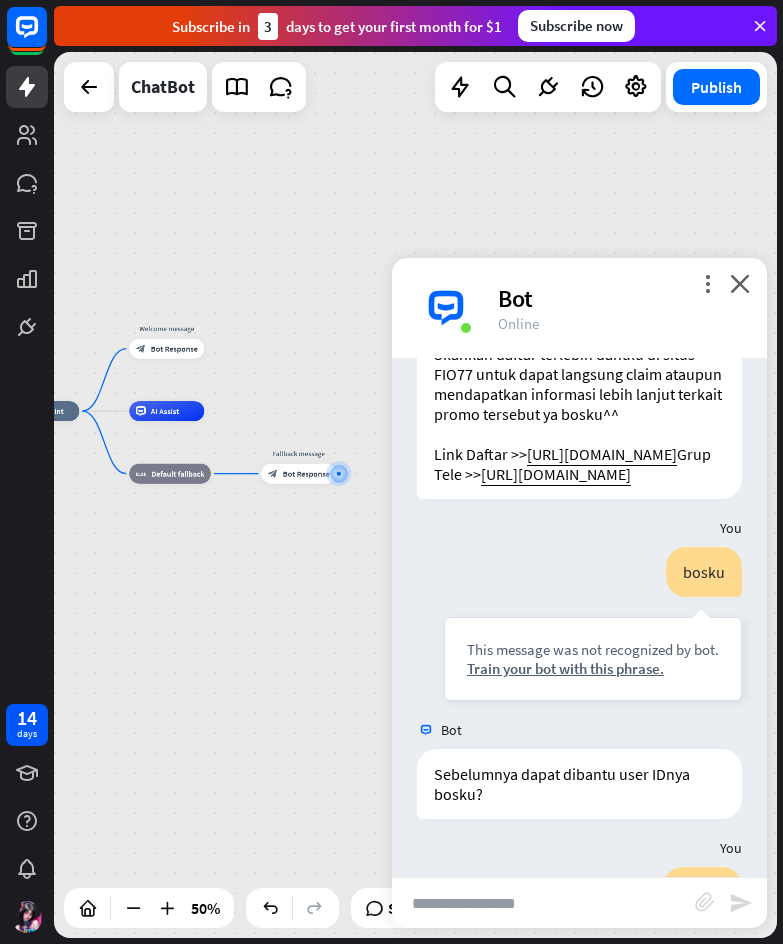 scroll, scrollTop: 0, scrollLeft: 0, axis: both 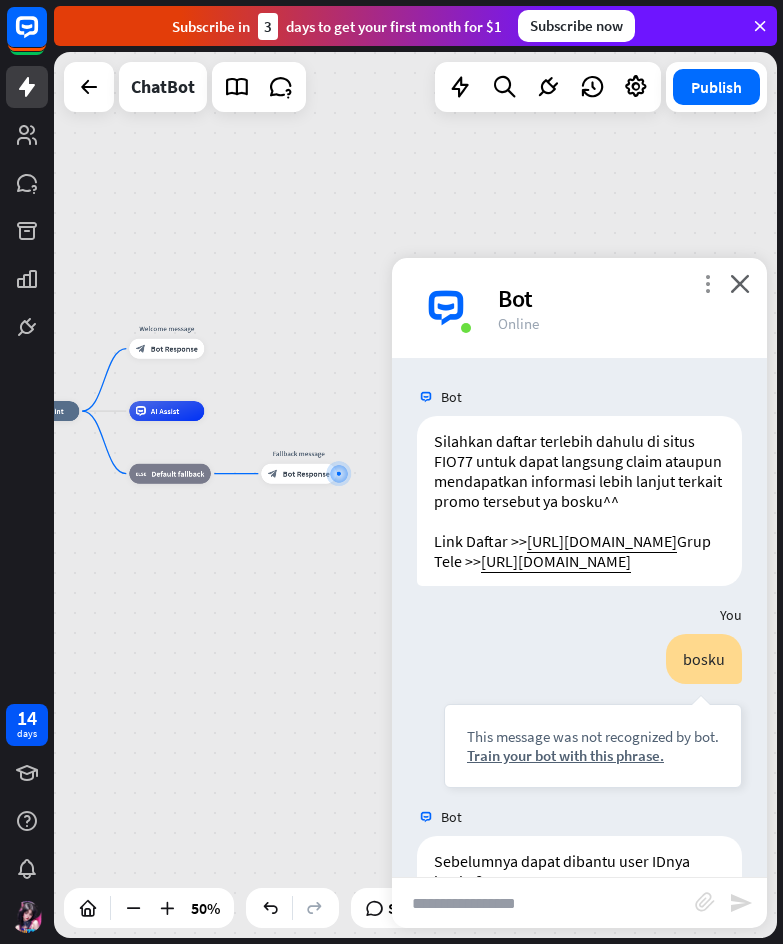 click on "more_vert" at bounding box center [707, 283] 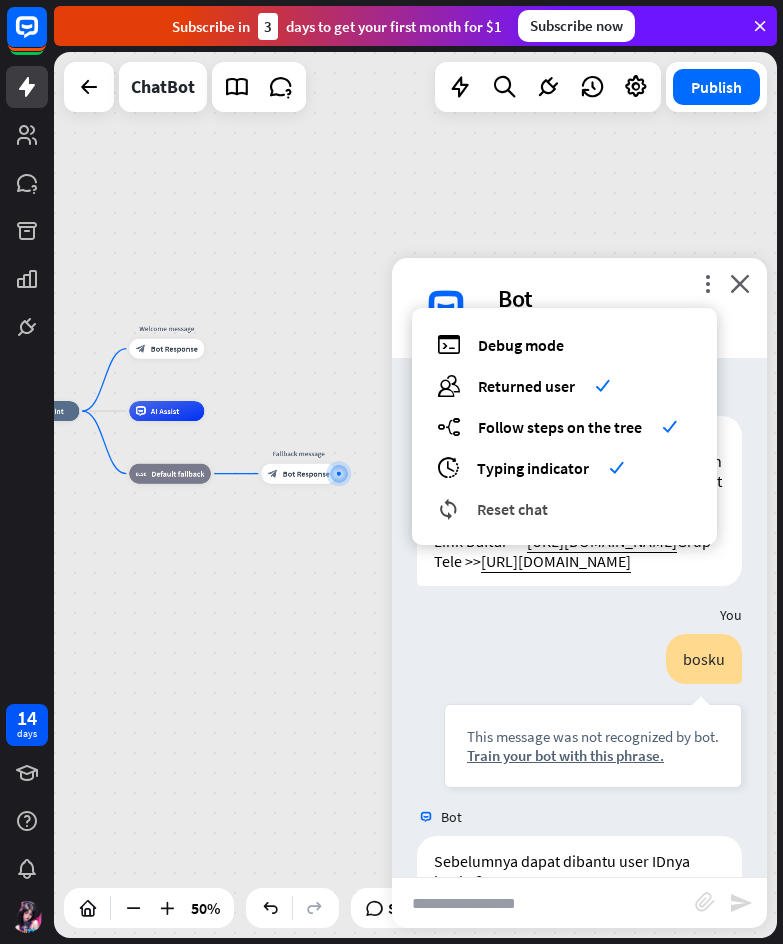 click on "Reset chat" at bounding box center (512, 509) 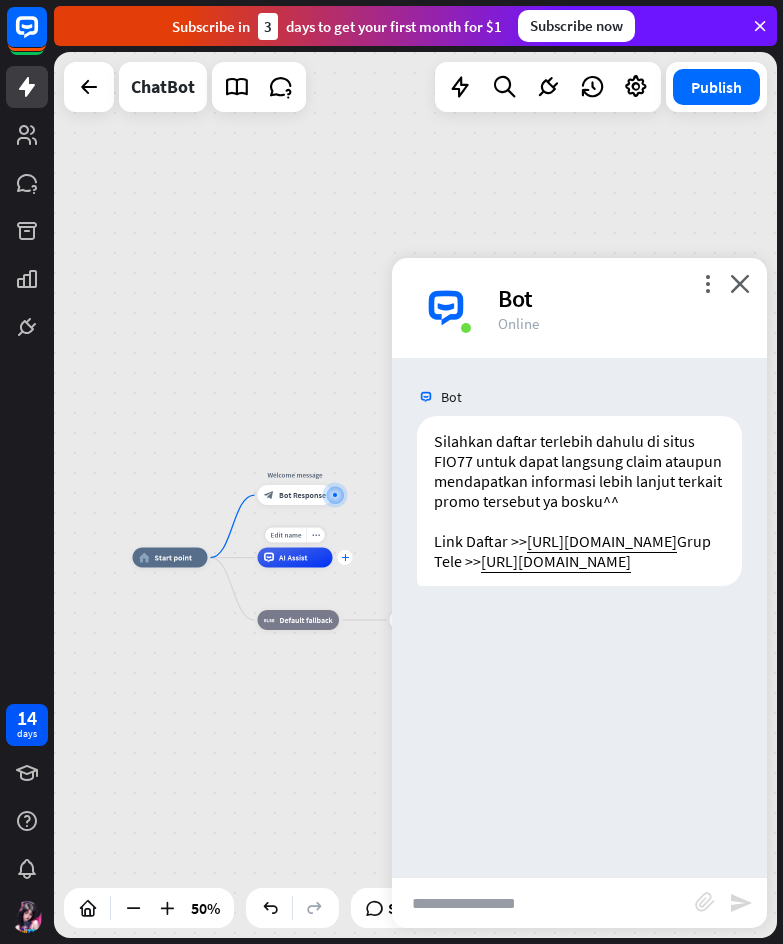 click on "plus" at bounding box center [345, 557] 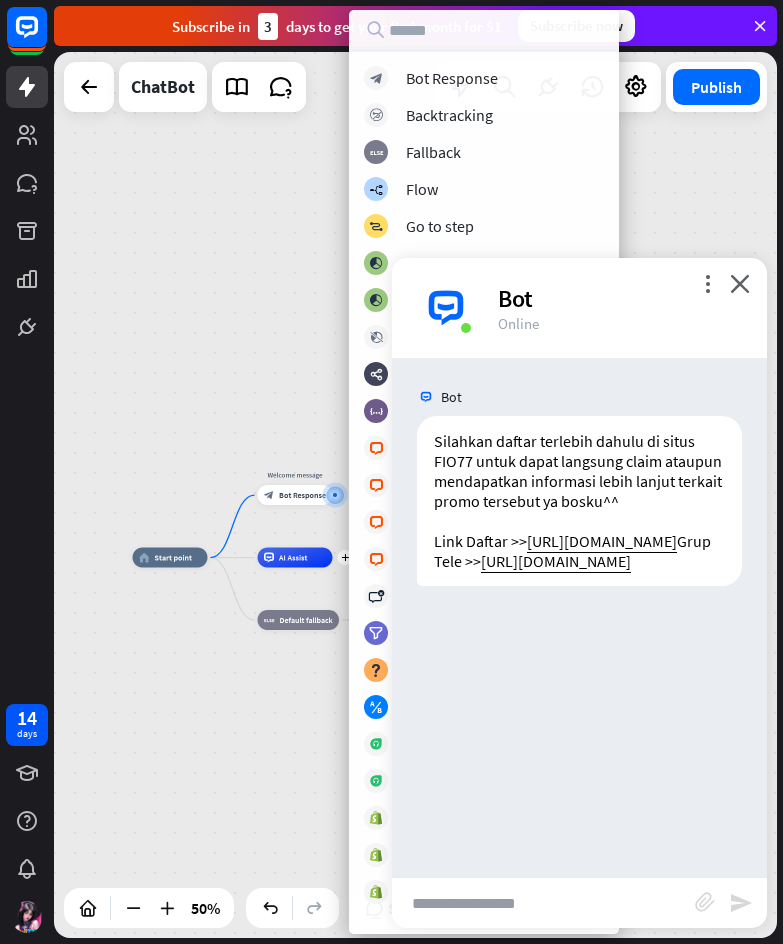 click on "home_2   Start point                 Welcome message   block_bot_response   Bot Response                   plus       AI Assist                   block_fallback   Default fallback                 Fallback message   block_bot_response   Bot Response" at bounding box center (415, 495) 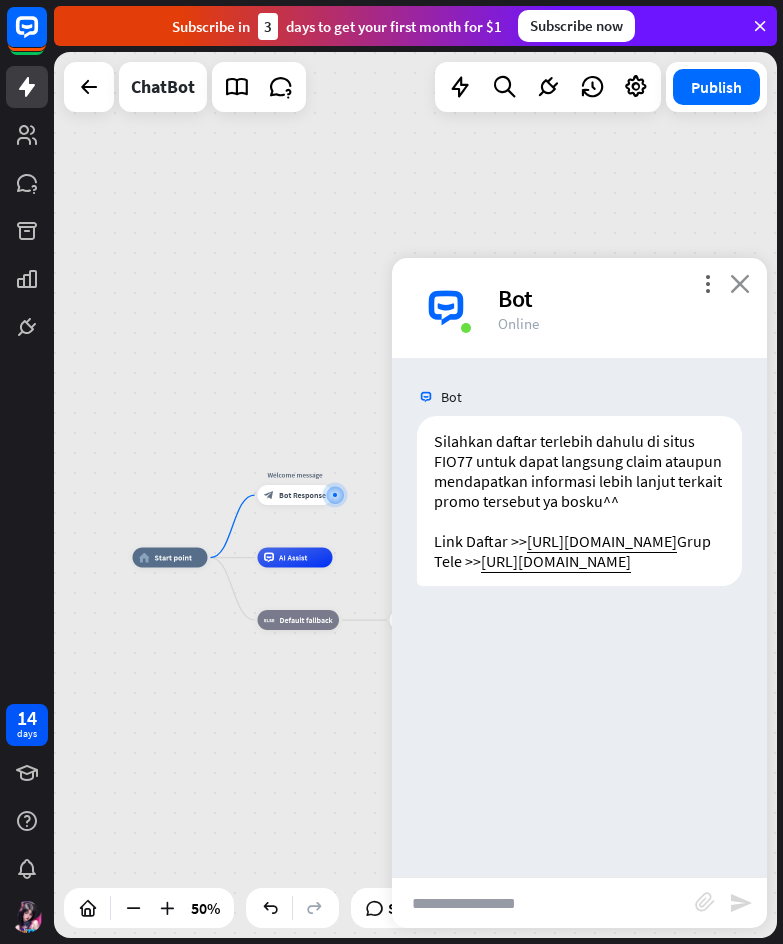 click on "close" at bounding box center (740, 283) 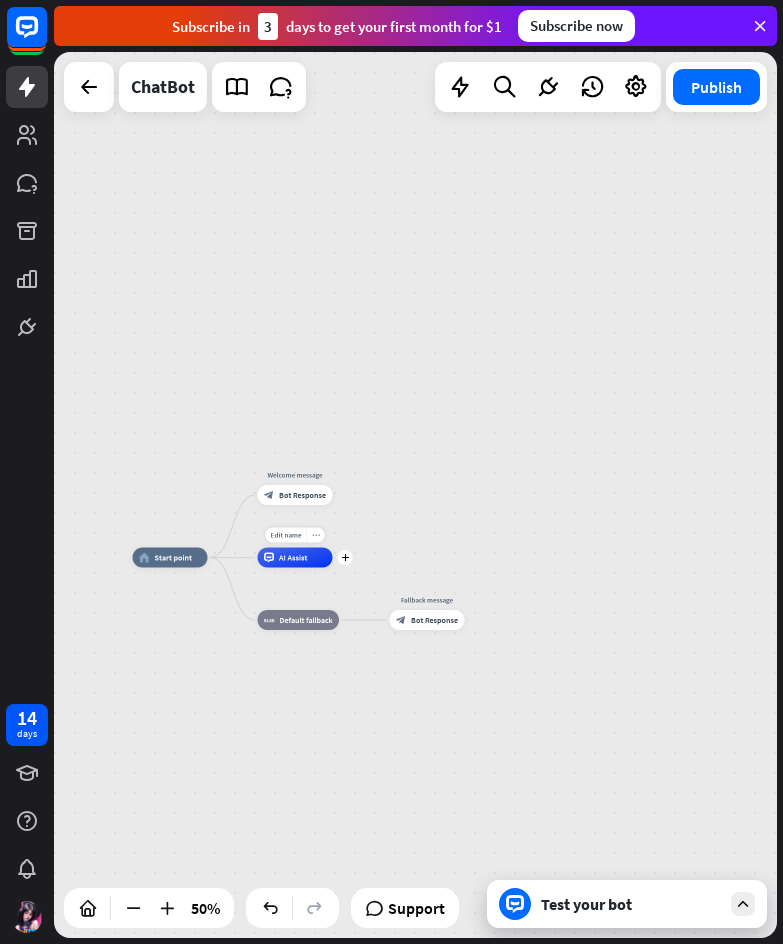 click on "more_horiz" at bounding box center (316, 535) 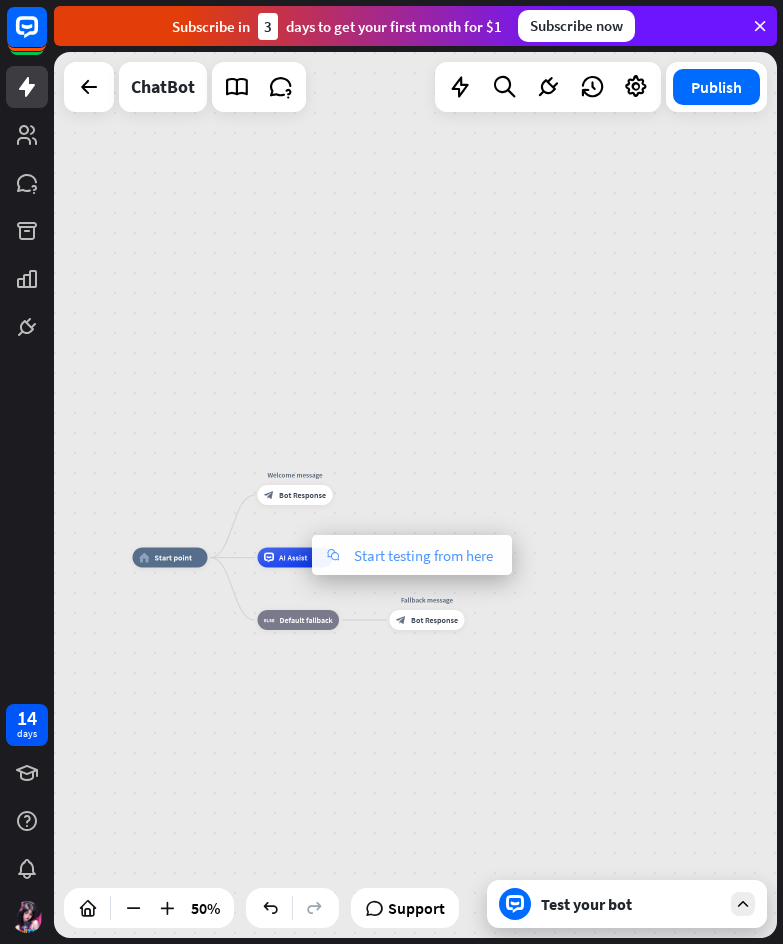 click on "Start testing from here" at bounding box center (423, 555) 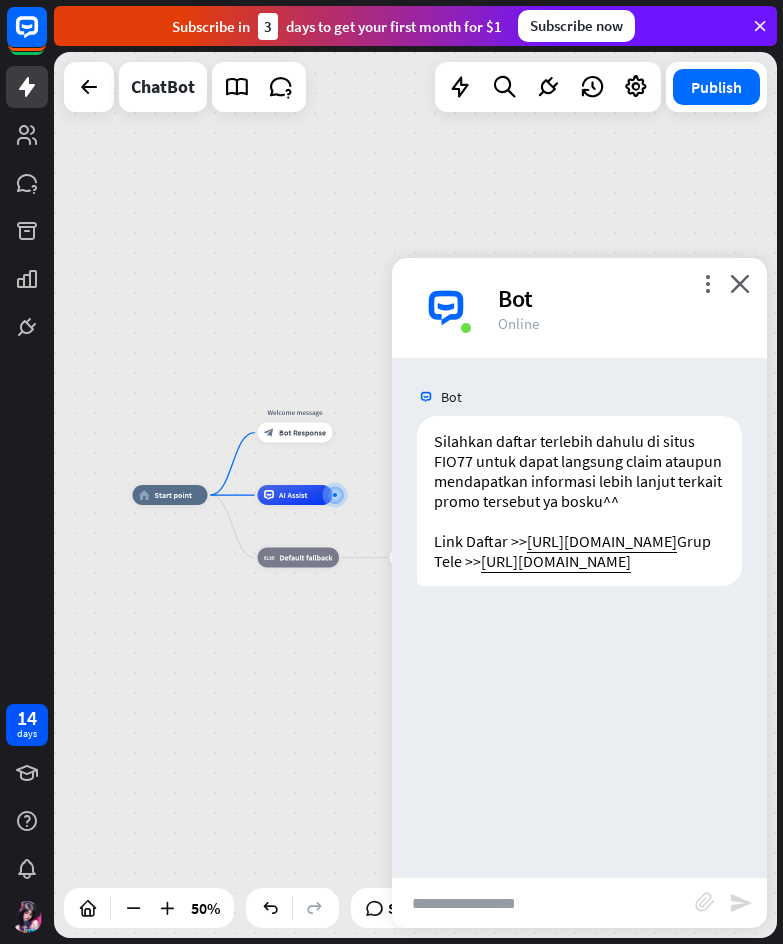 click at bounding box center (543, 903) 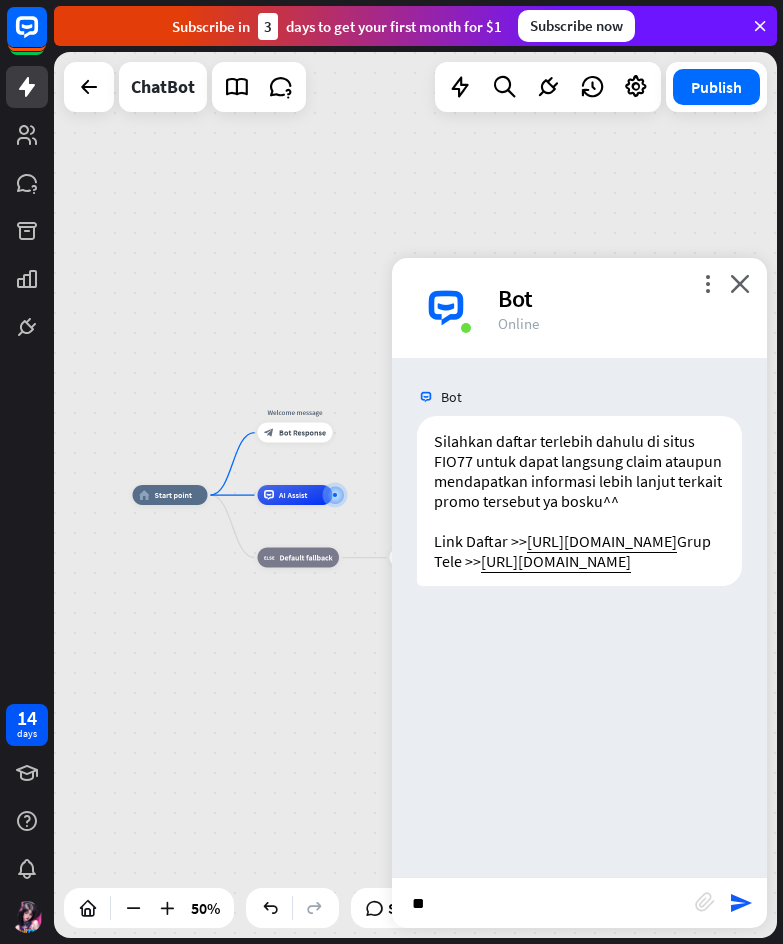 type on "*" 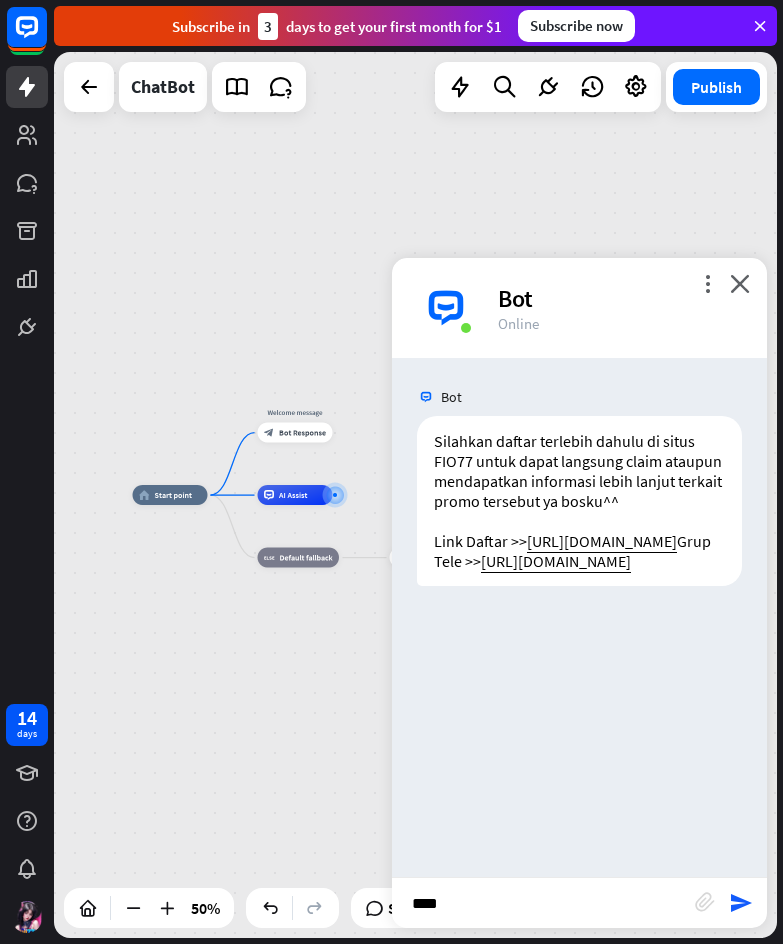 type on "*****" 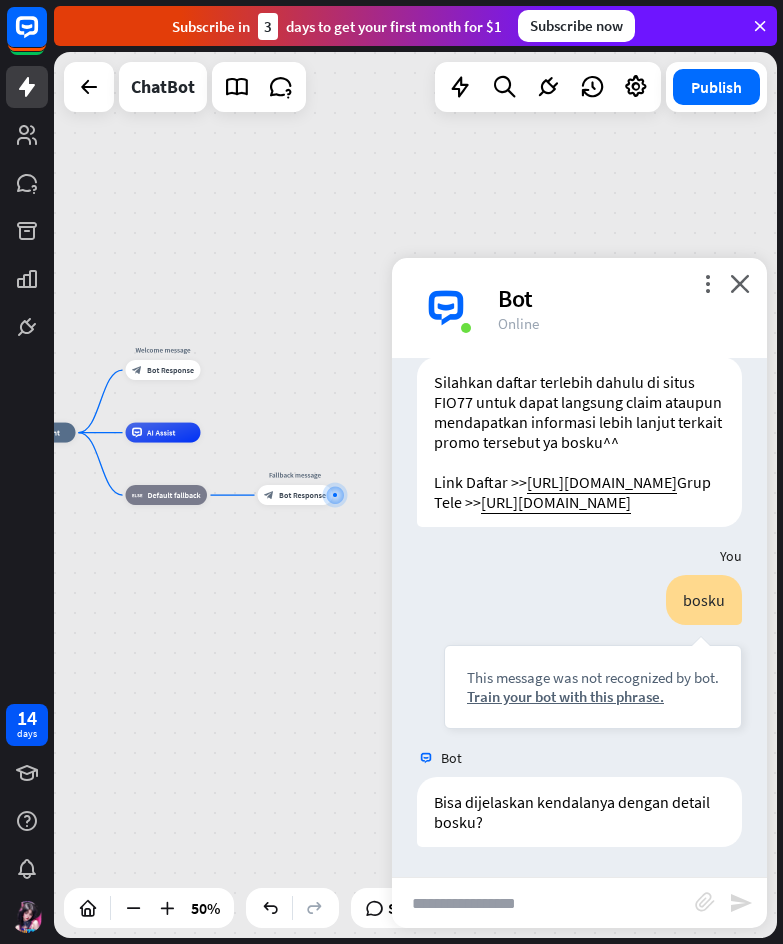 scroll, scrollTop: 119, scrollLeft: 0, axis: vertical 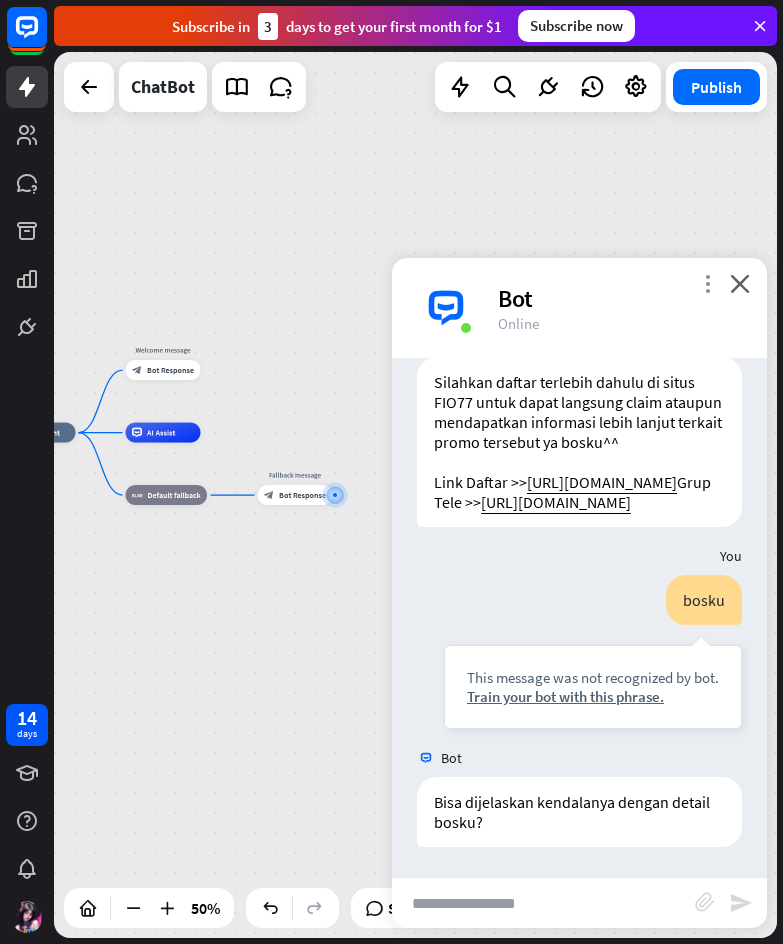 click on "more_vert" at bounding box center (707, 283) 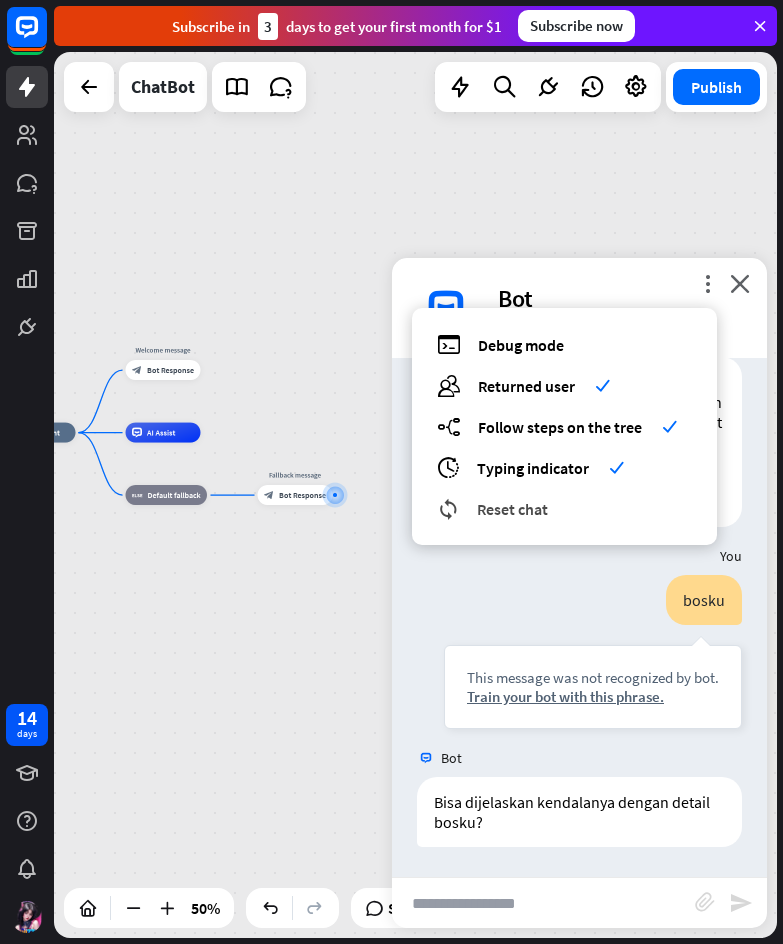 click on "Reset chat" at bounding box center [512, 509] 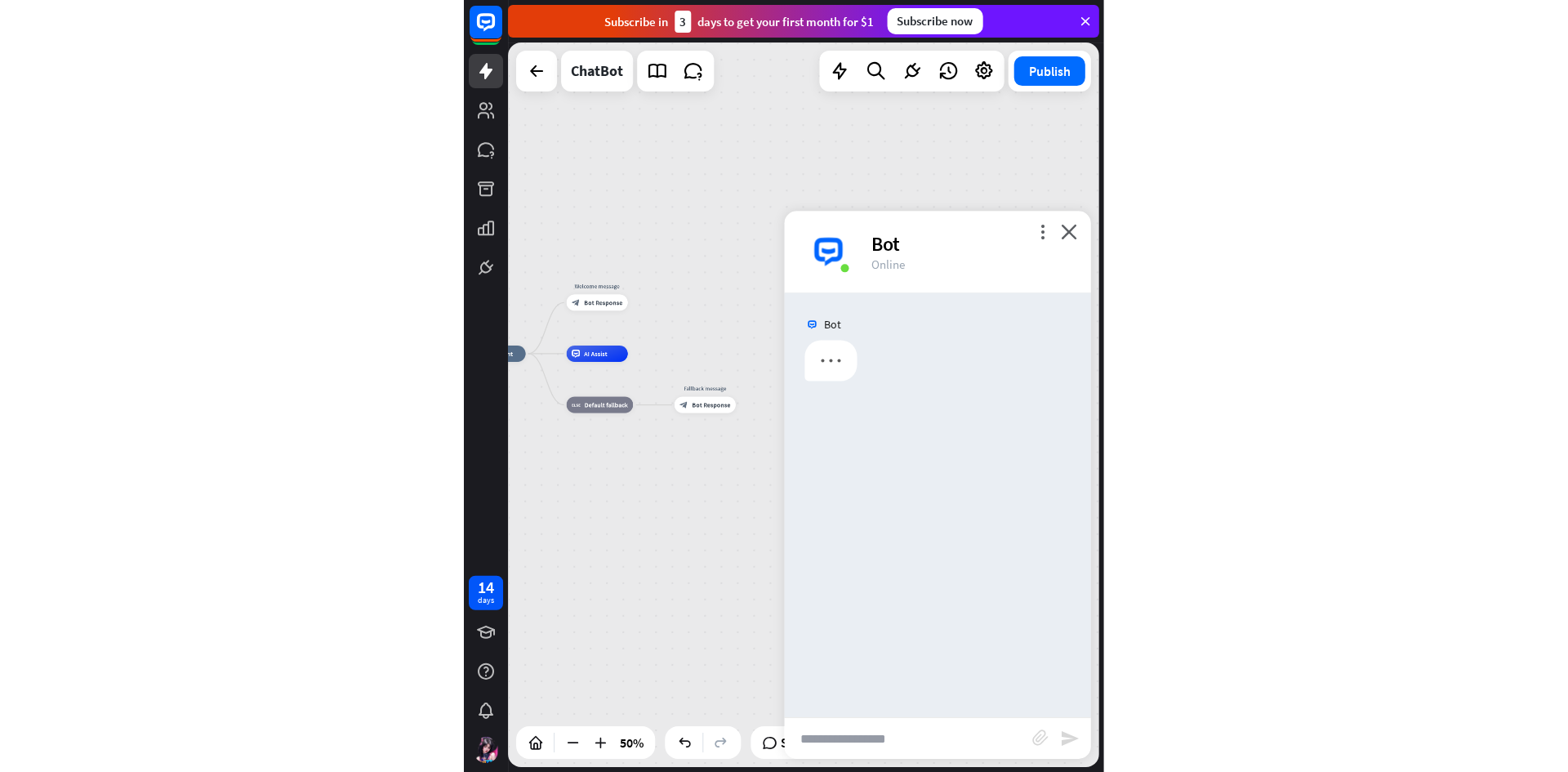 scroll, scrollTop: 0, scrollLeft: 0, axis: both 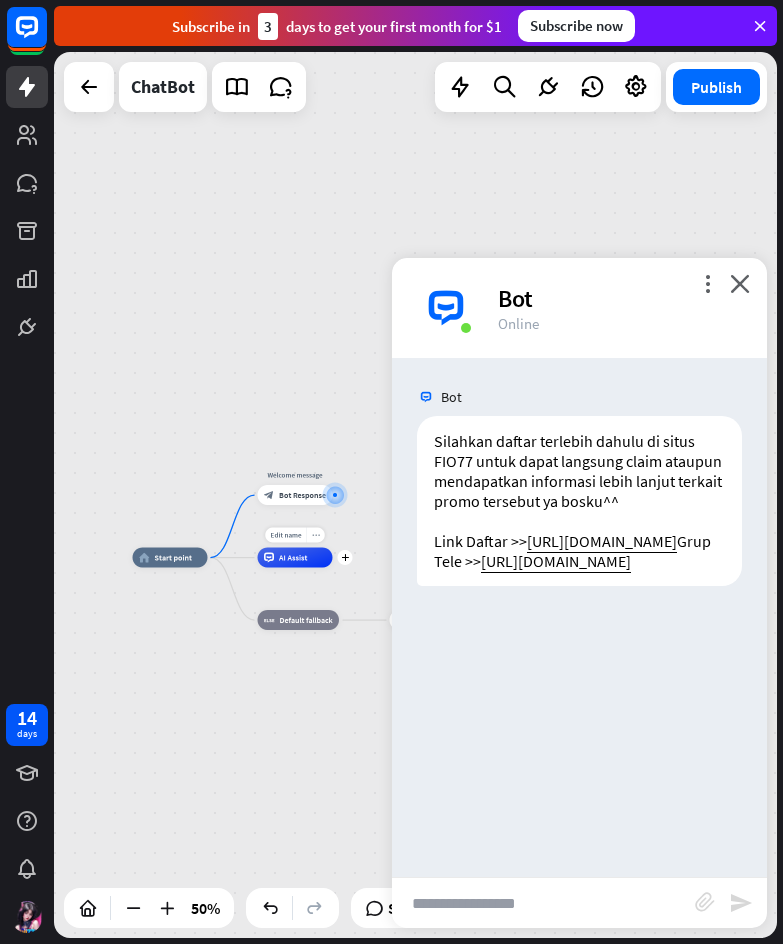 click on "more_horiz" at bounding box center (316, 535) 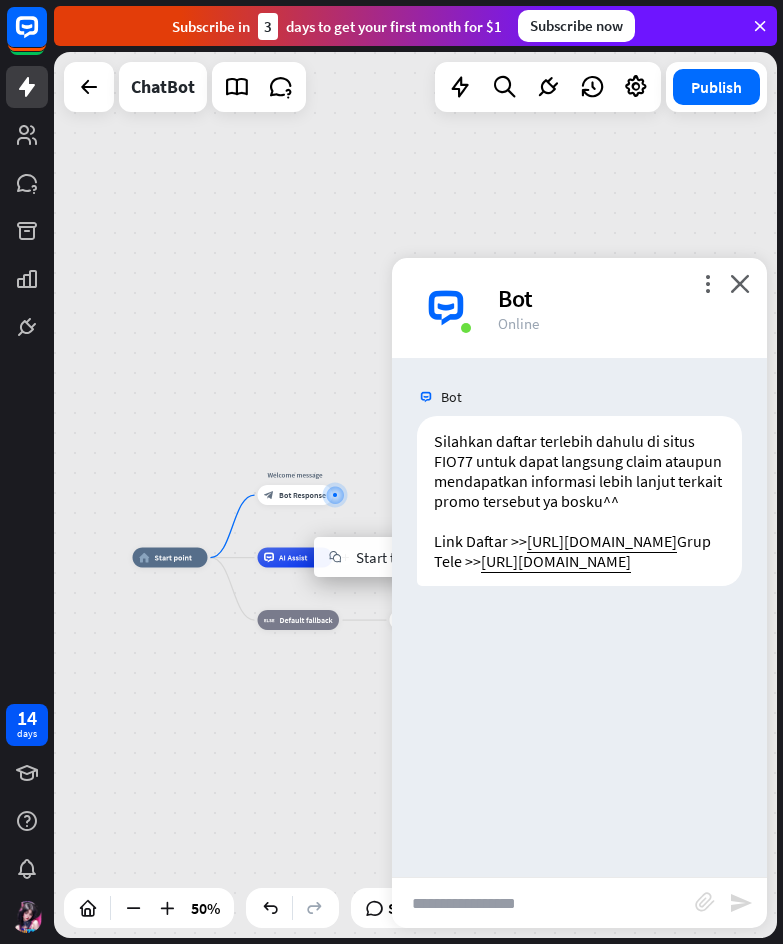 click on "plus       AI Assist" at bounding box center [295, 558] 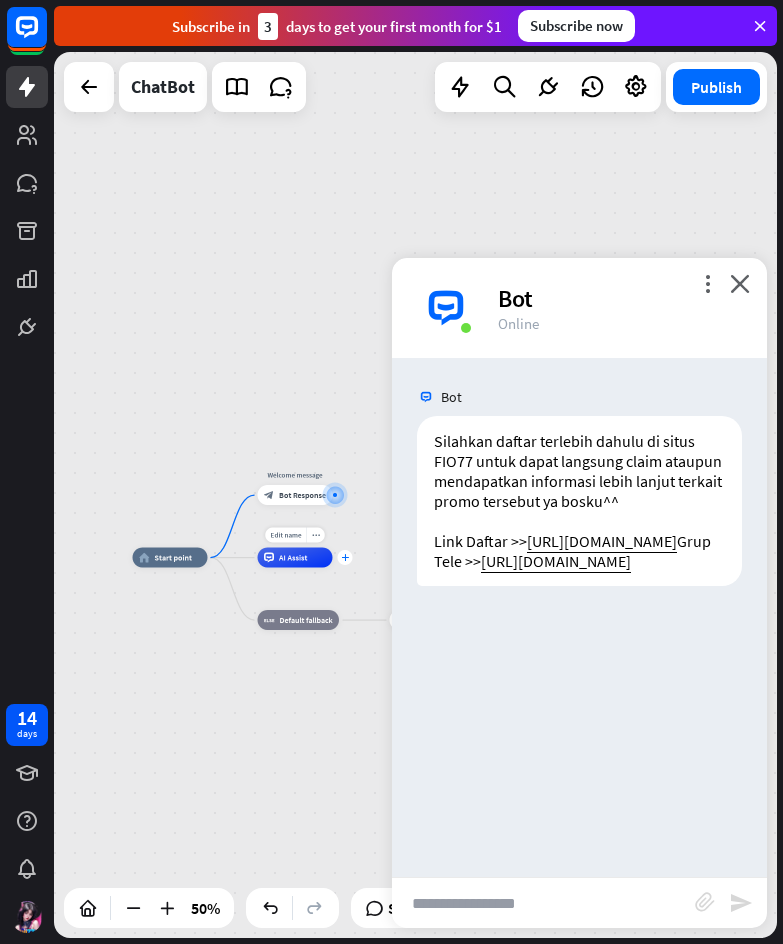 click on "plus" at bounding box center (345, 557) 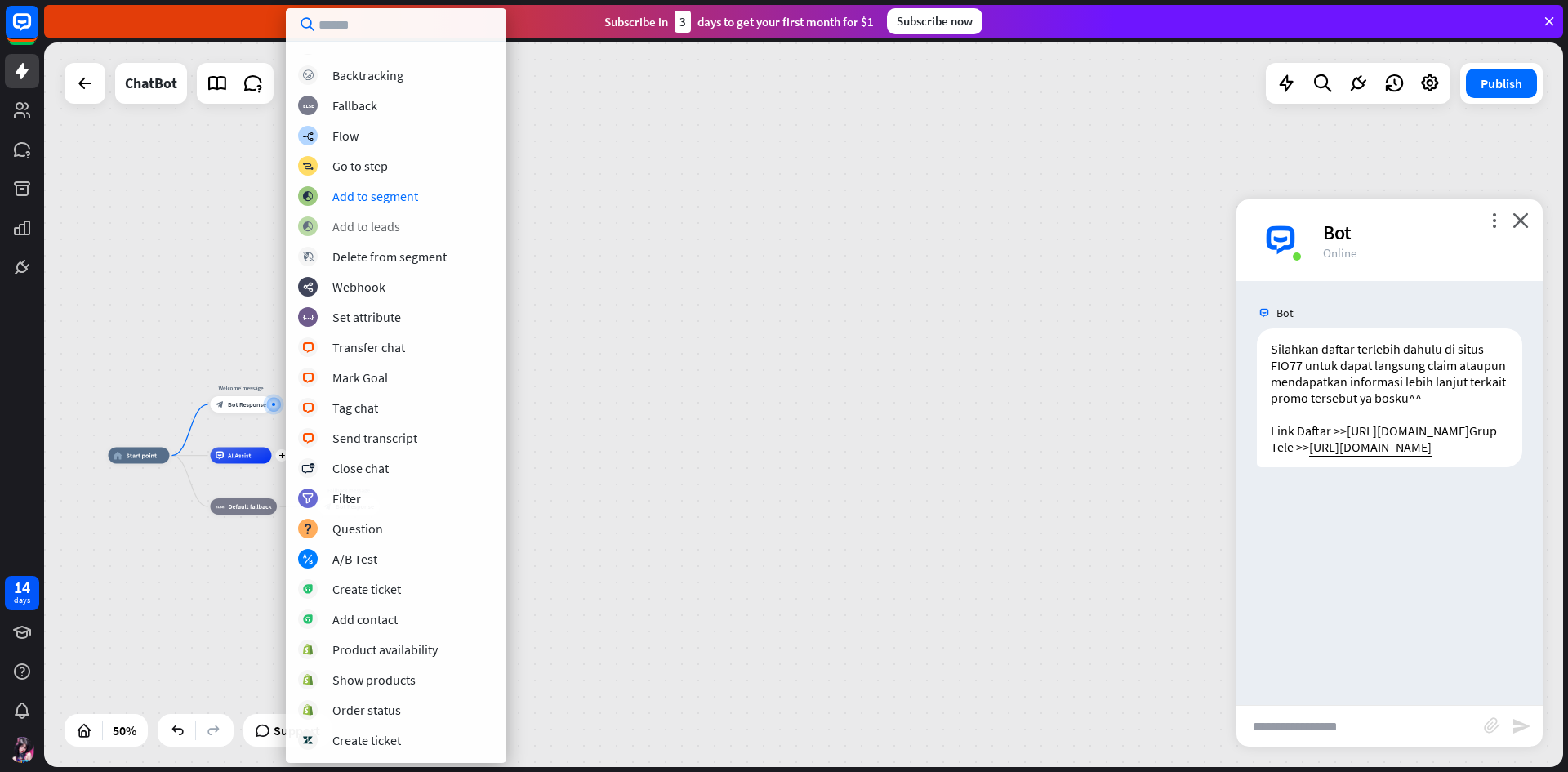scroll, scrollTop: 0, scrollLeft: 0, axis: both 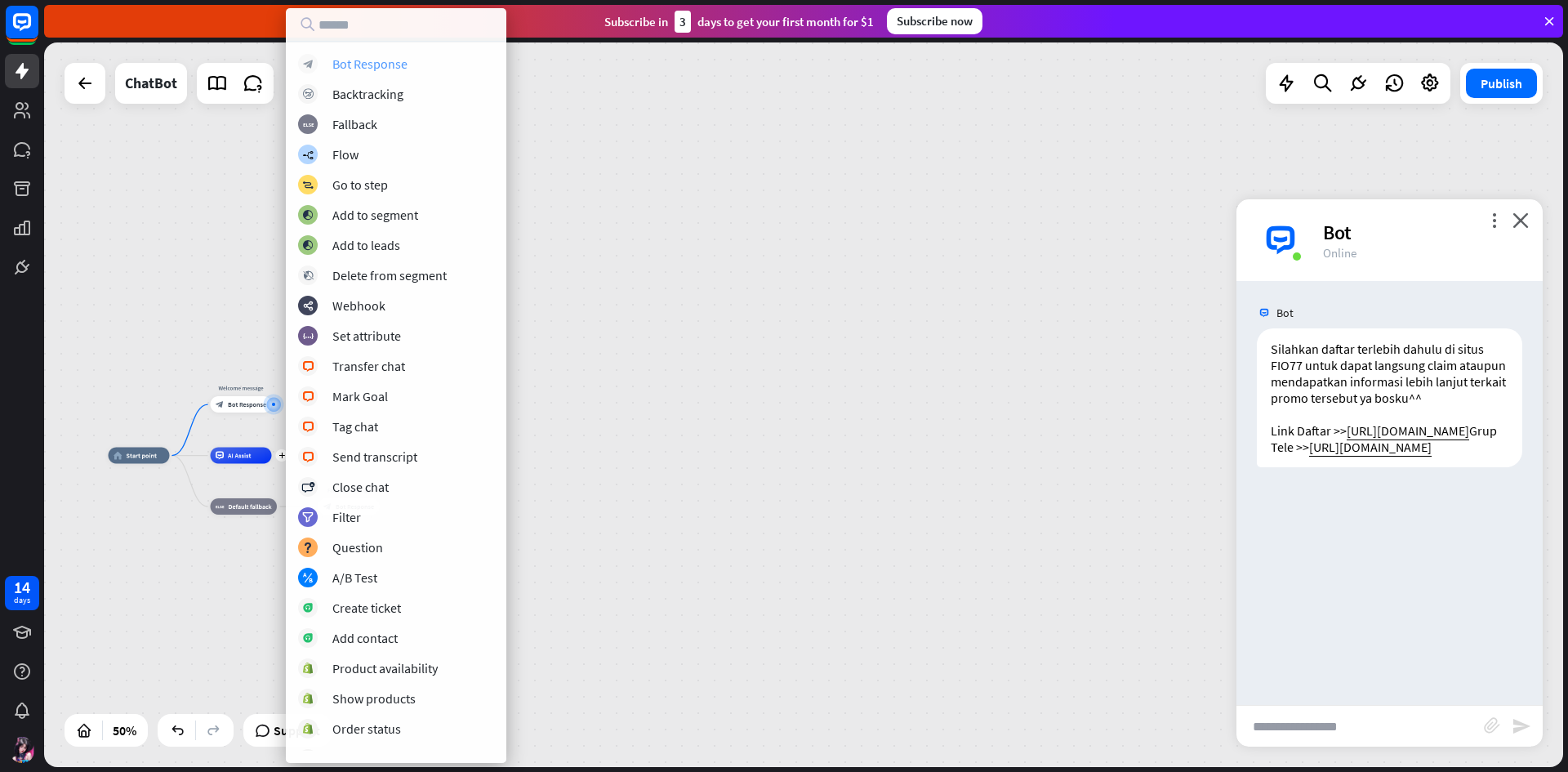 click on "block_bot_response
Bot Response" at bounding box center [396, 64] 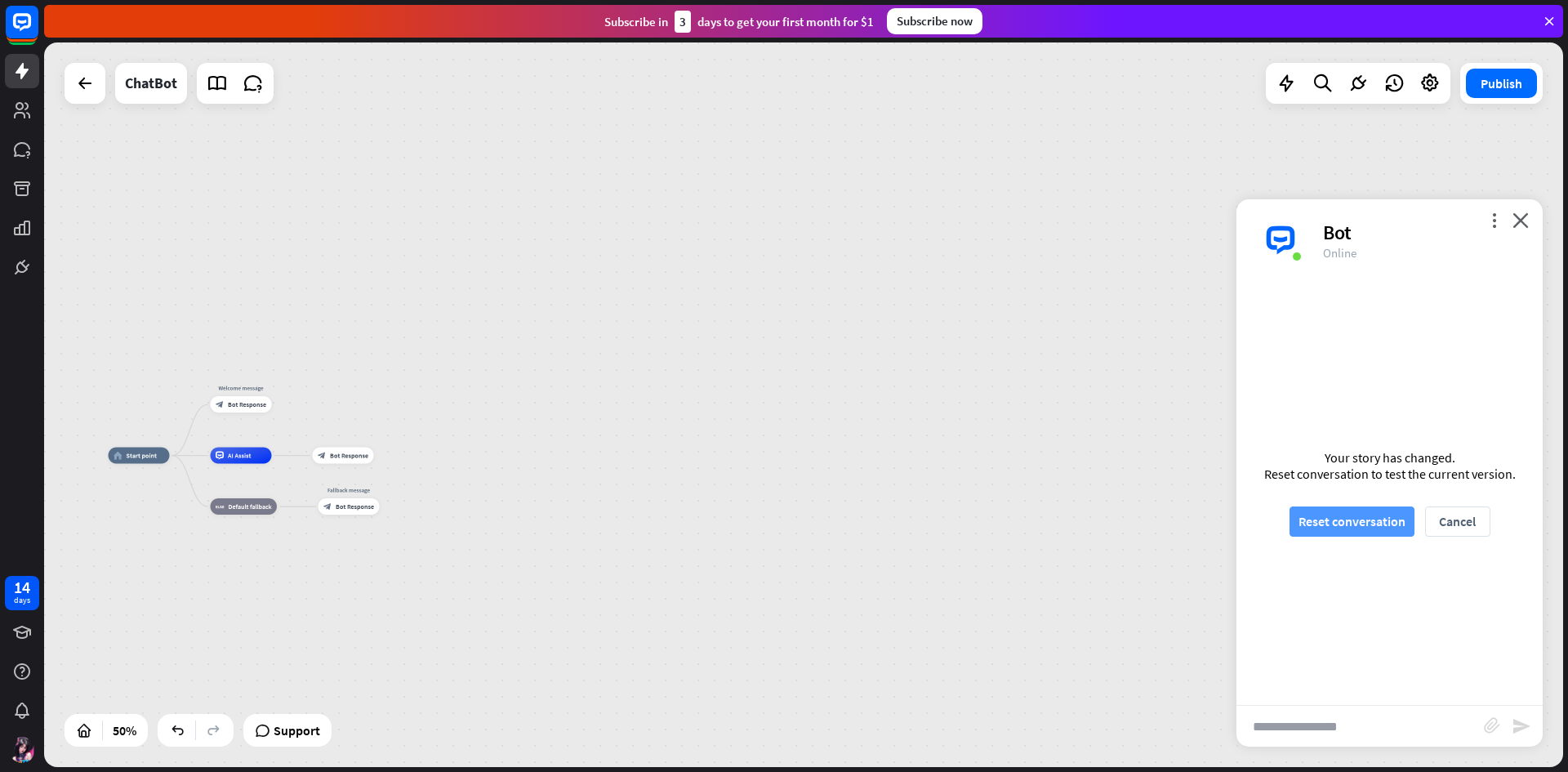 click on "Reset conversation" at bounding box center [1352, 521] 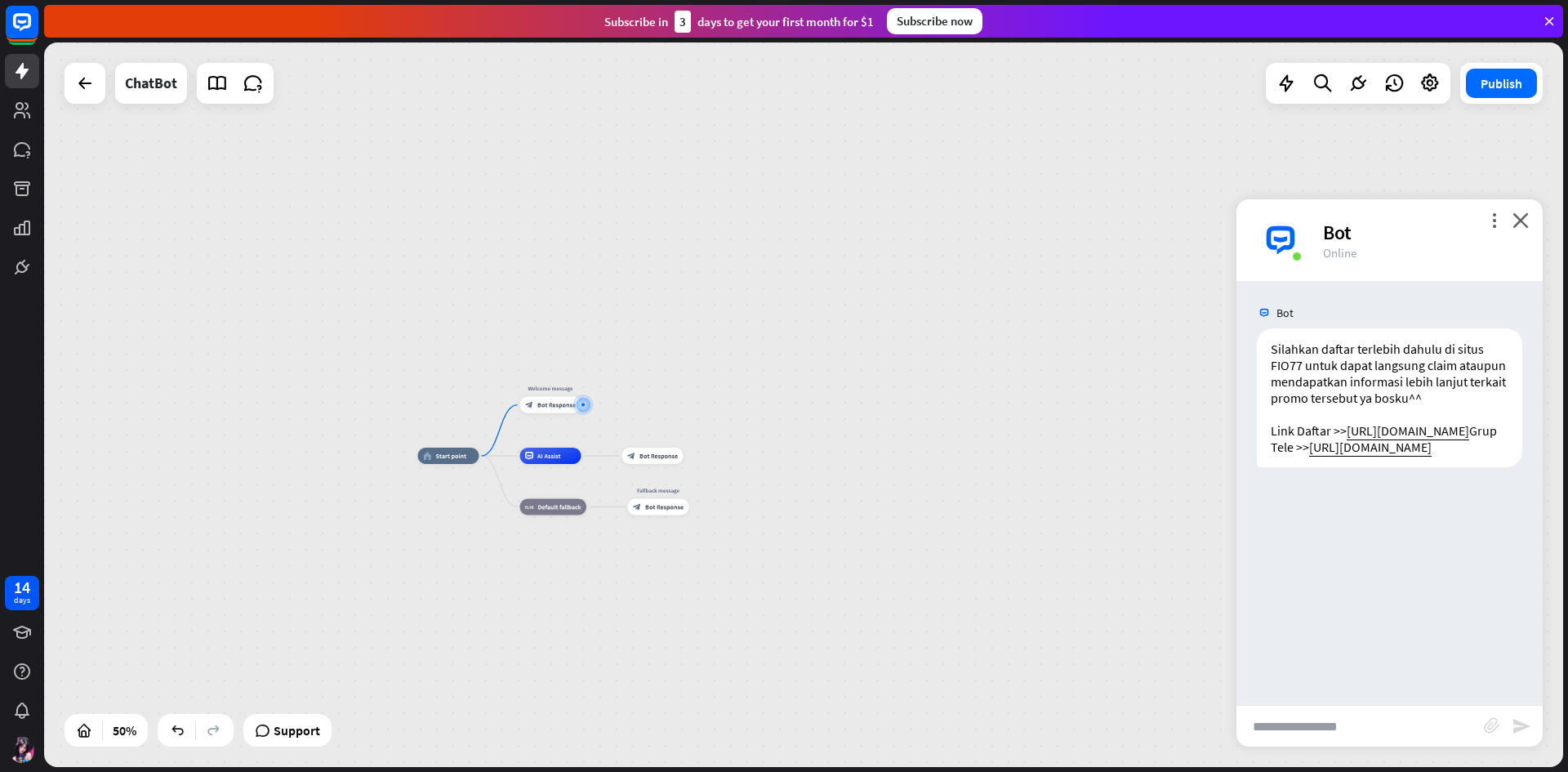 click at bounding box center [1360, 726] 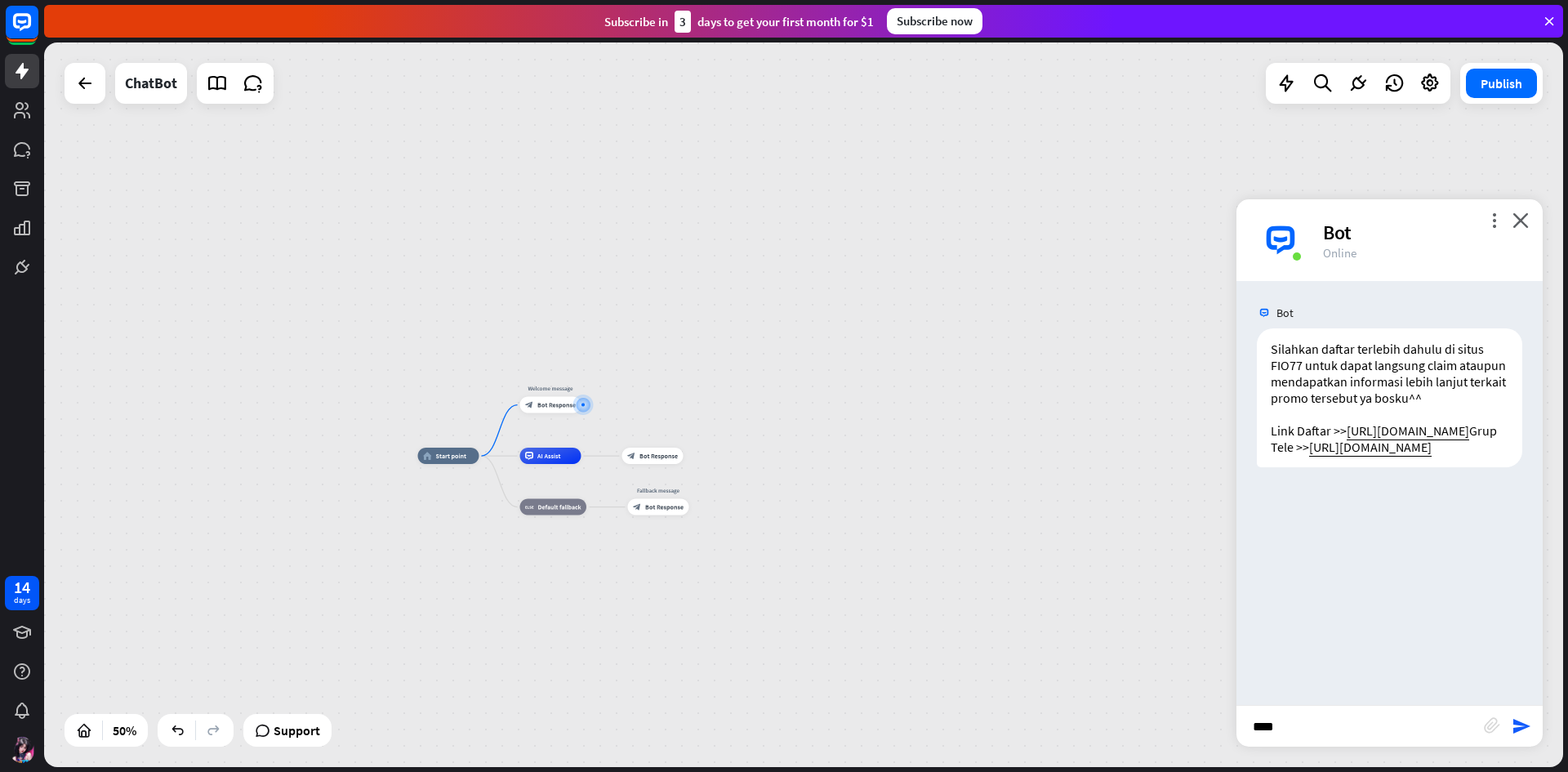 type on "*****" 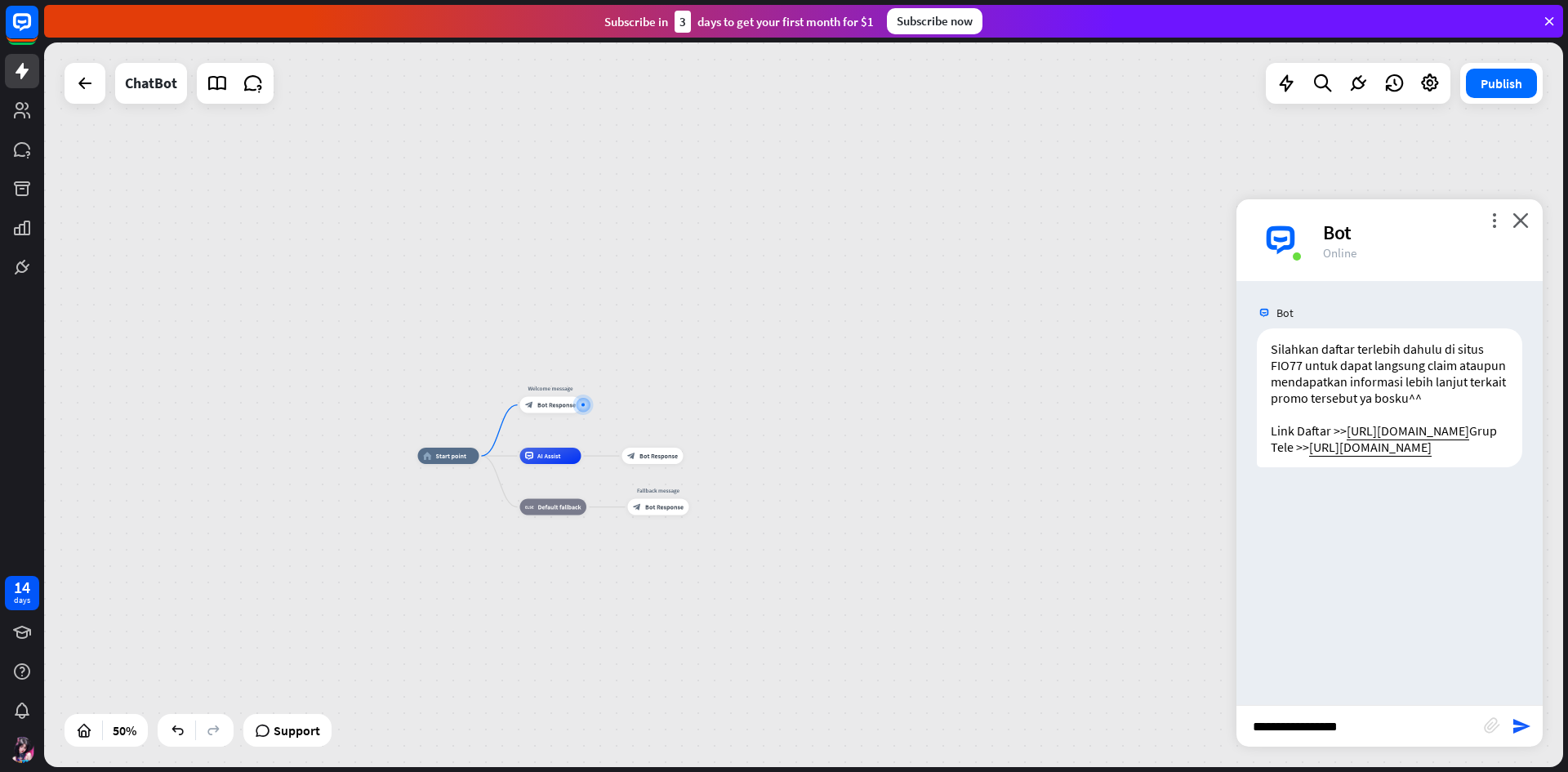 type on "*" 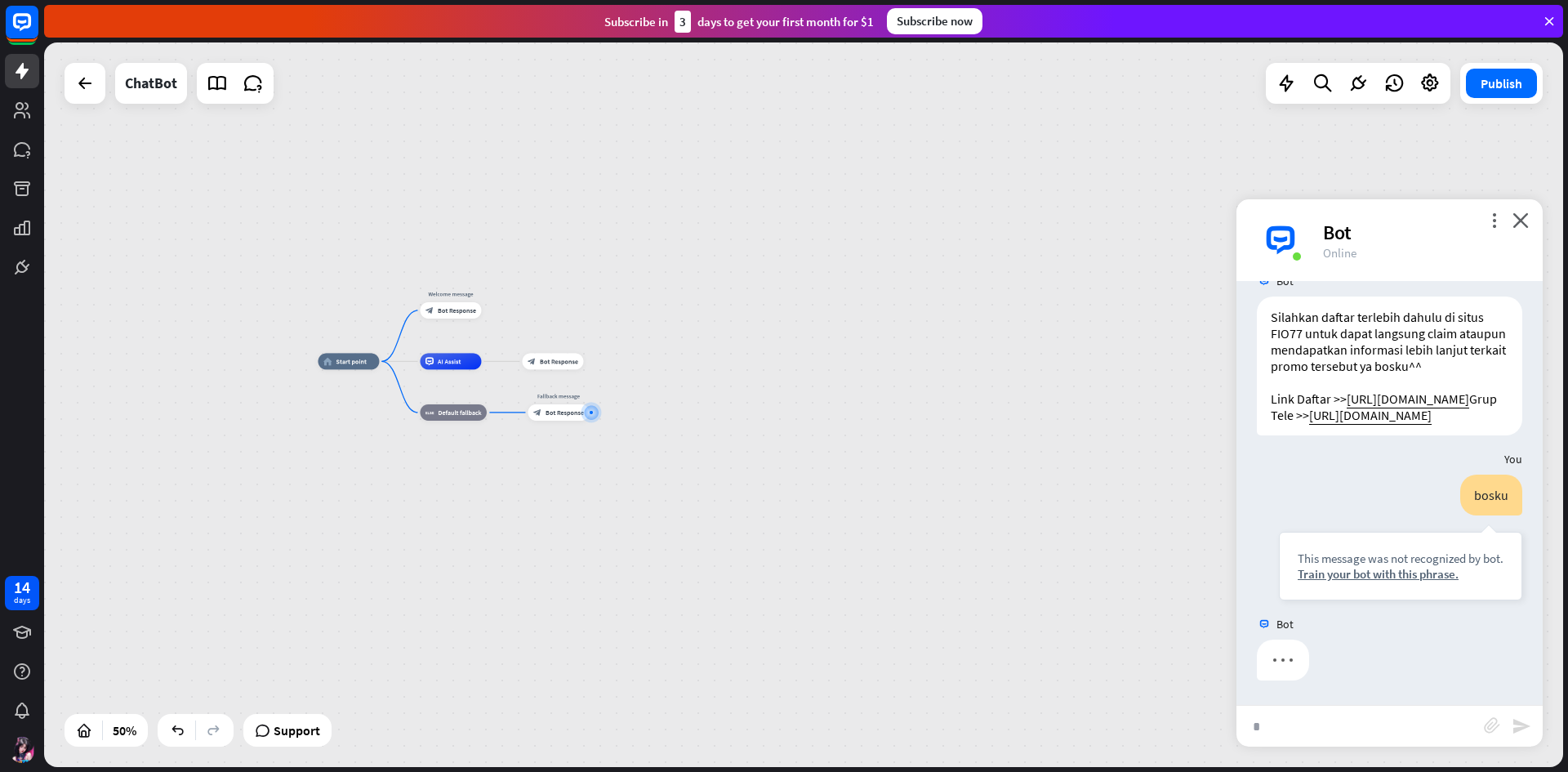 scroll, scrollTop: 81, scrollLeft: 0, axis: vertical 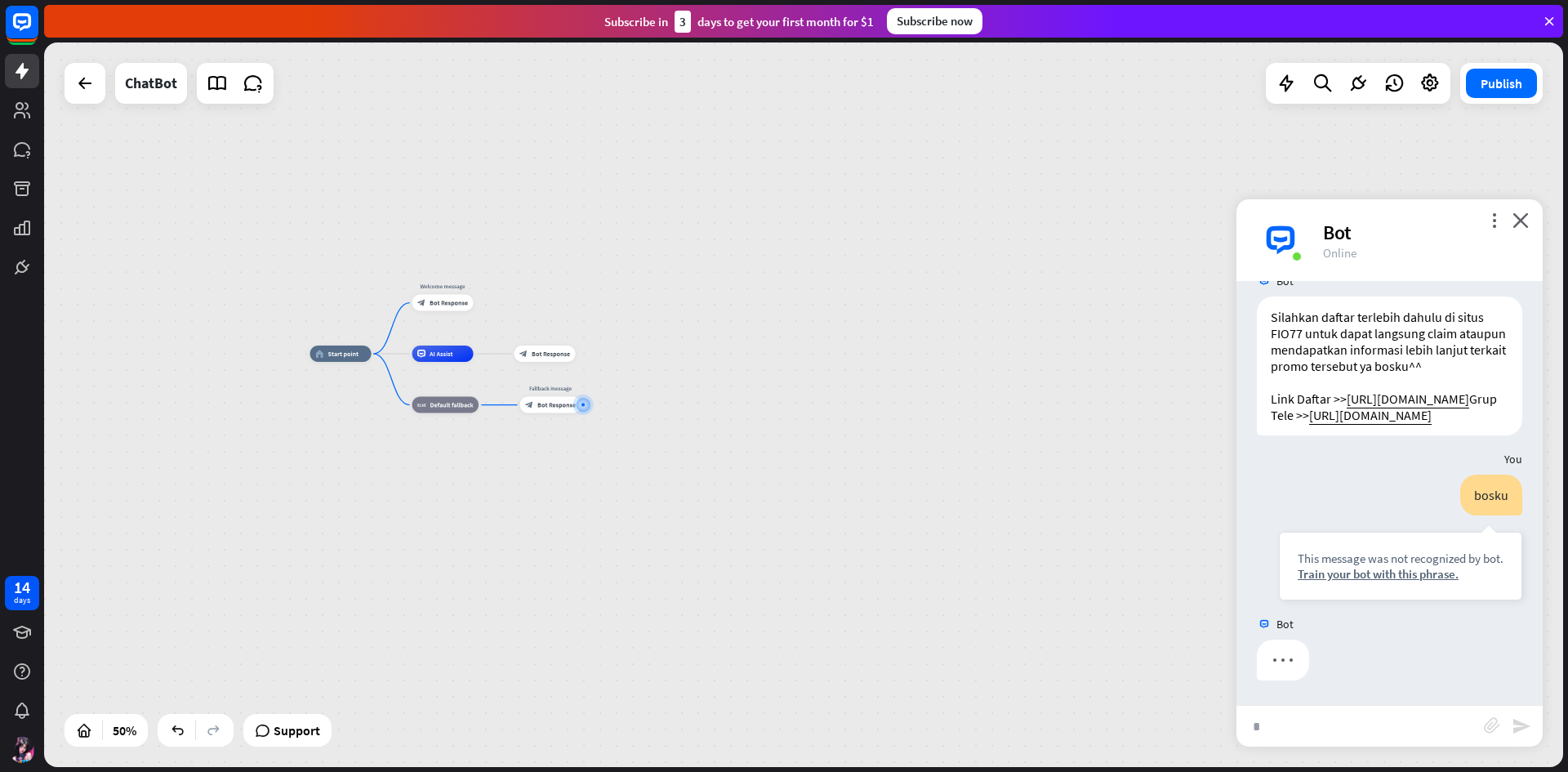 click on "*" at bounding box center (1360, 726) 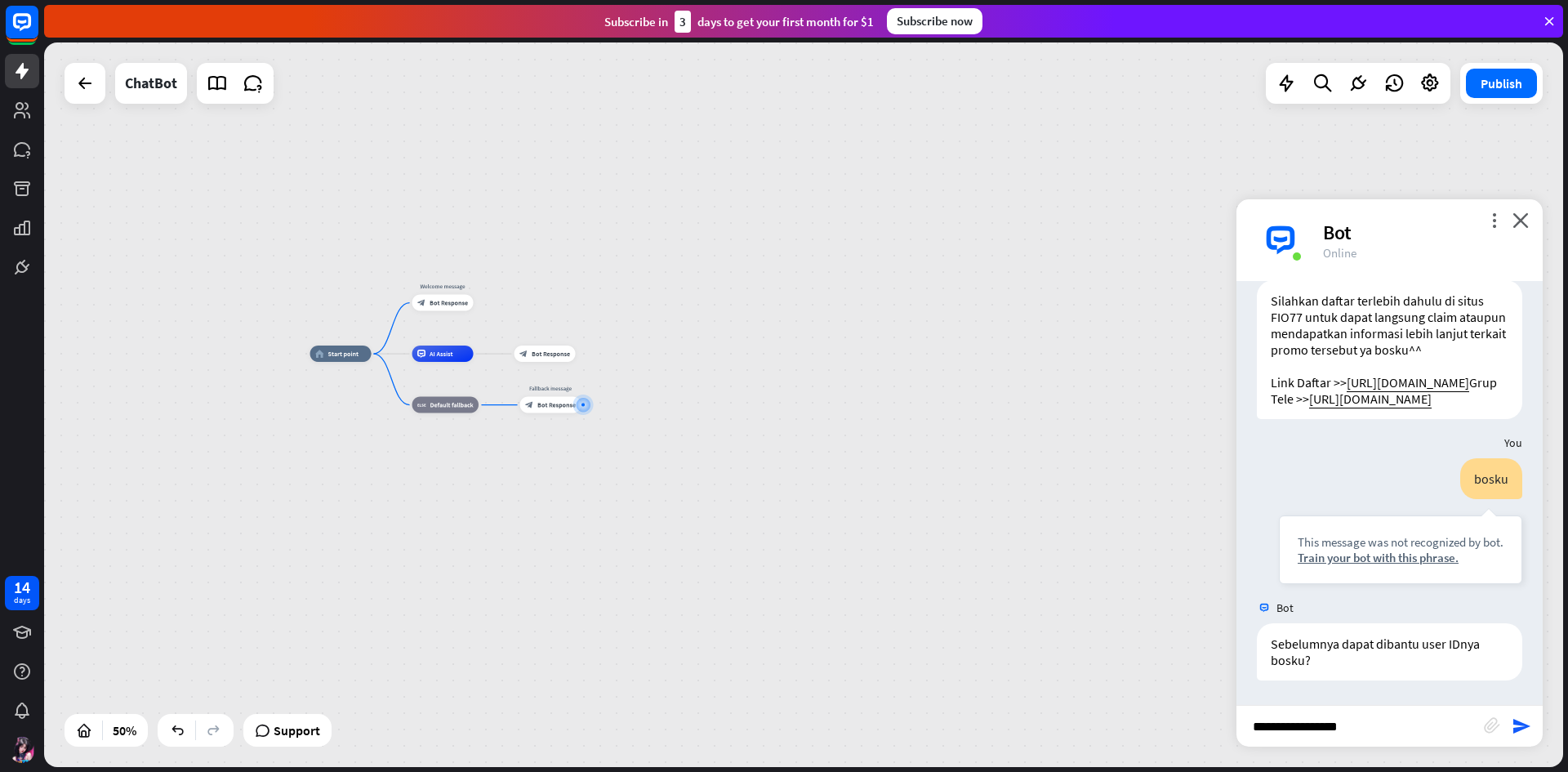 scroll, scrollTop: 97, scrollLeft: 0, axis: vertical 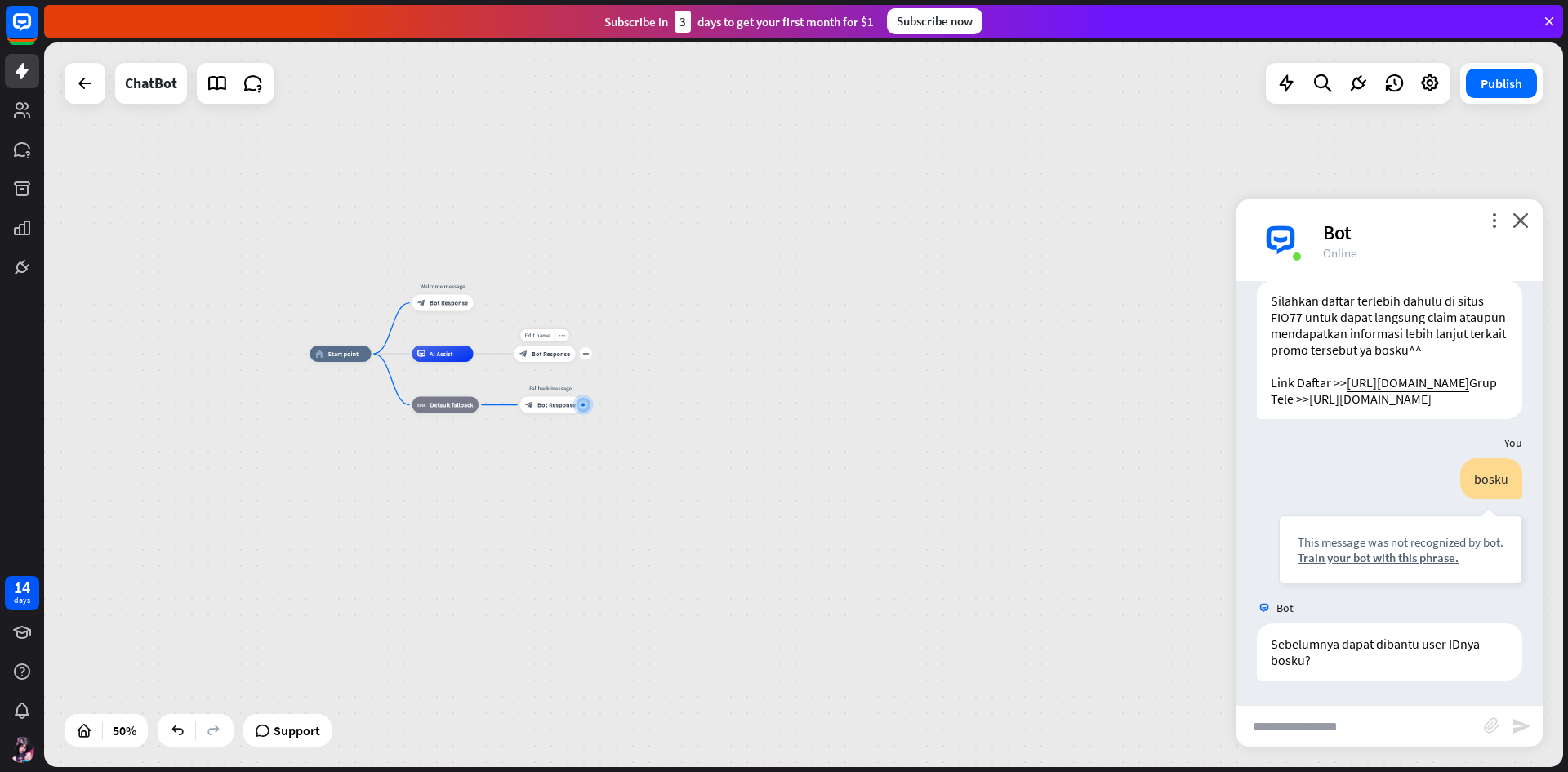 click on "more_horiz" at bounding box center (562, 336) 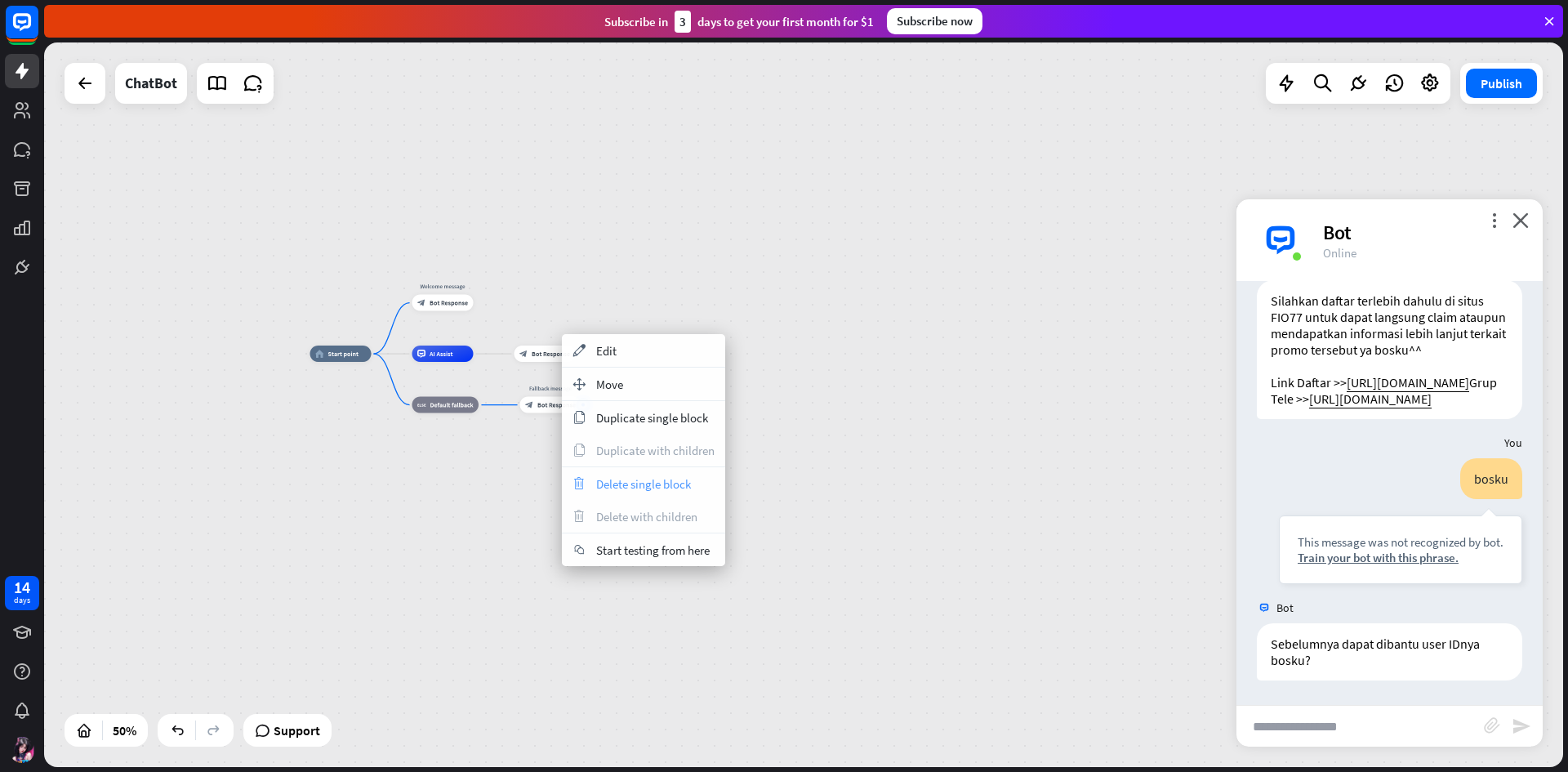 click on "trash   Delete single block" at bounding box center [644, 484] 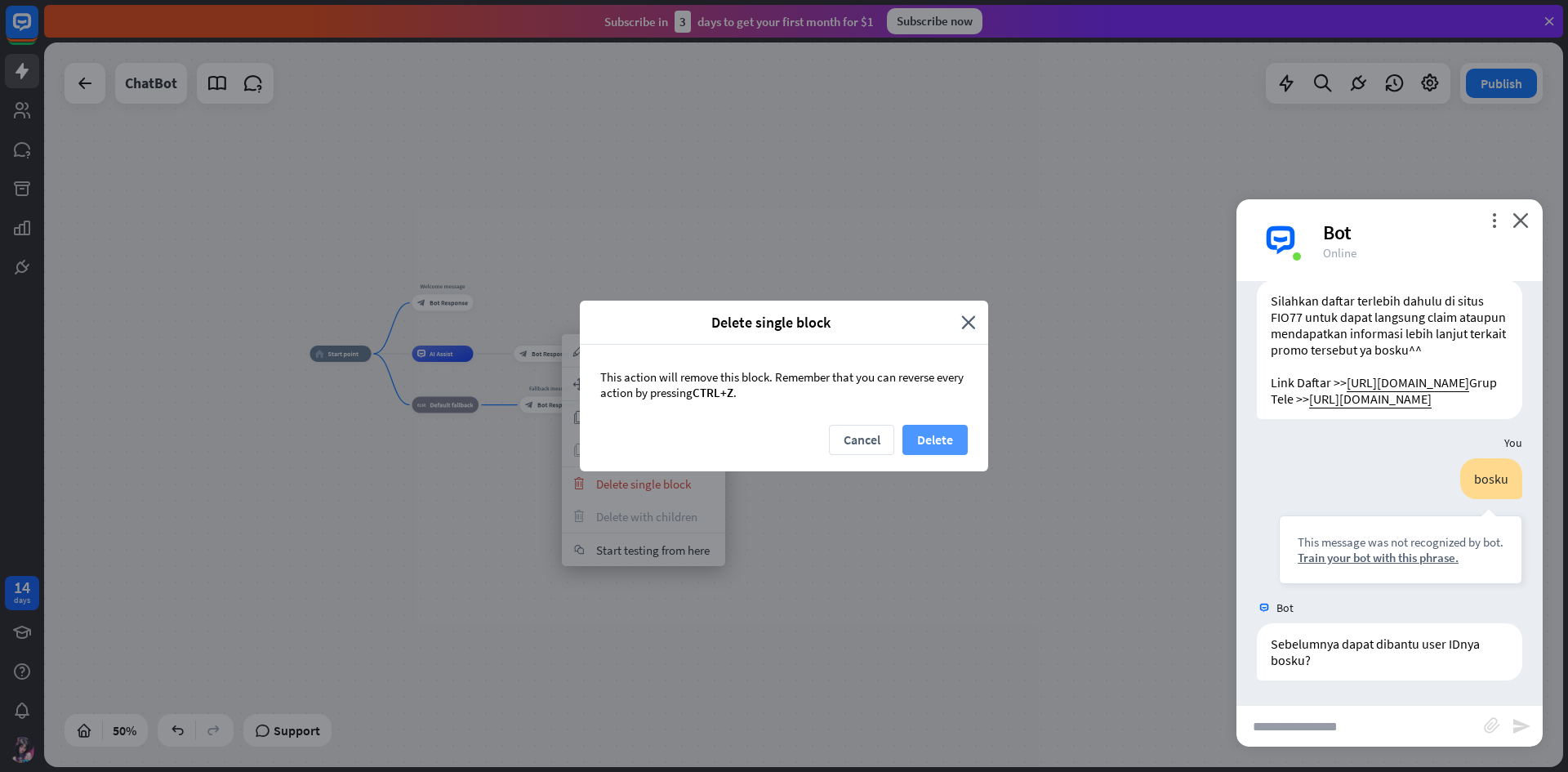 click on "Delete" at bounding box center [935, 440] 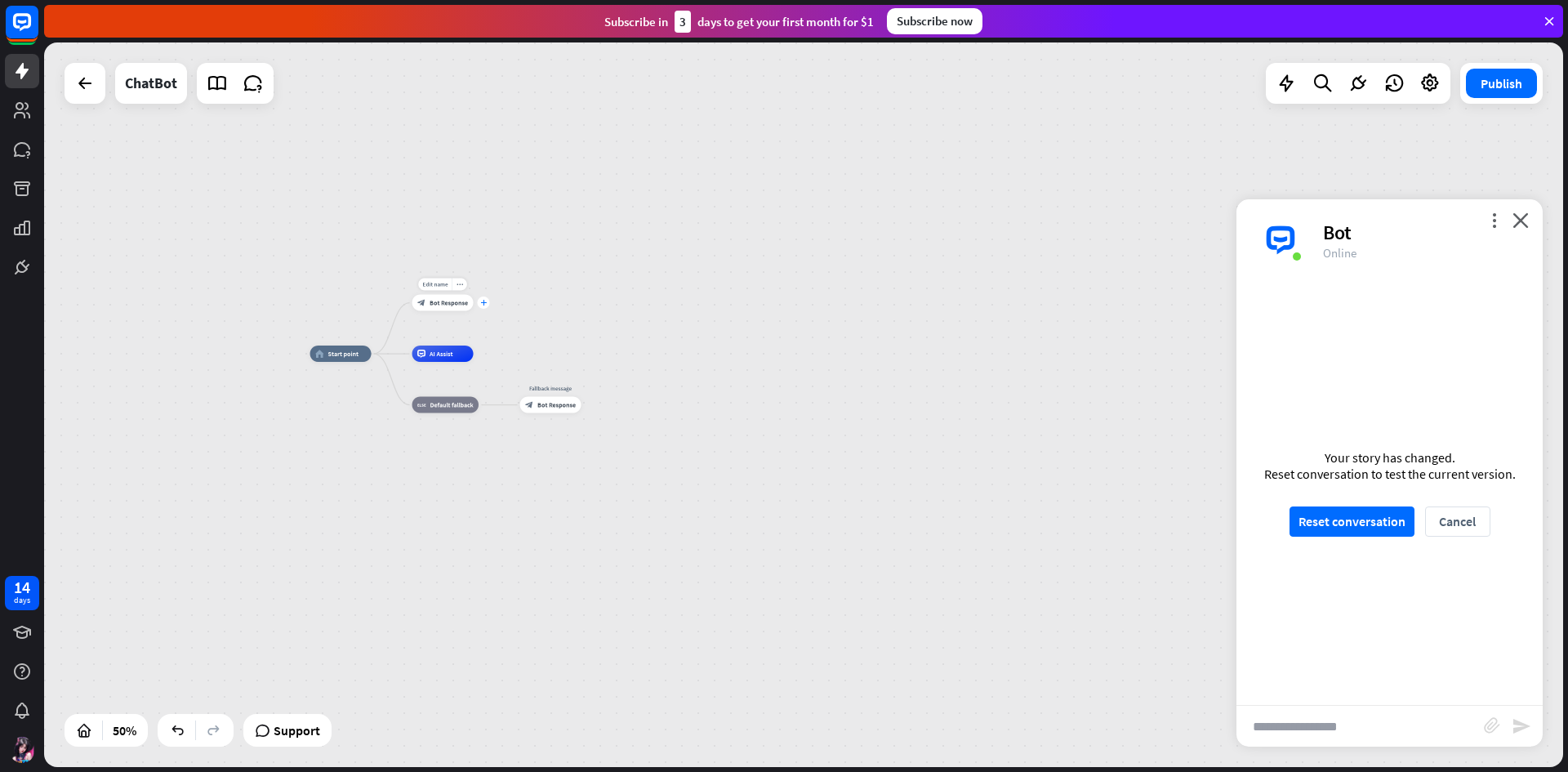 click on "plus" at bounding box center (483, 302) 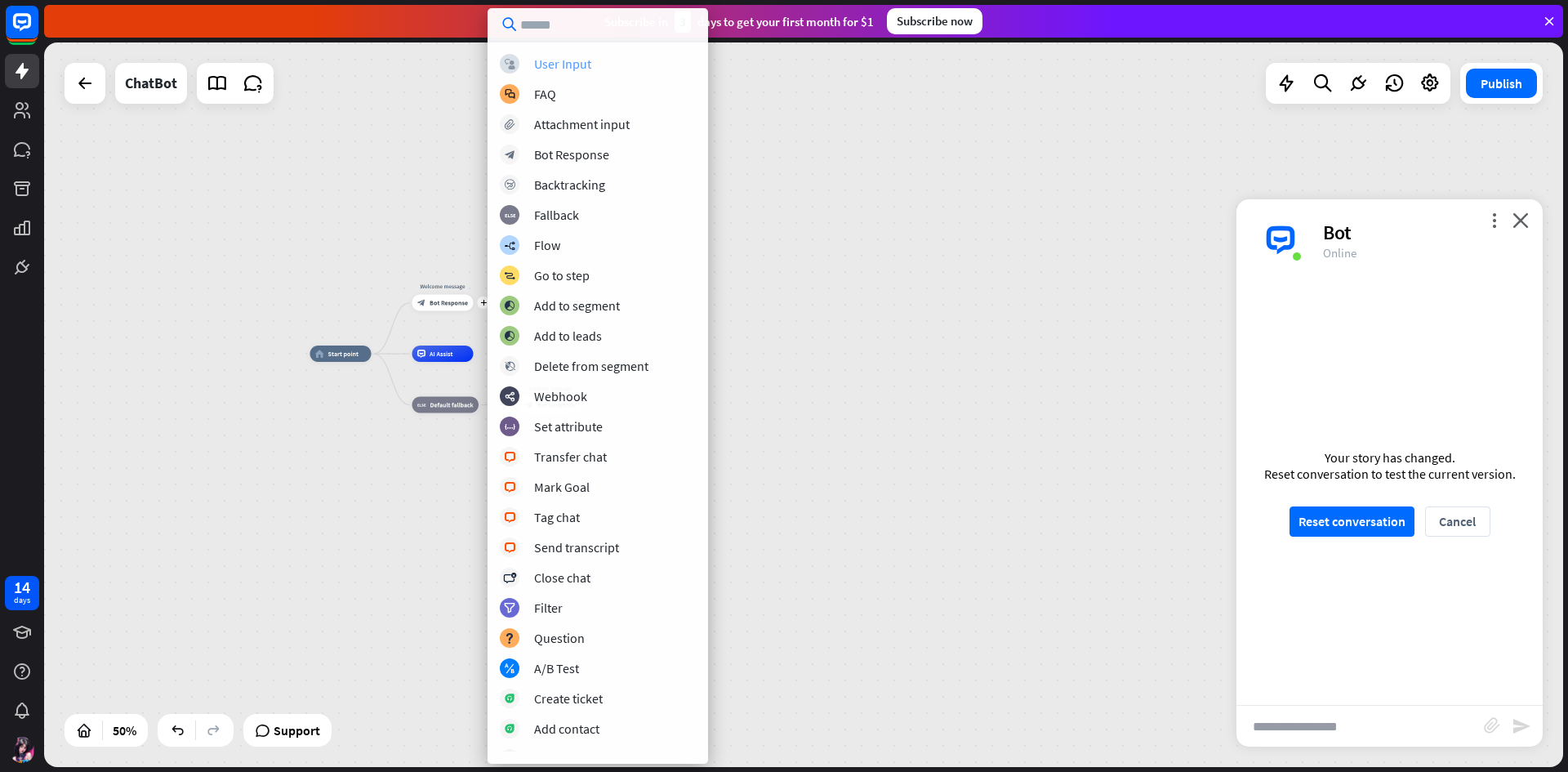 click on "User Input" at bounding box center (563, 64) 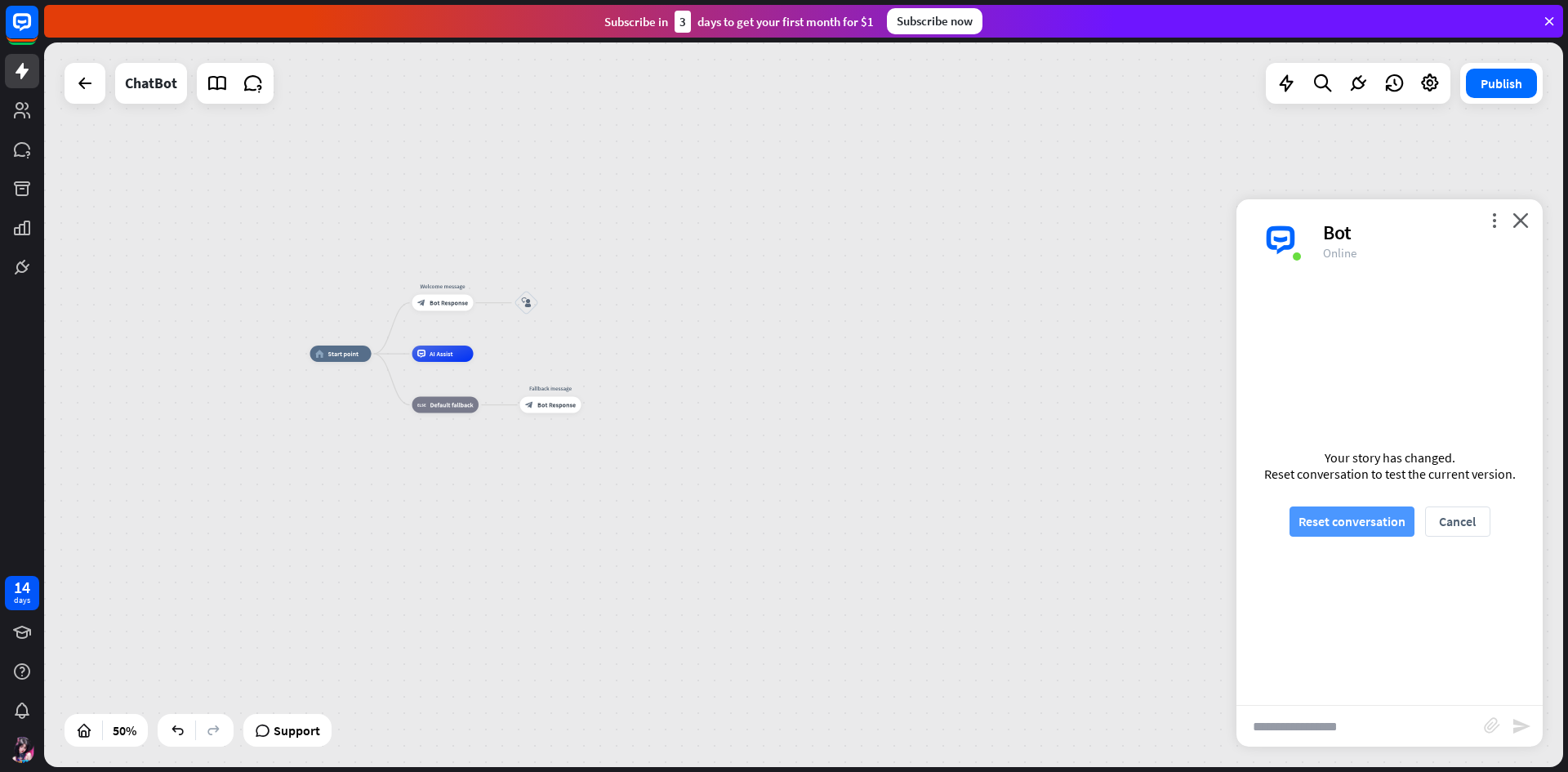 click on "Reset conversation" at bounding box center [1352, 521] 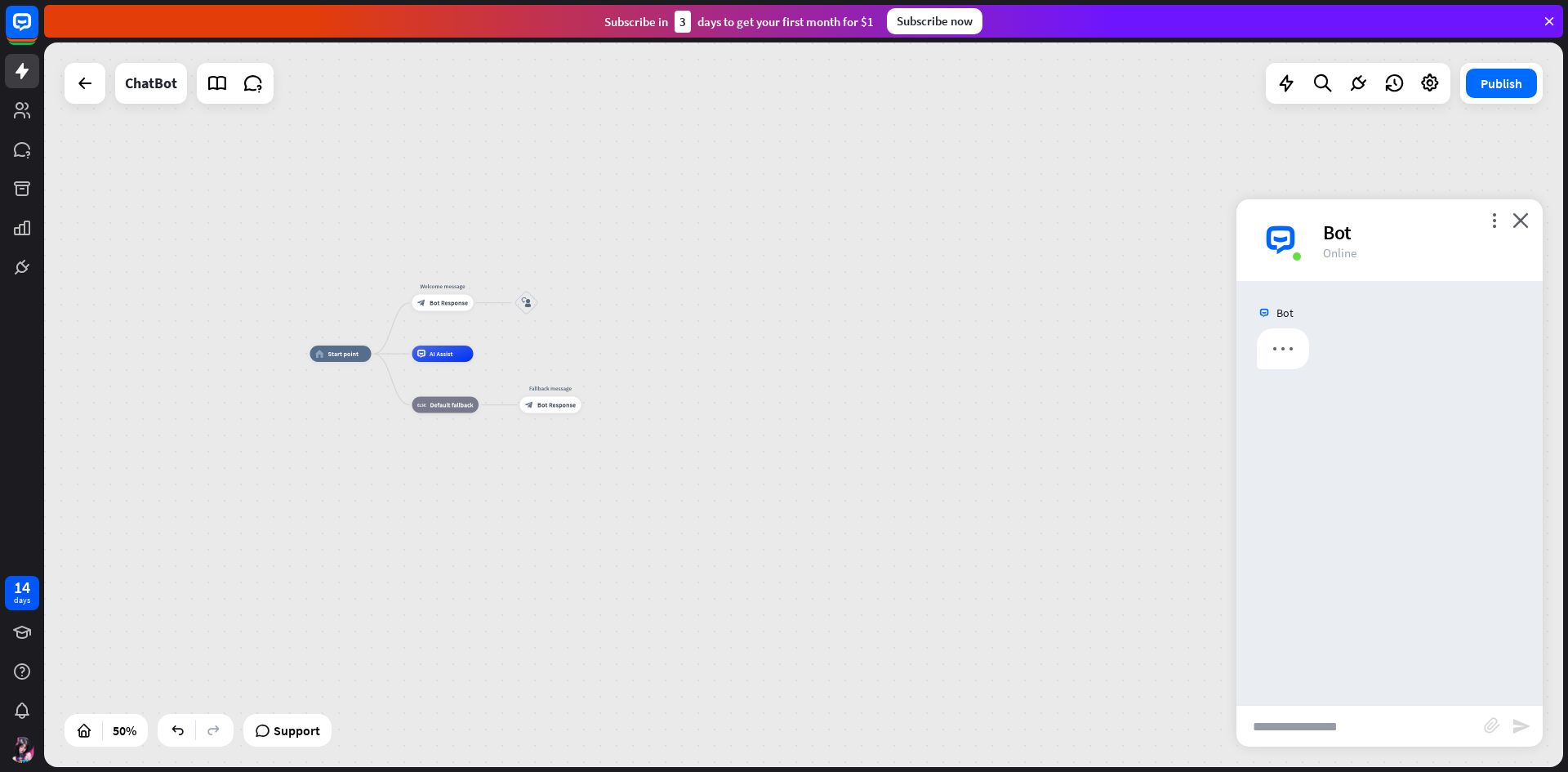 scroll, scrollTop: 0, scrollLeft: 0, axis: both 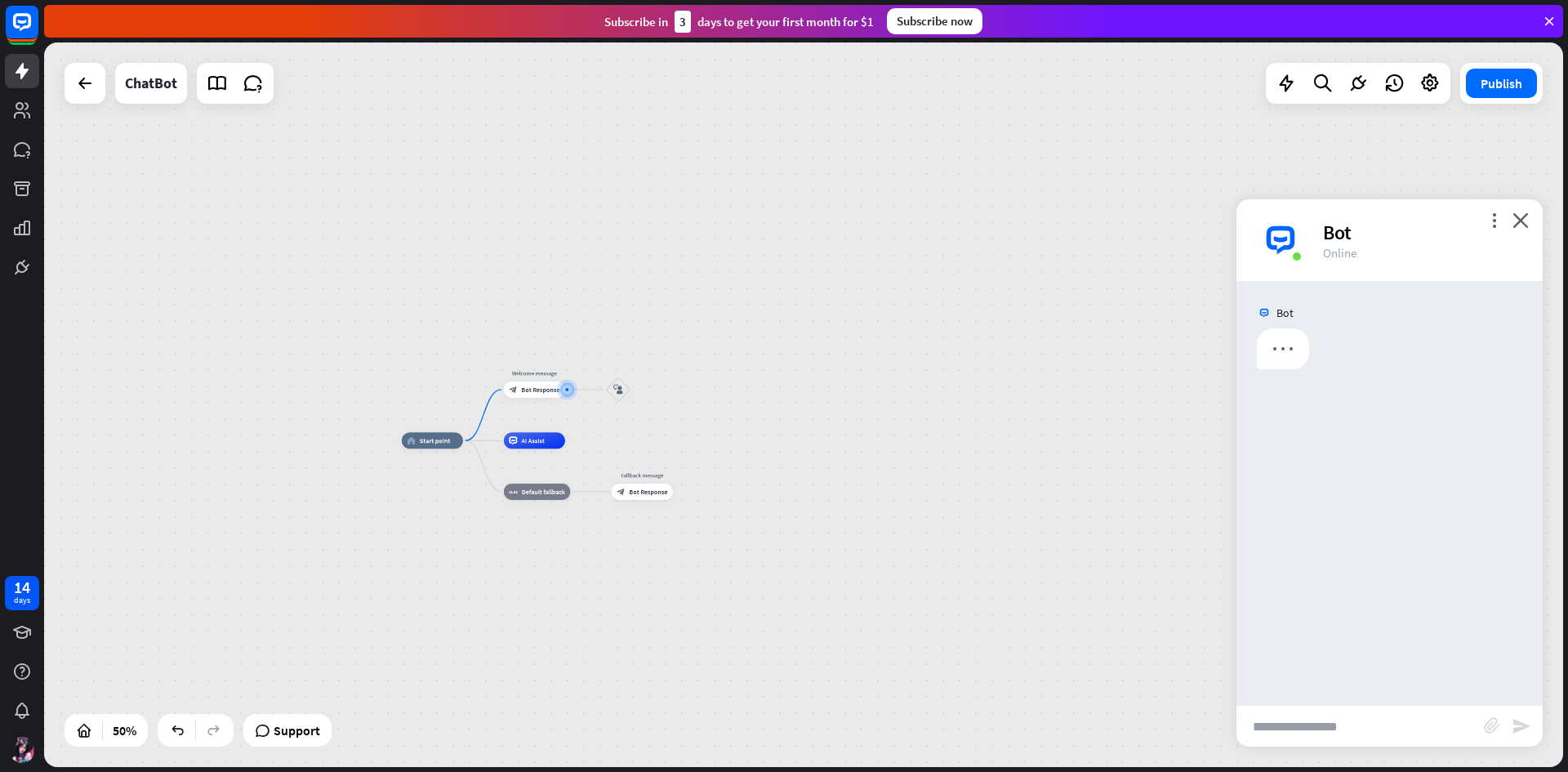 click at bounding box center [1360, 726] 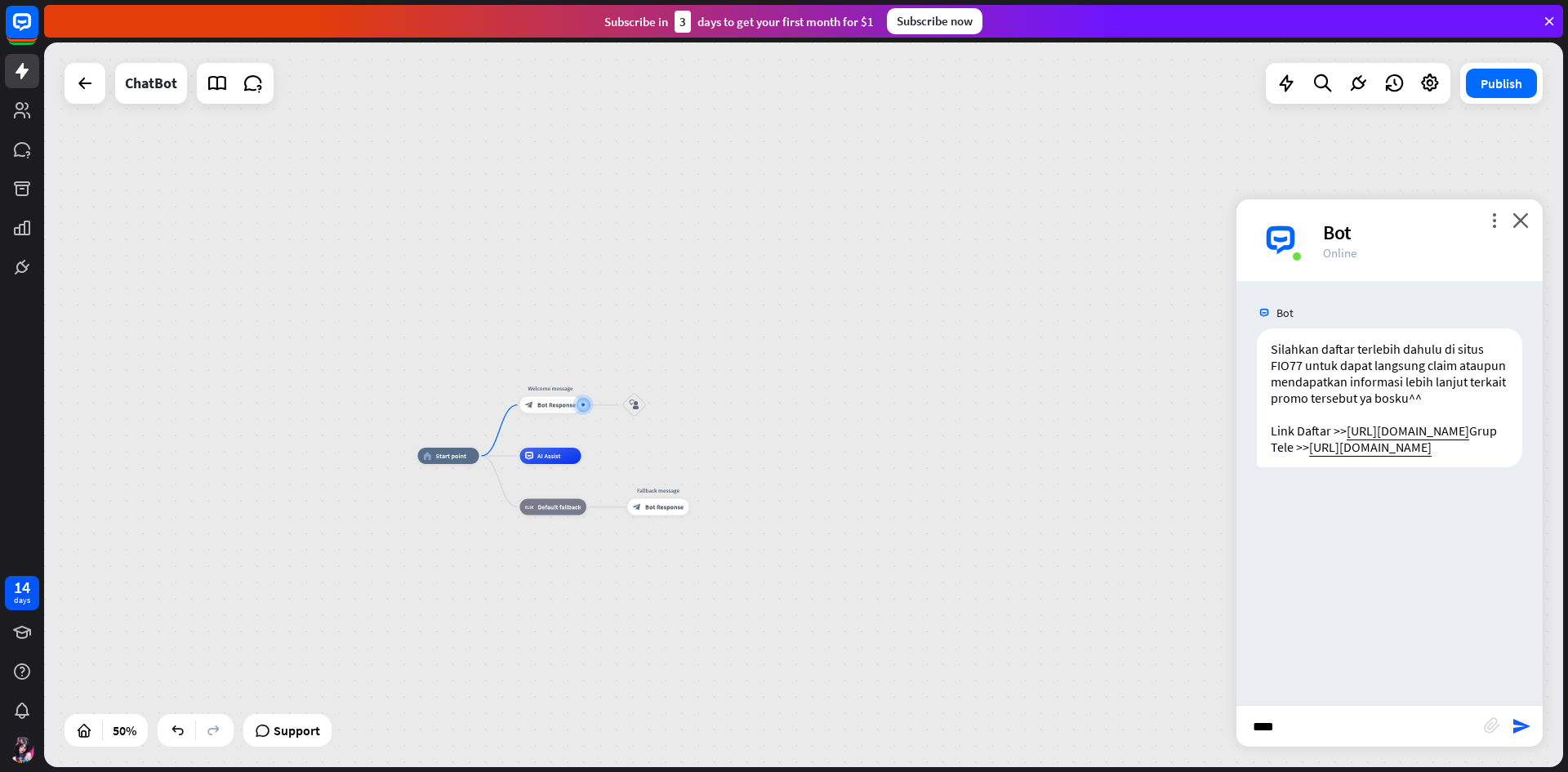 type on "*****" 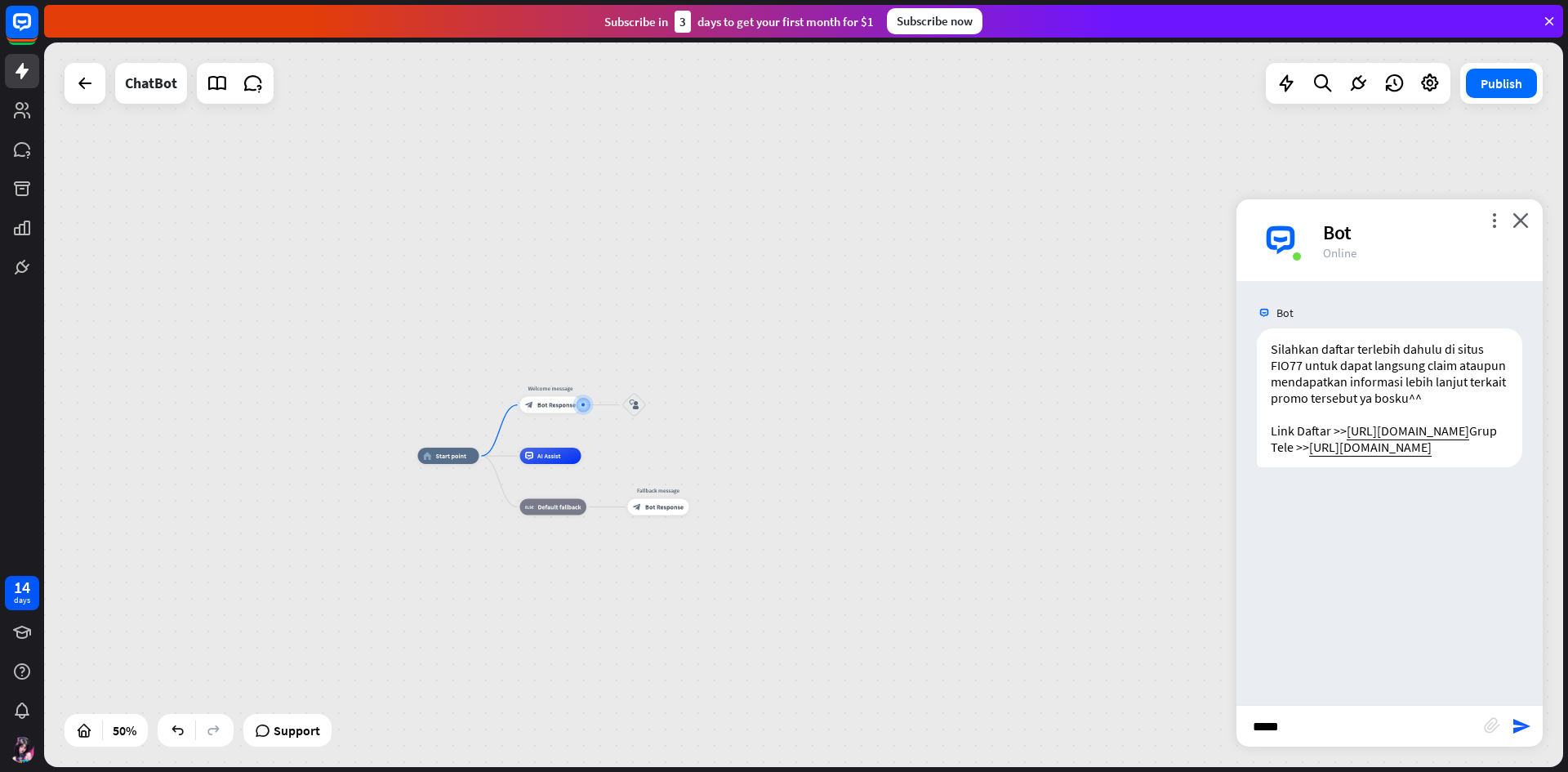 type 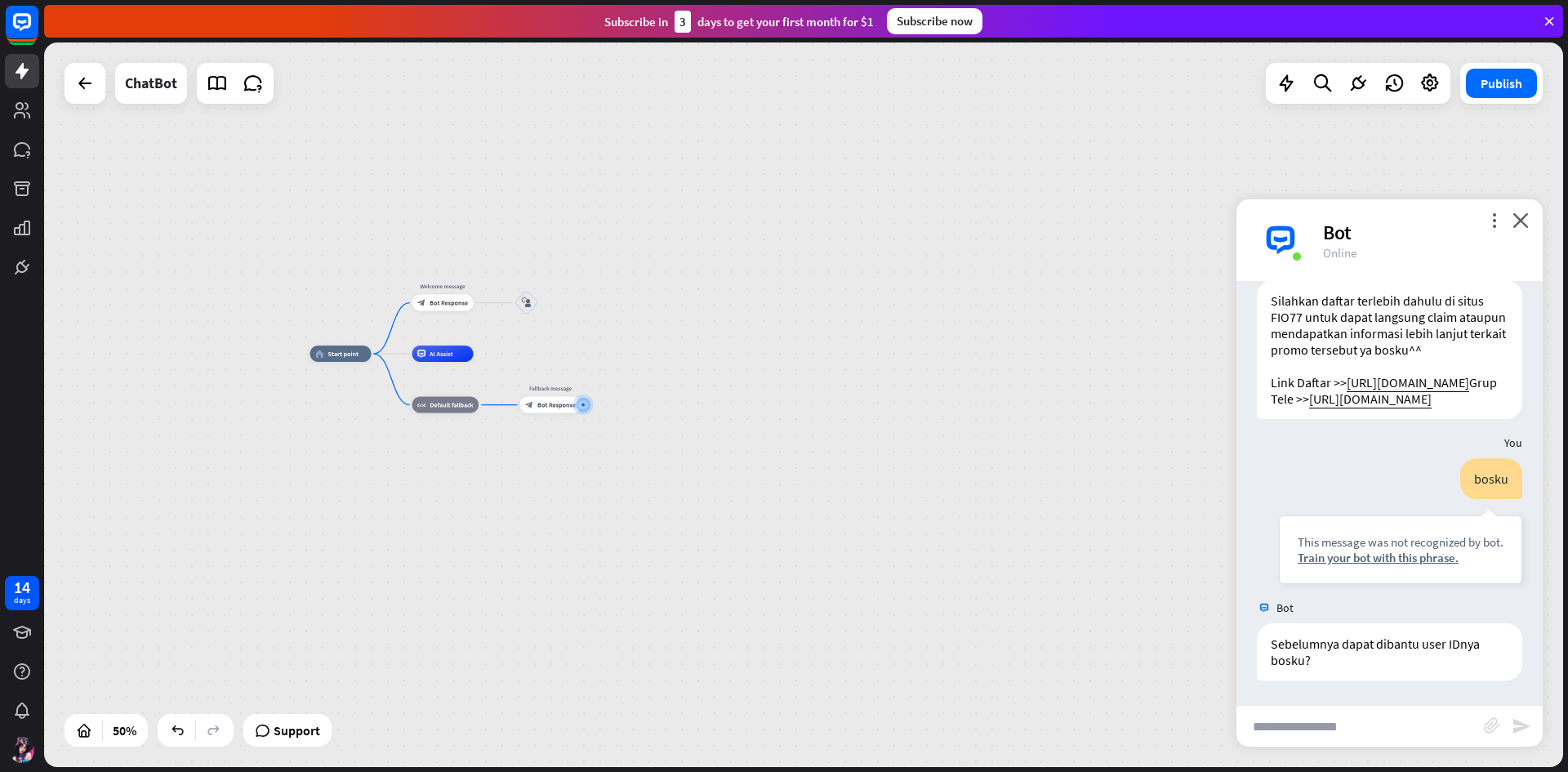scroll, scrollTop: 97, scrollLeft: 0, axis: vertical 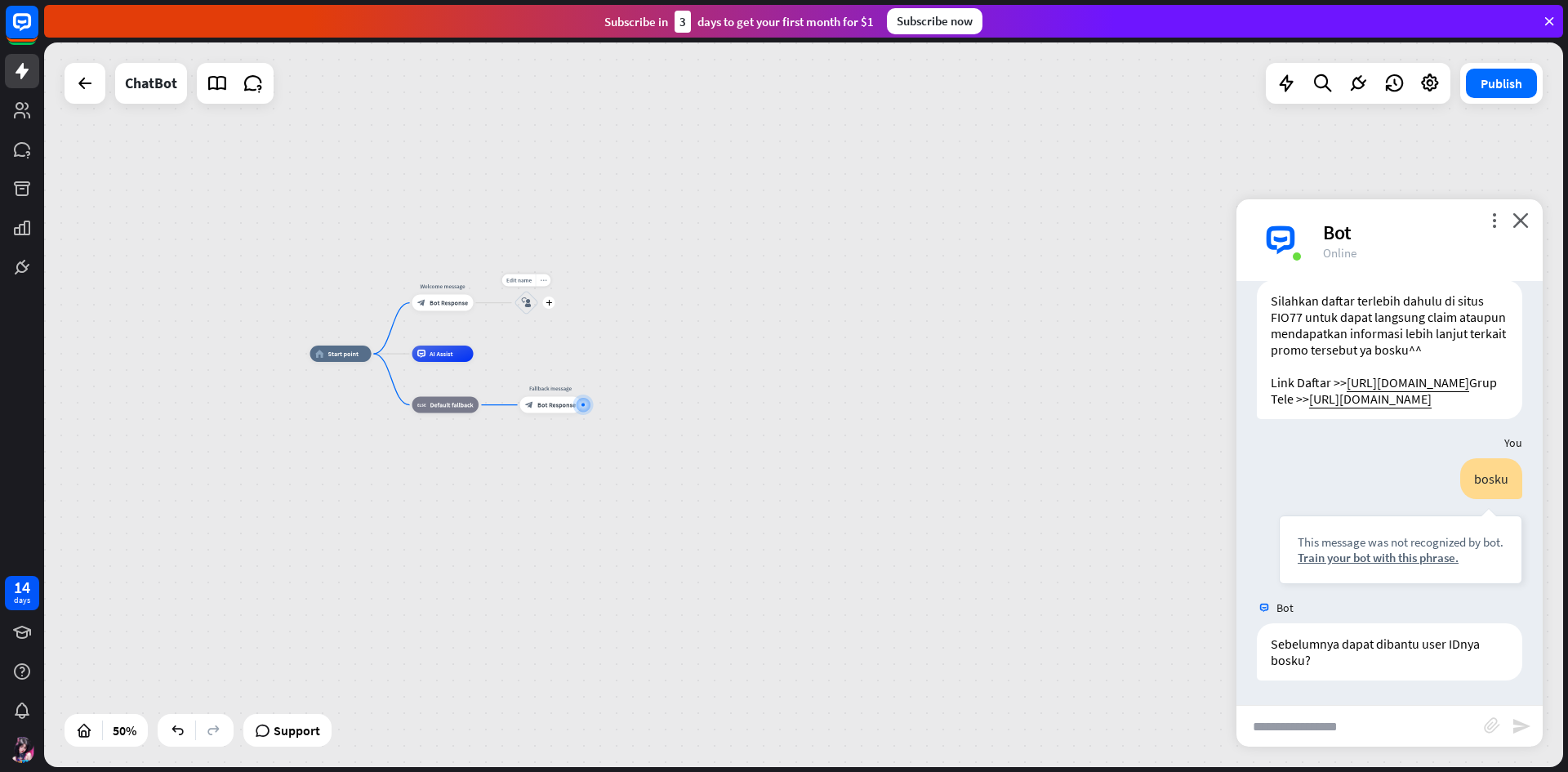 click on "more_horiz" at bounding box center (543, 280) 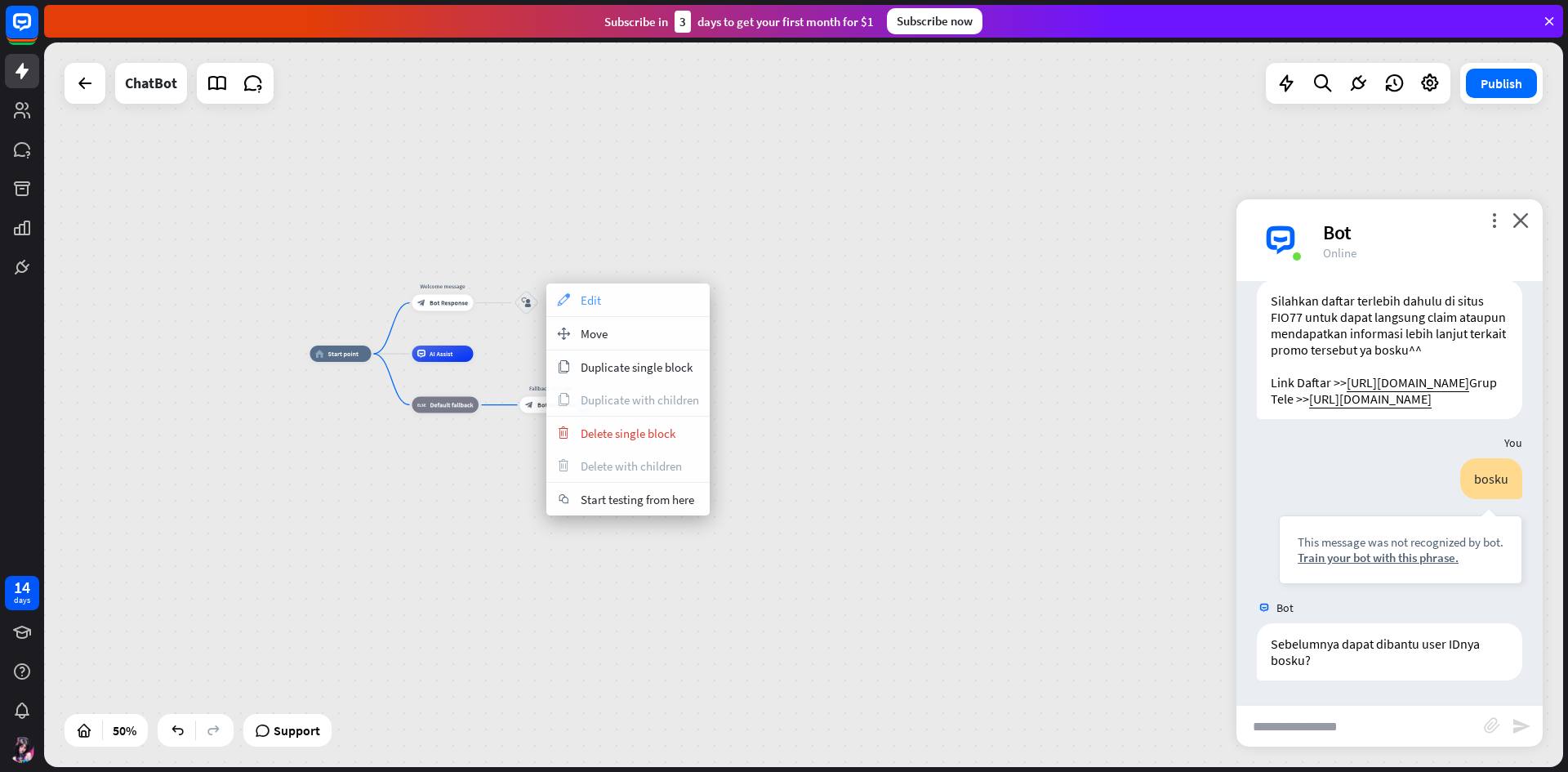 click on "appearance   Edit" at bounding box center [628, 300] 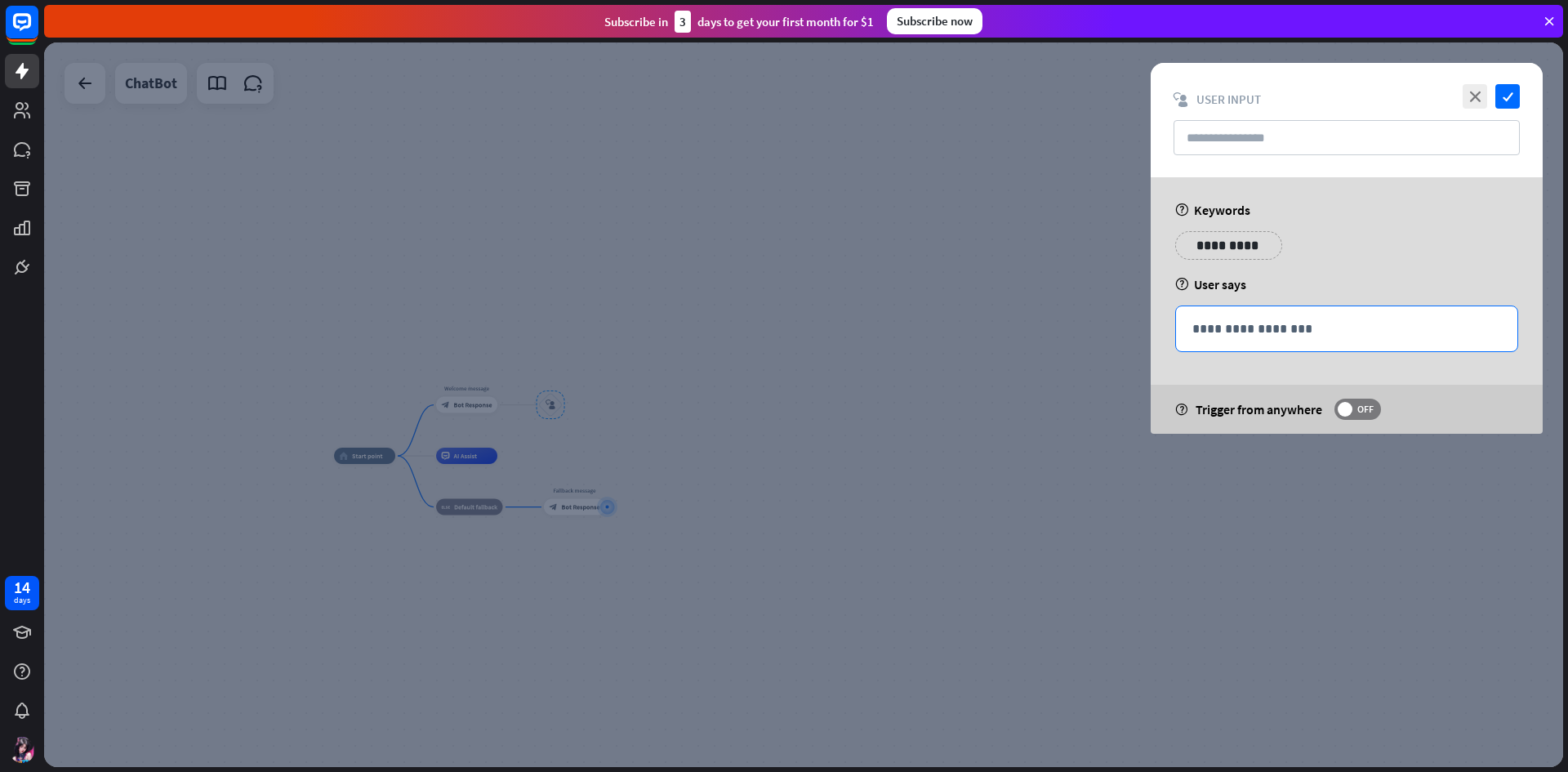 click on "**********" at bounding box center (1347, 328) 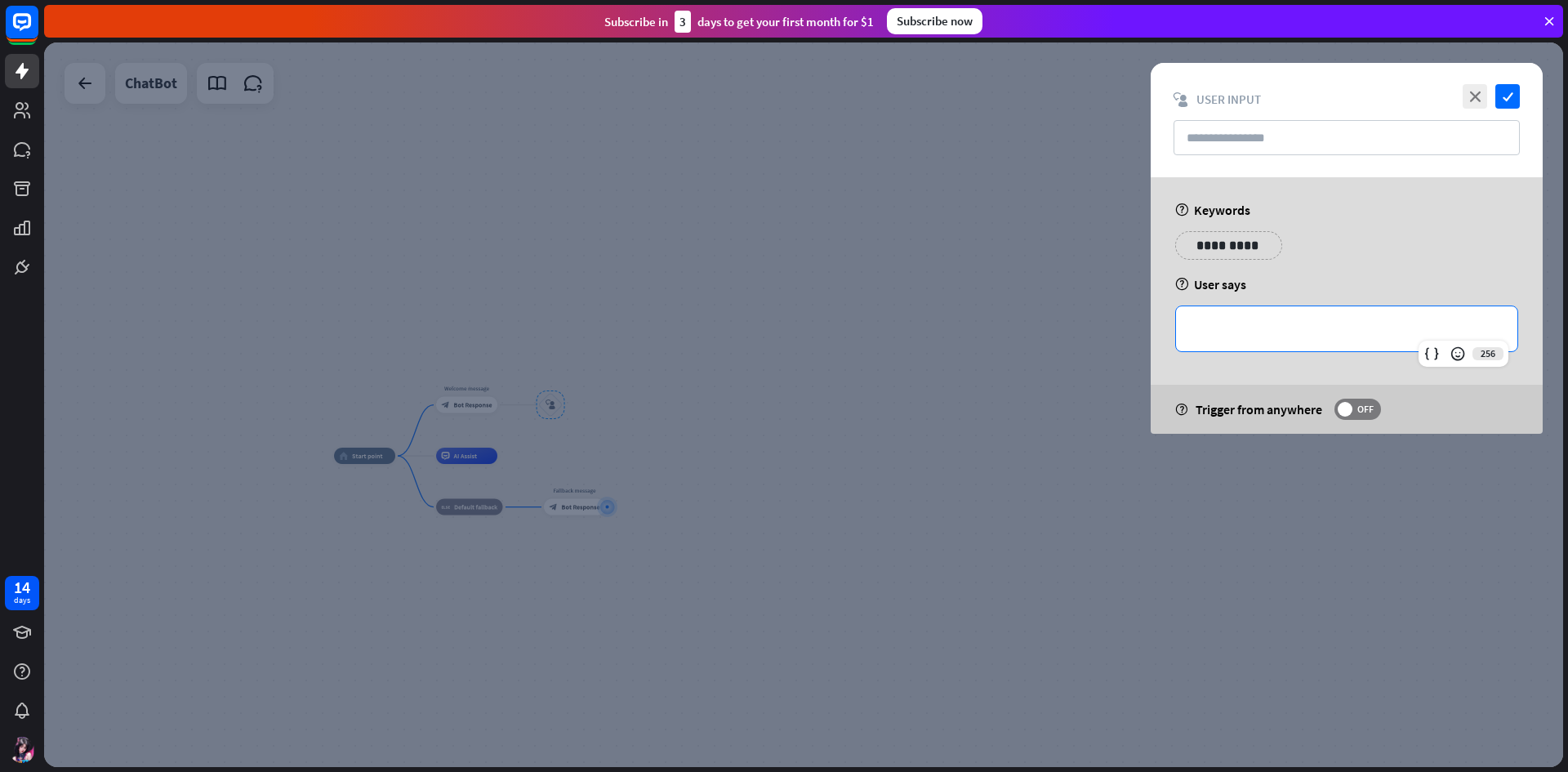 type 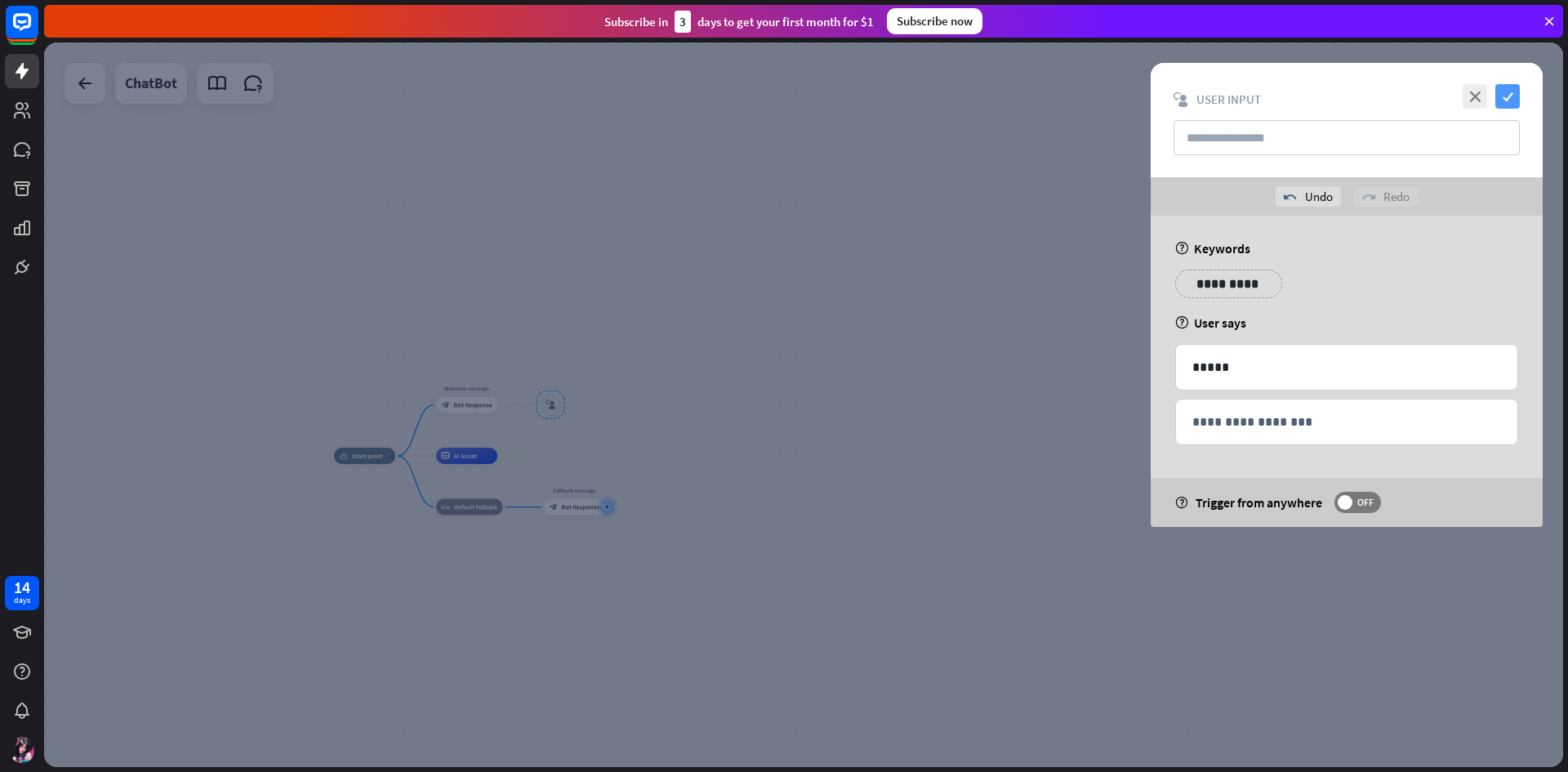 click on "check" at bounding box center [1508, 96] 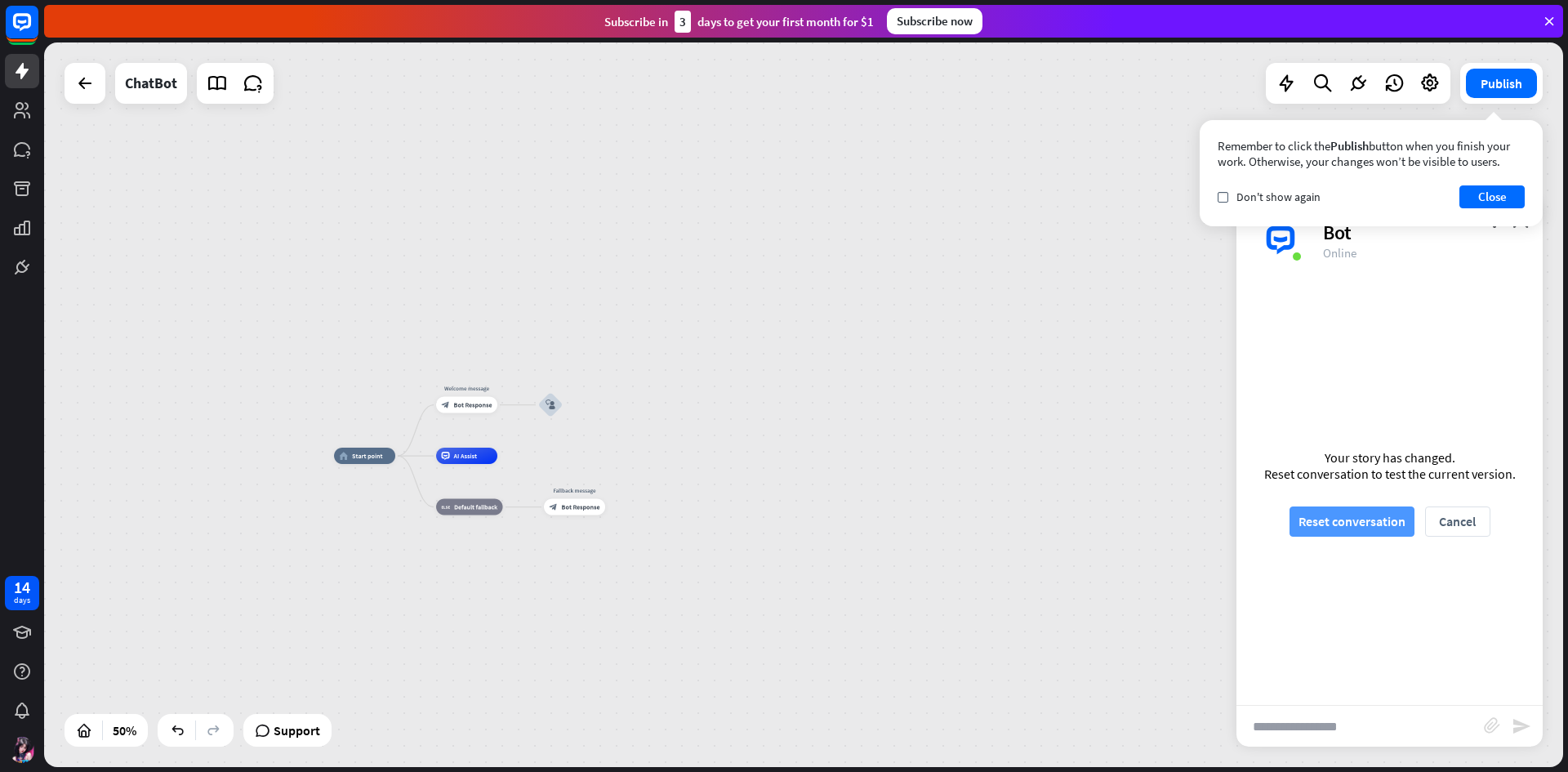 click on "Reset conversation" at bounding box center [1352, 521] 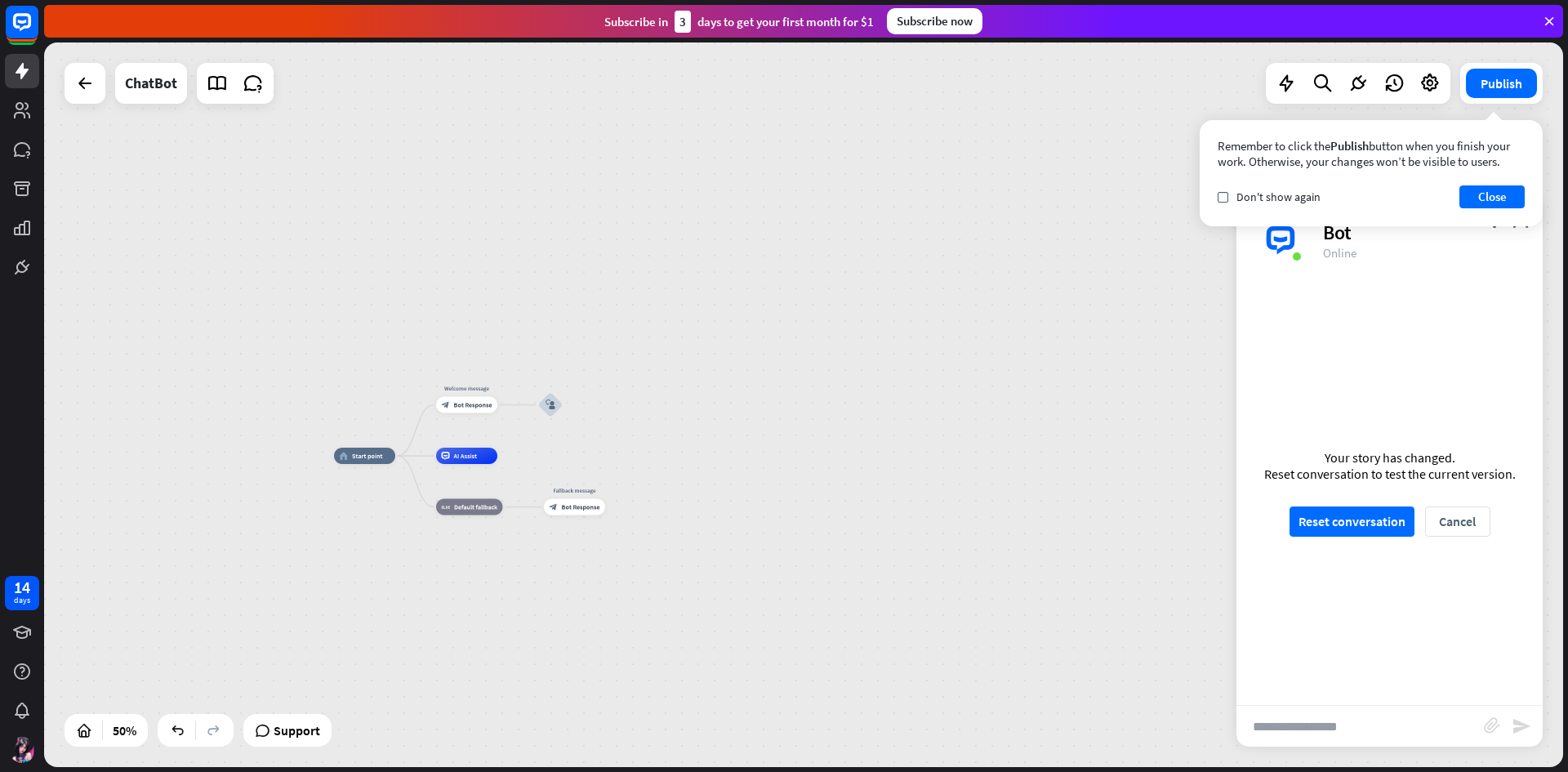 scroll, scrollTop: 0, scrollLeft: 0, axis: both 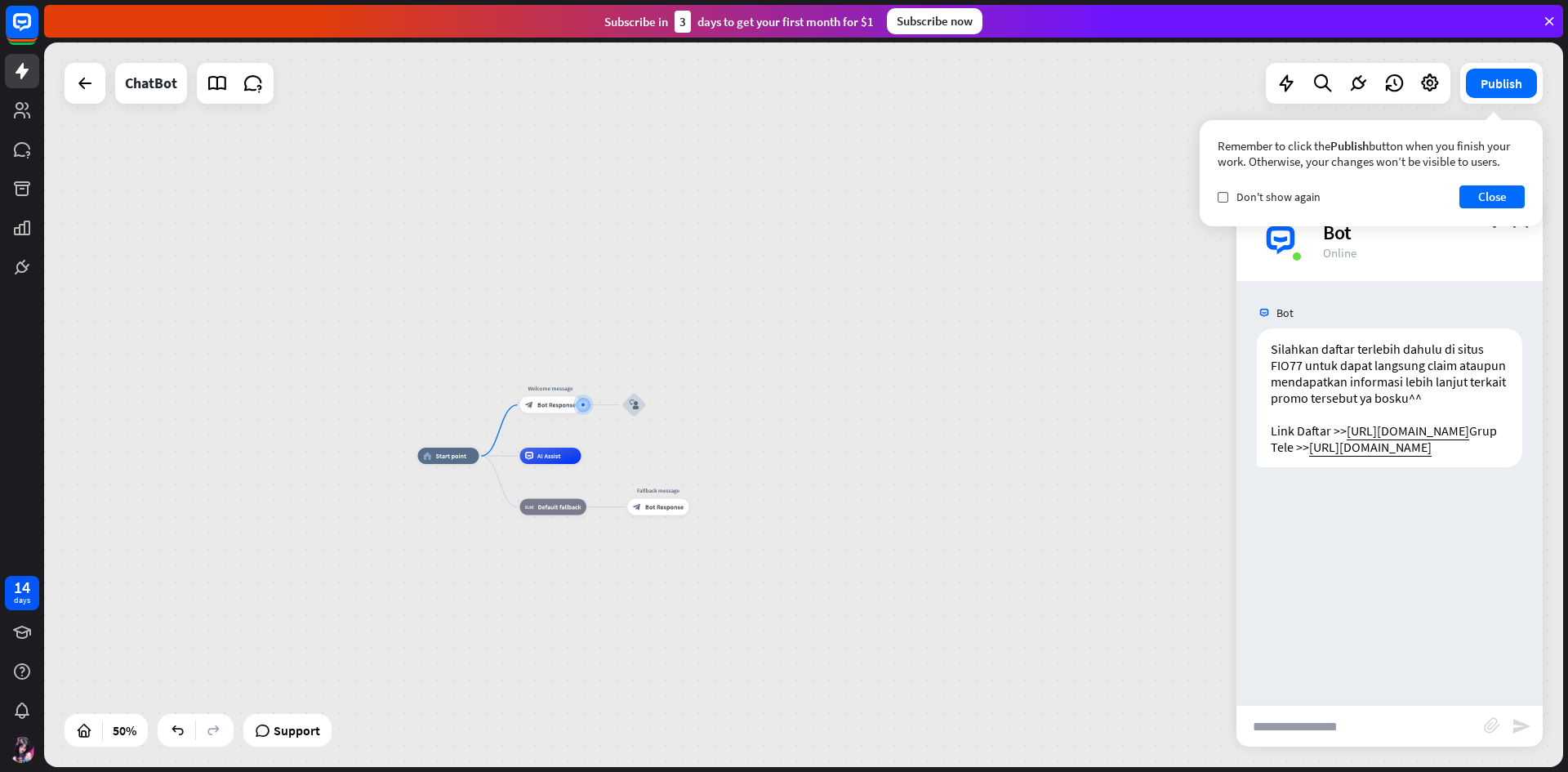 click at bounding box center [1360, 726] 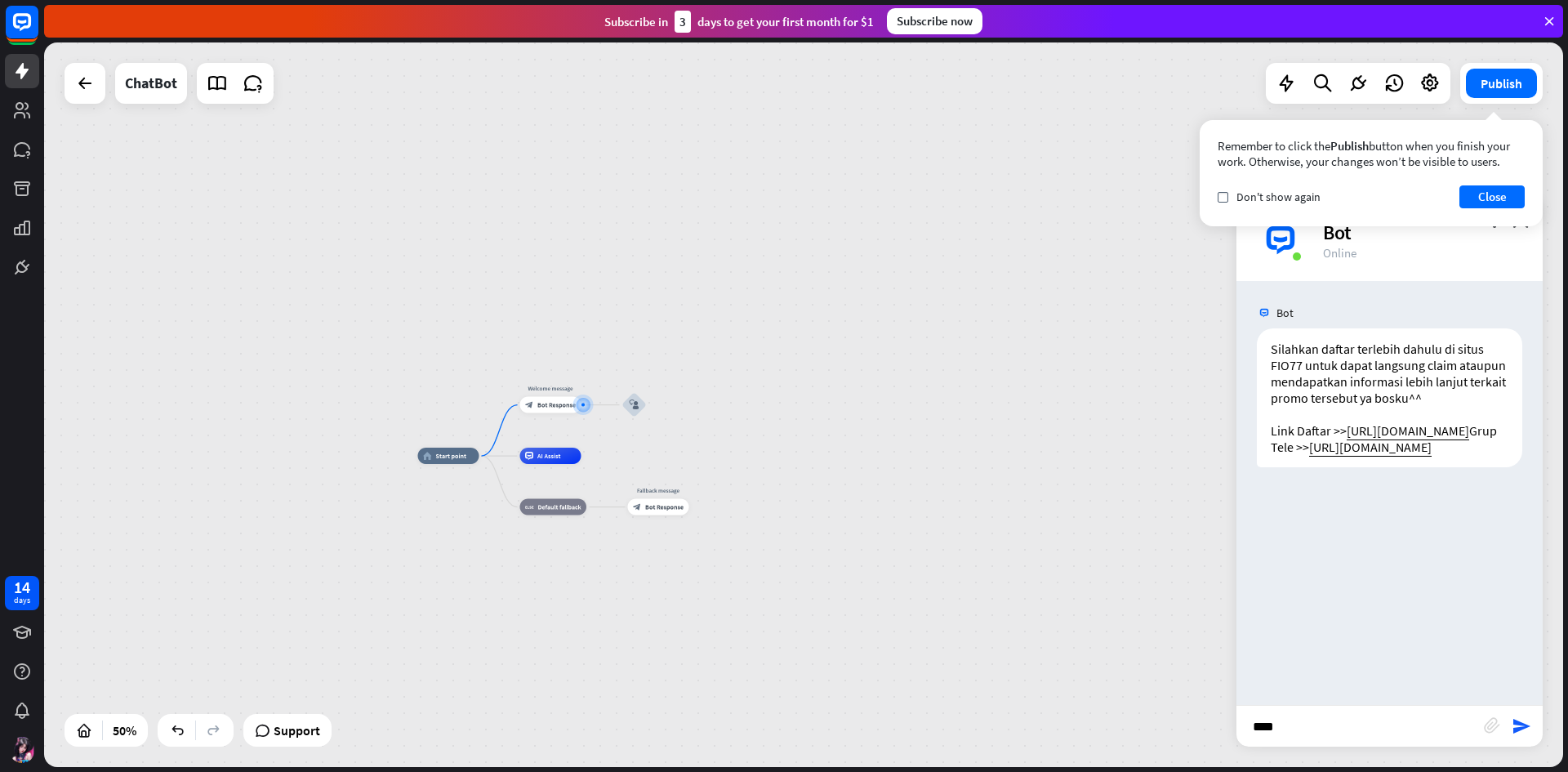 type on "*****" 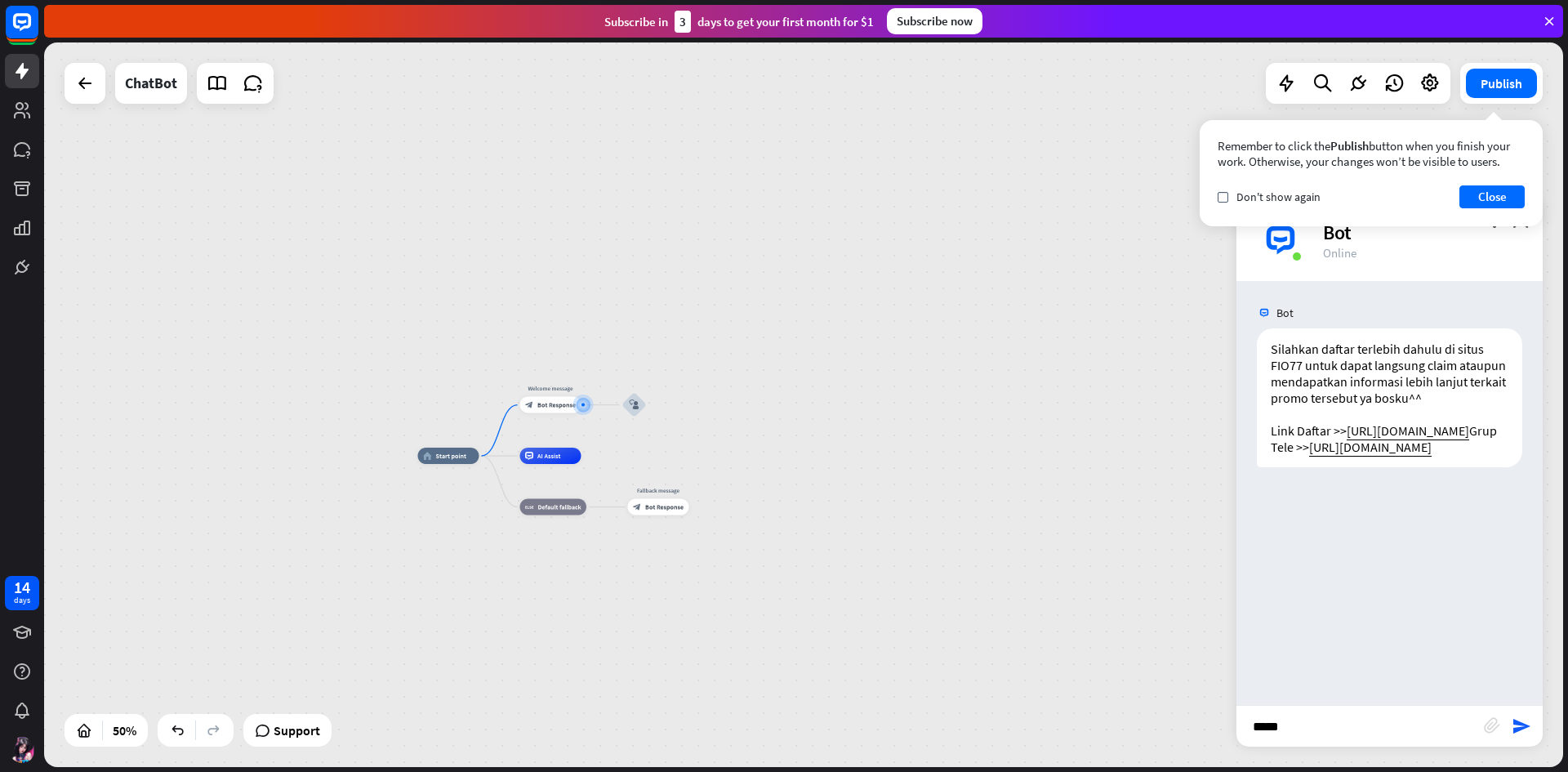 type 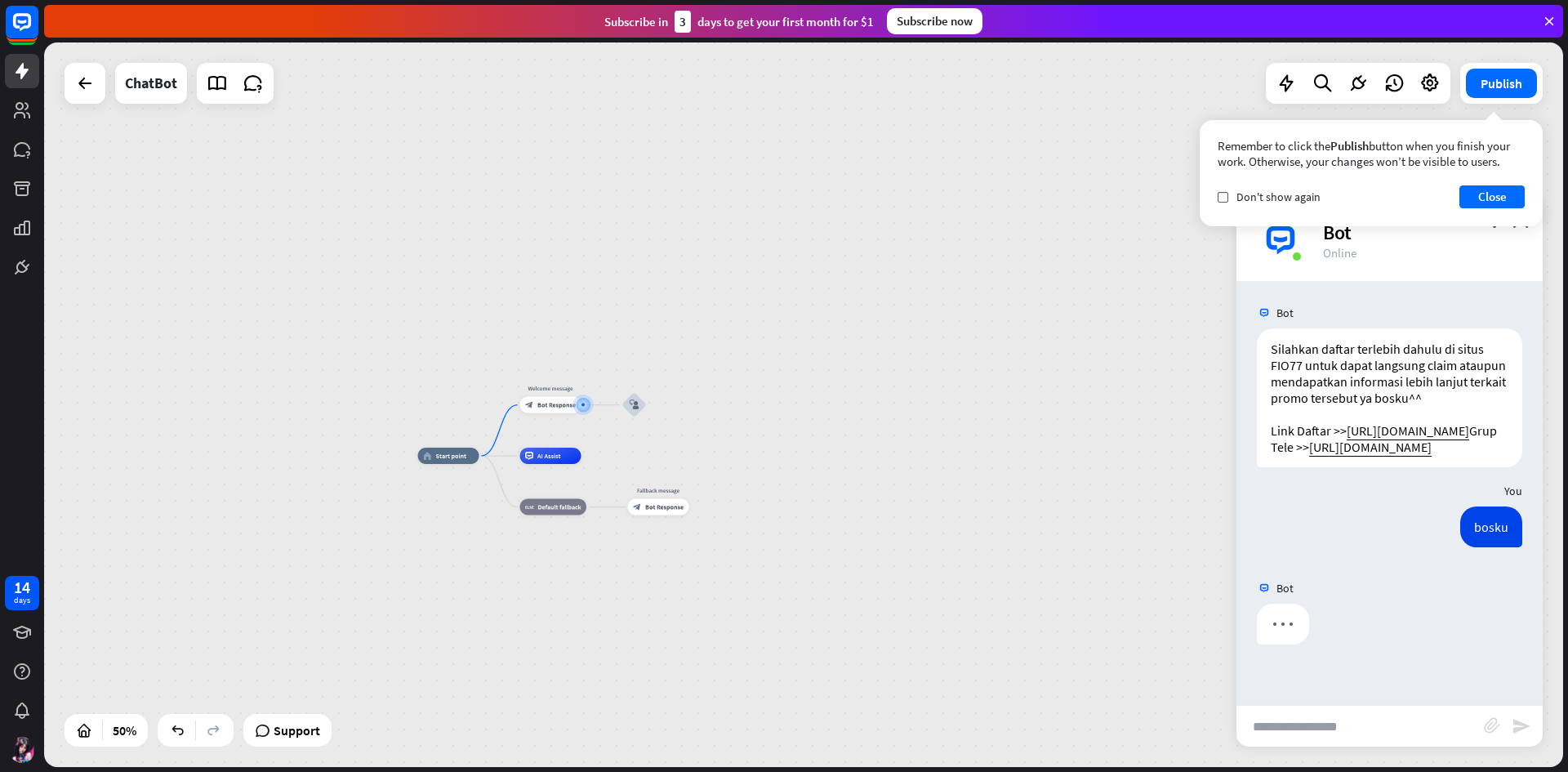 scroll, scrollTop: 0, scrollLeft: 0, axis: both 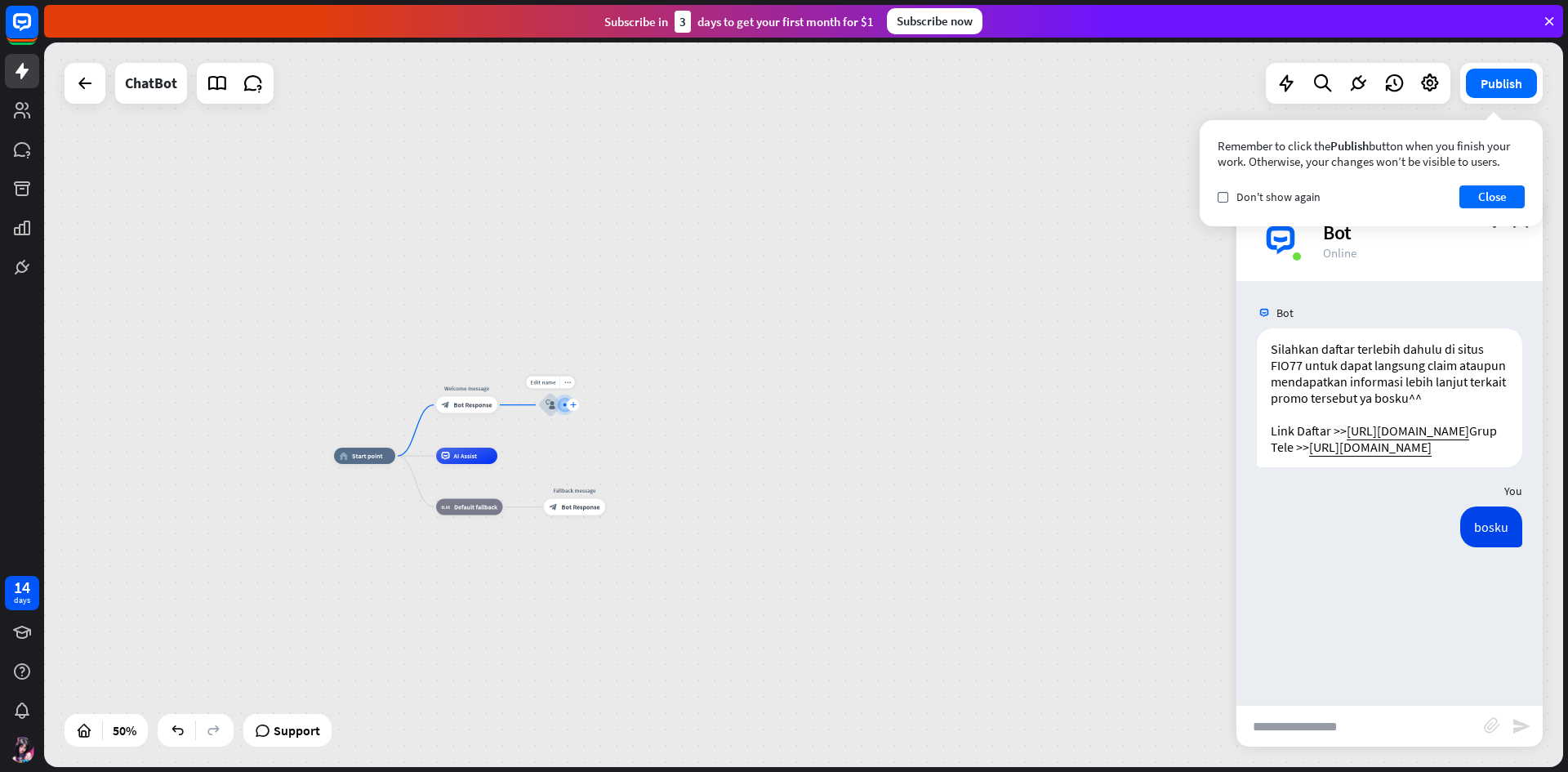 click on "plus" at bounding box center [572, 404] 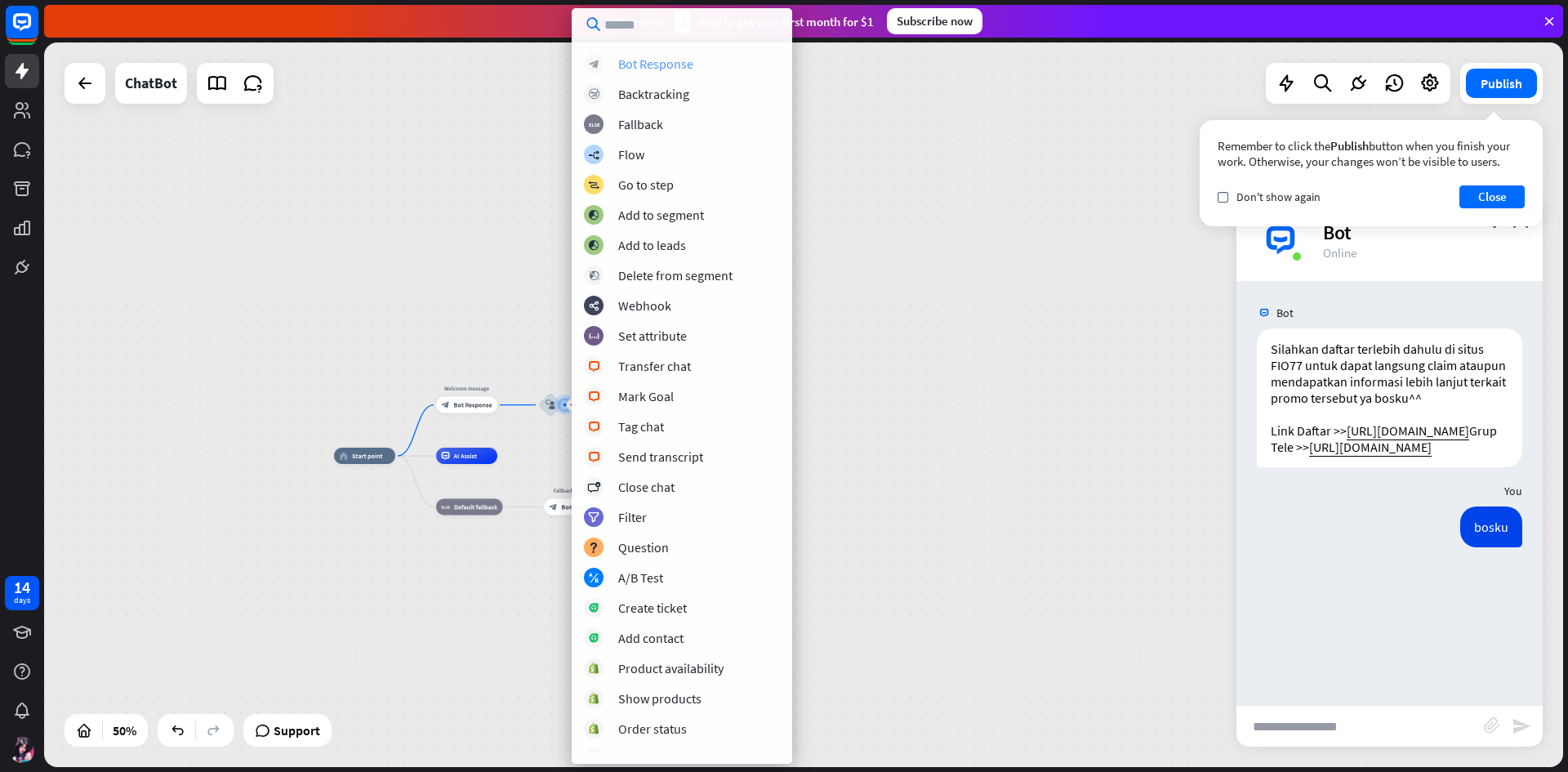 click on "Bot Response" at bounding box center [656, 64] 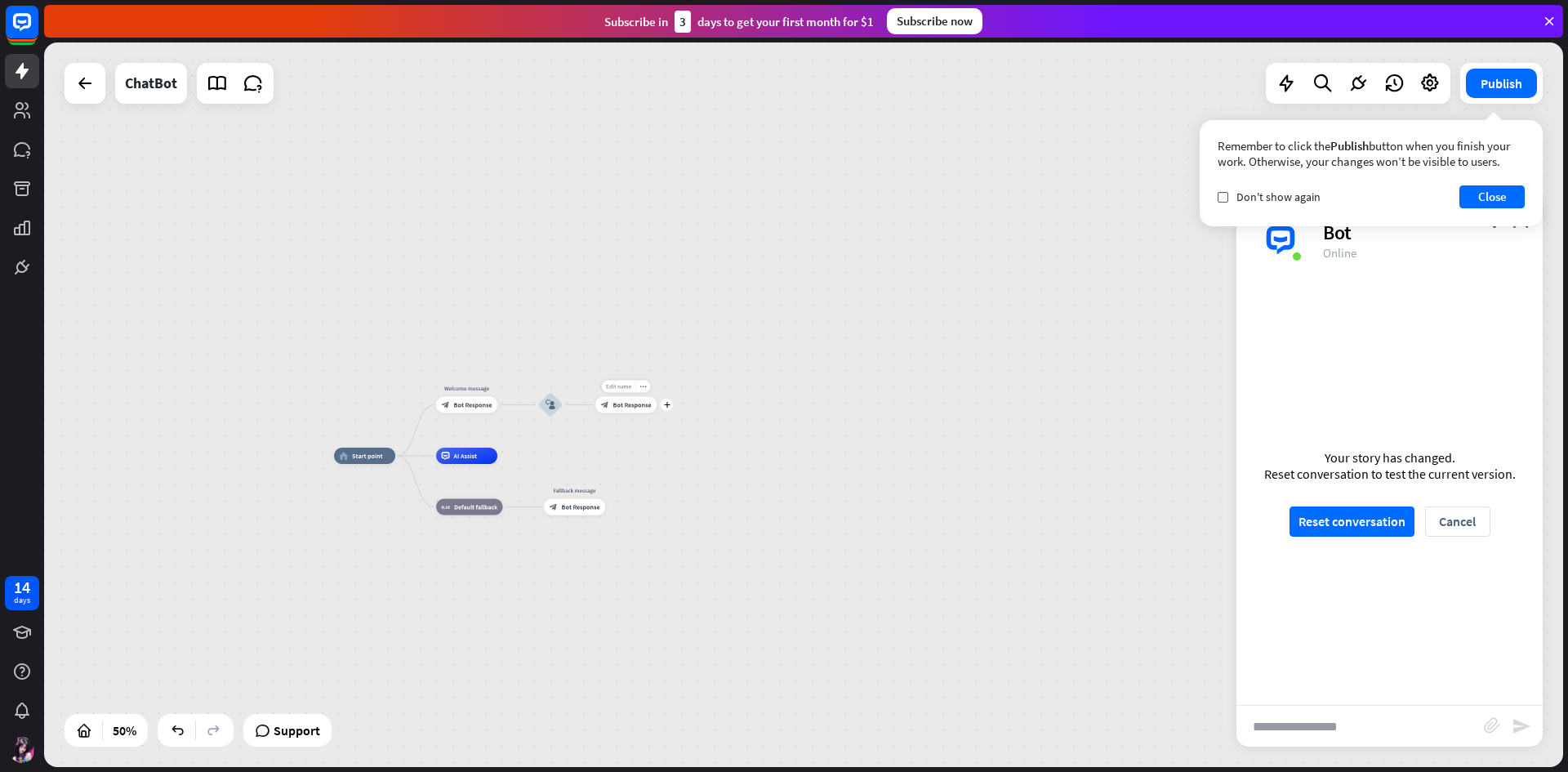 click on "Edit name" at bounding box center (618, 386) 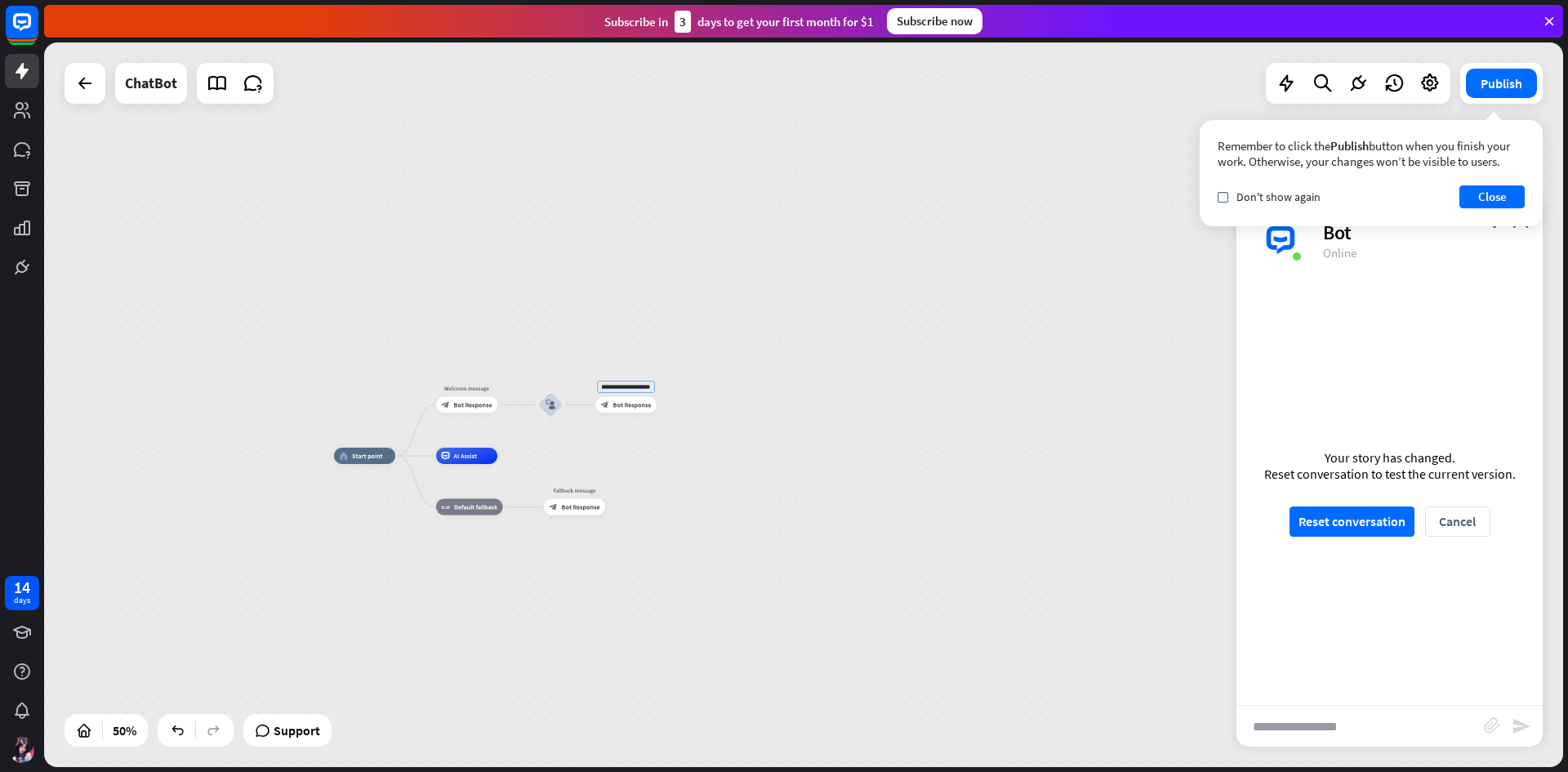 scroll, scrollTop: 0, scrollLeft: 74, axis: horizontal 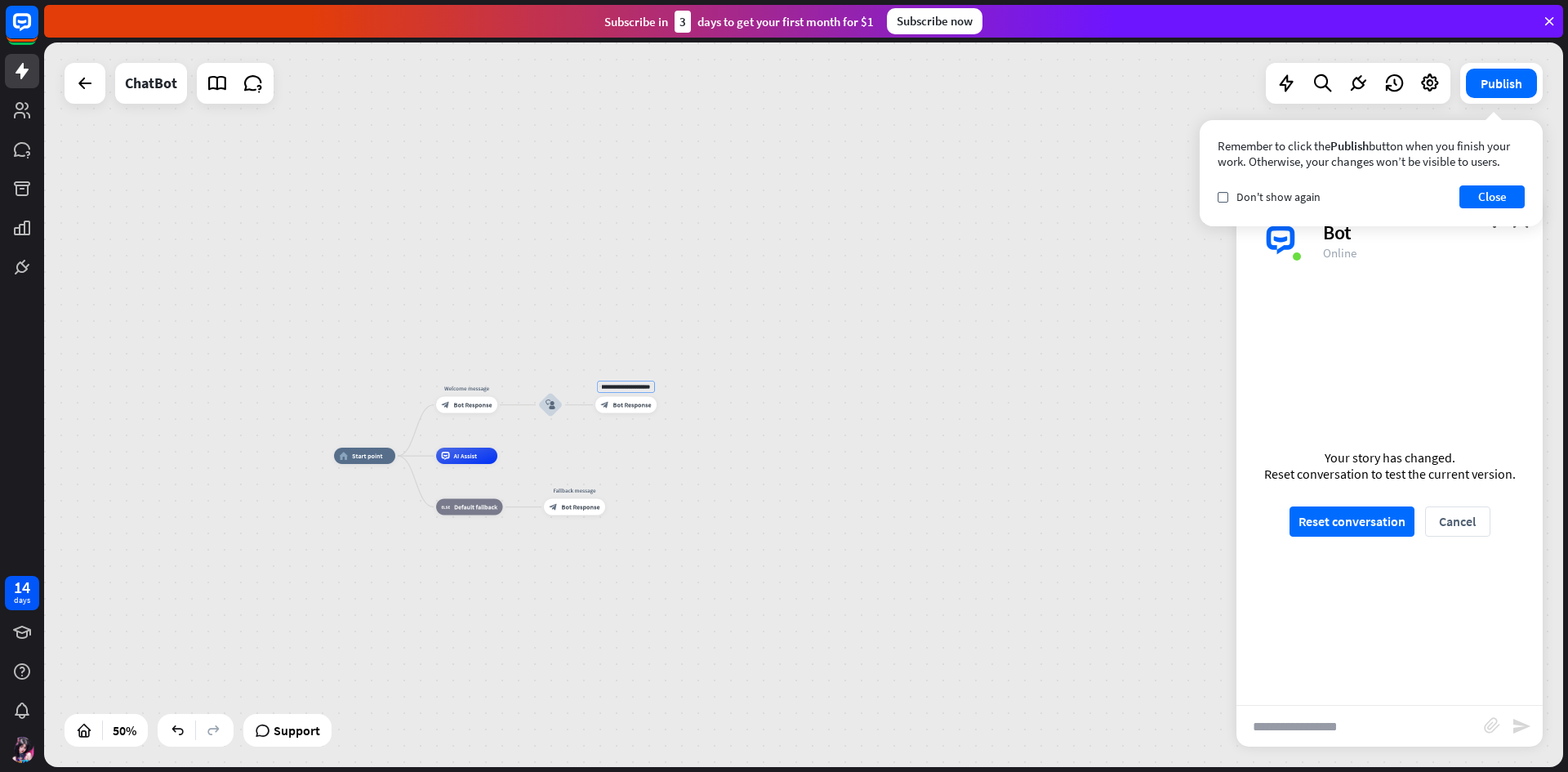 type on "**********" 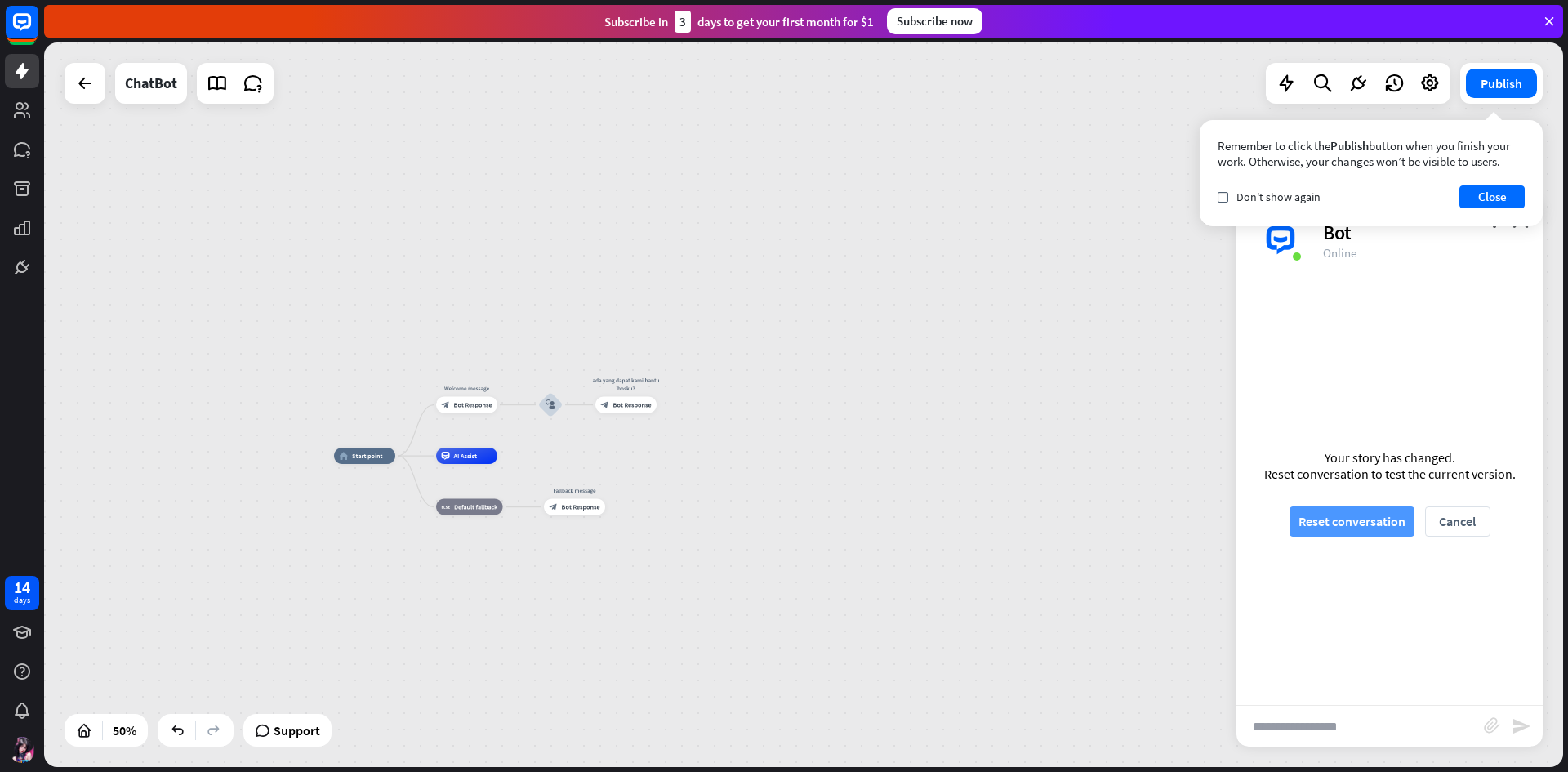 click on "Reset conversation" at bounding box center (1352, 521) 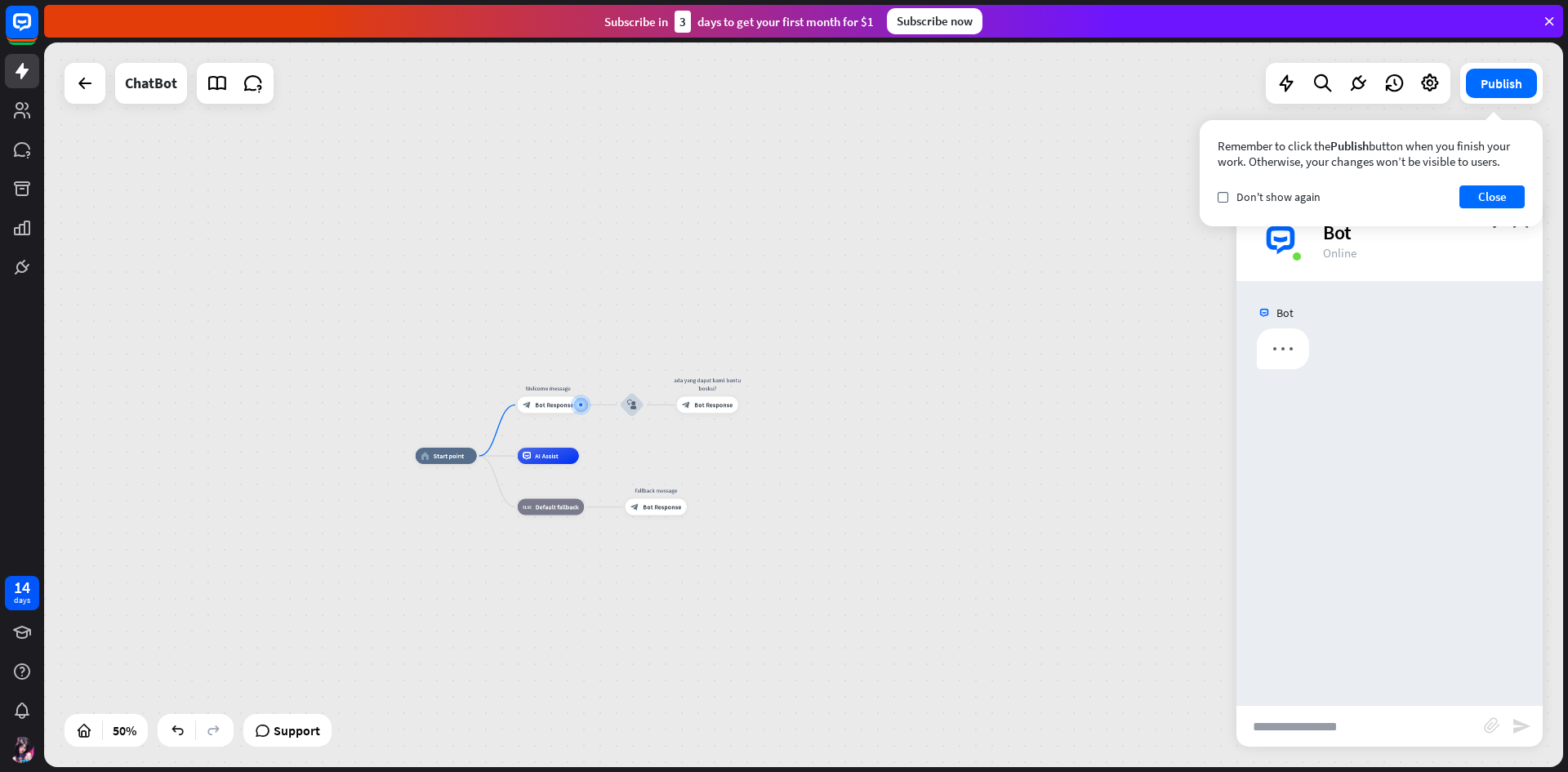 click at bounding box center (1360, 726) 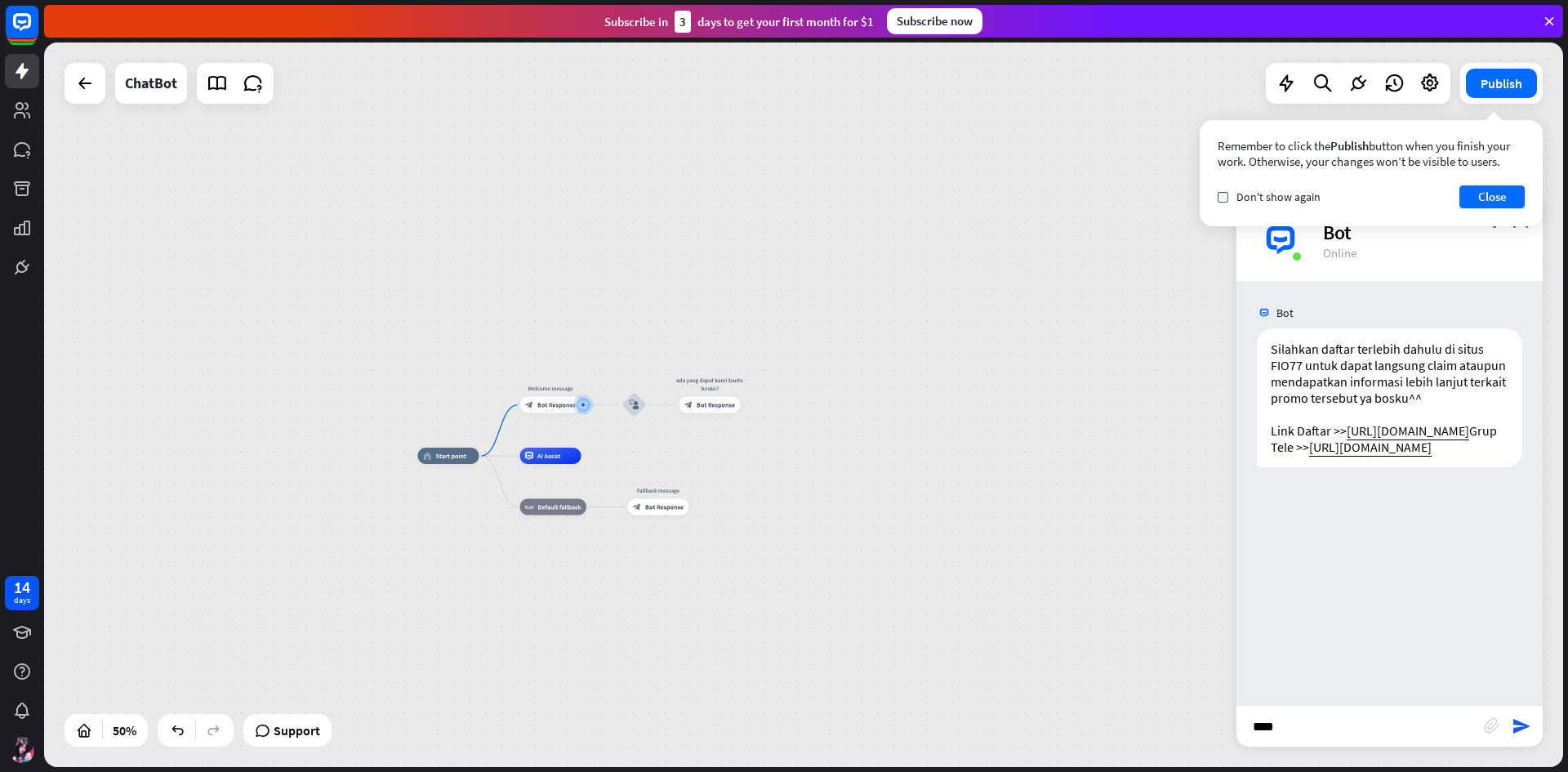 type on "*****" 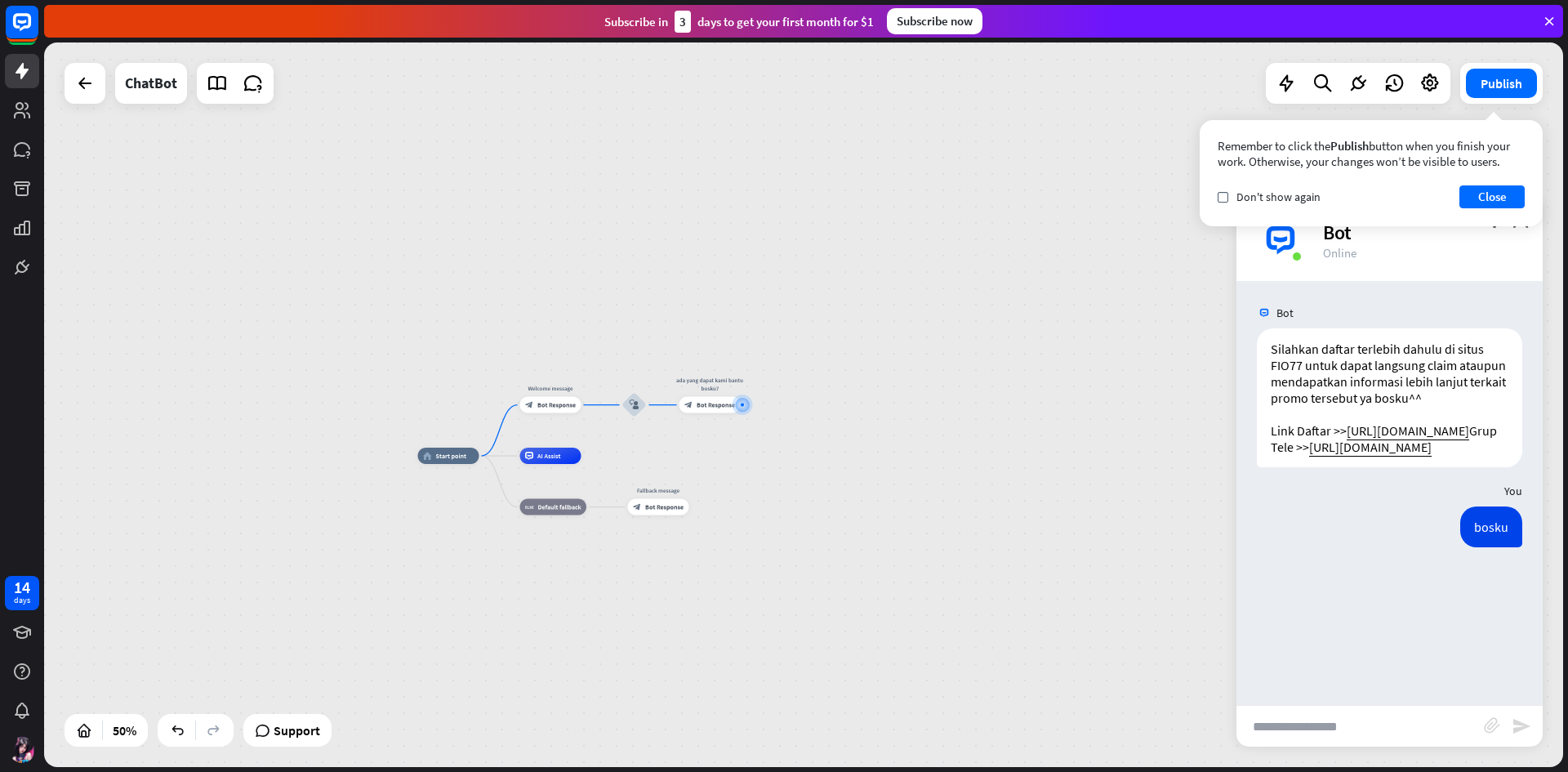 scroll, scrollTop: 0, scrollLeft: 0, axis: both 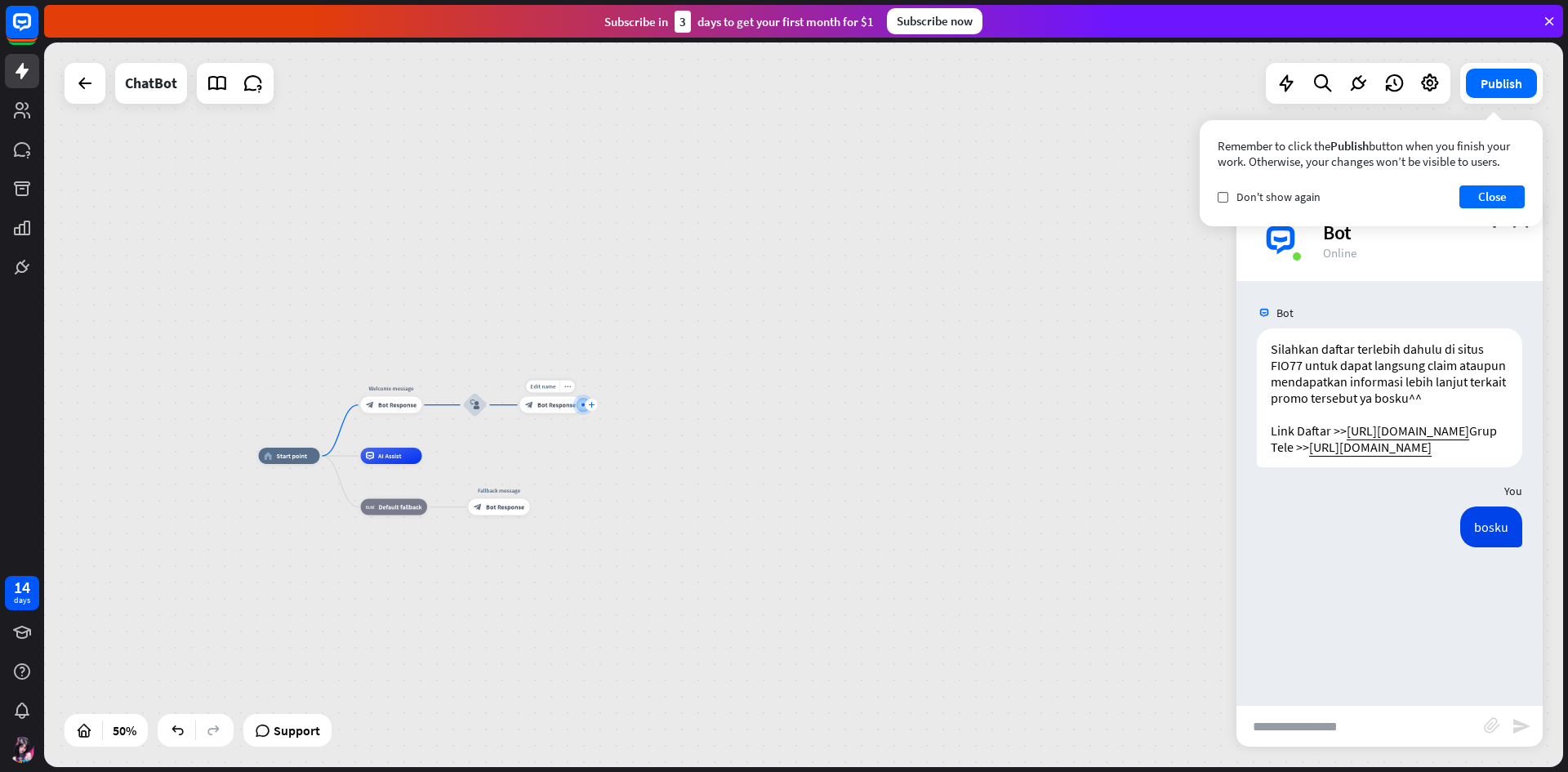 click on "plus" at bounding box center [591, 404] 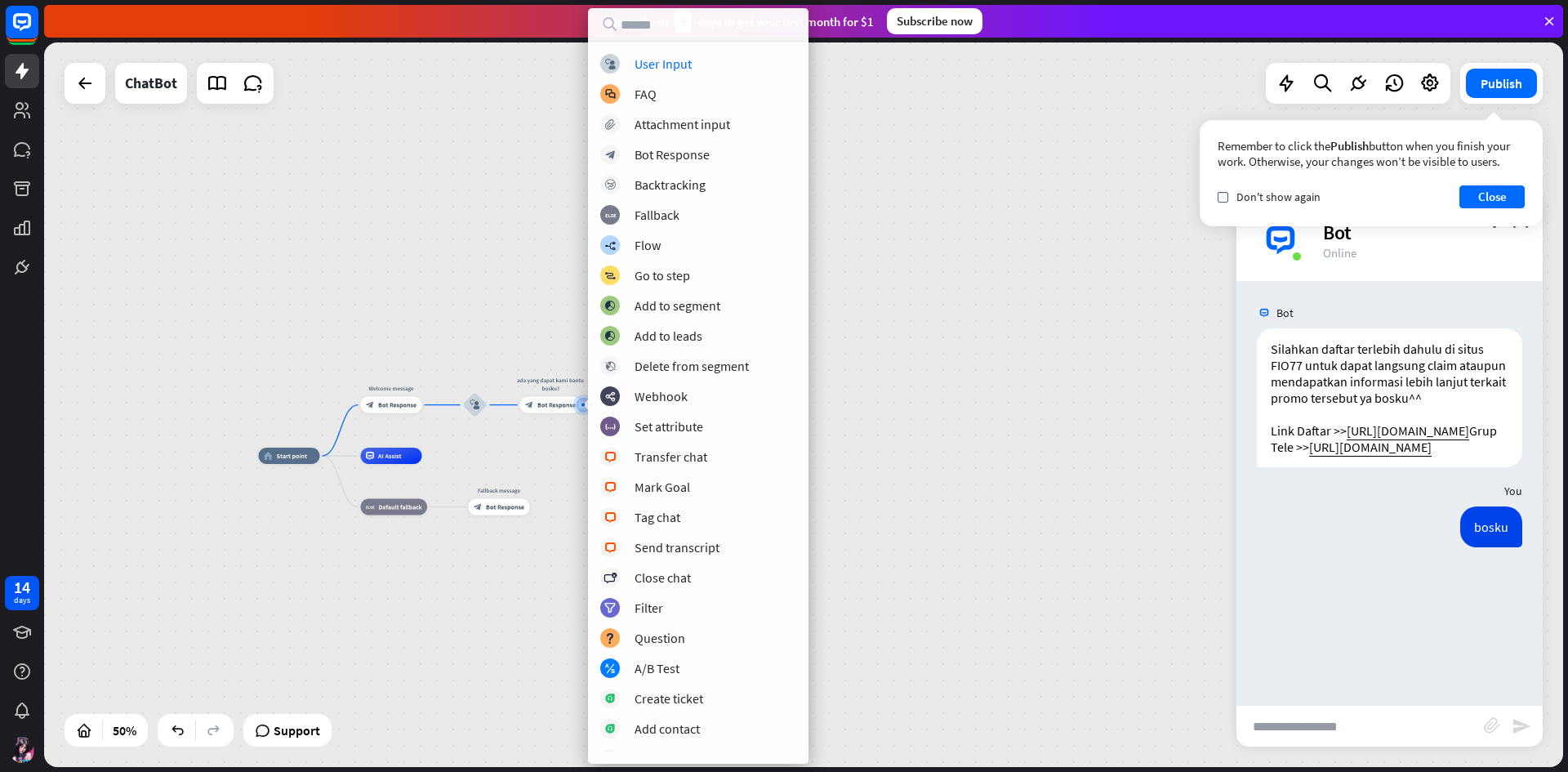 click on "home_2   Start point                 Welcome message   block_bot_response   Bot Response                   block_user_input       Edit name   more_horiz         plus   ada yang dapat kami bantu bosku?   block_bot_response   Bot Response                         AI Assist                   block_fallback   Default fallback                 Fallback message   block_bot_response   Bot Response" at bounding box center (804, 404) 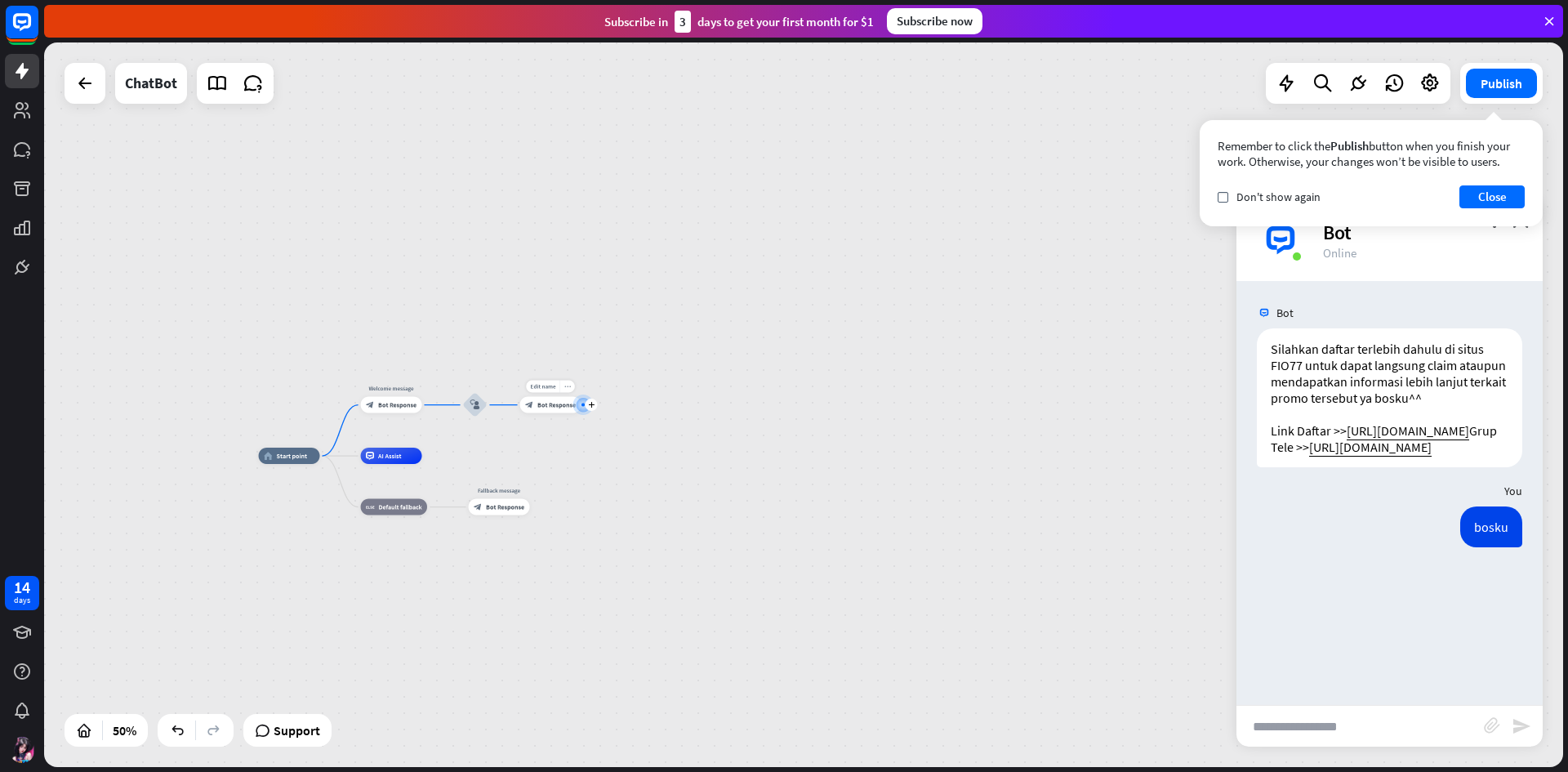 click on "more_horiz" at bounding box center [567, 386] 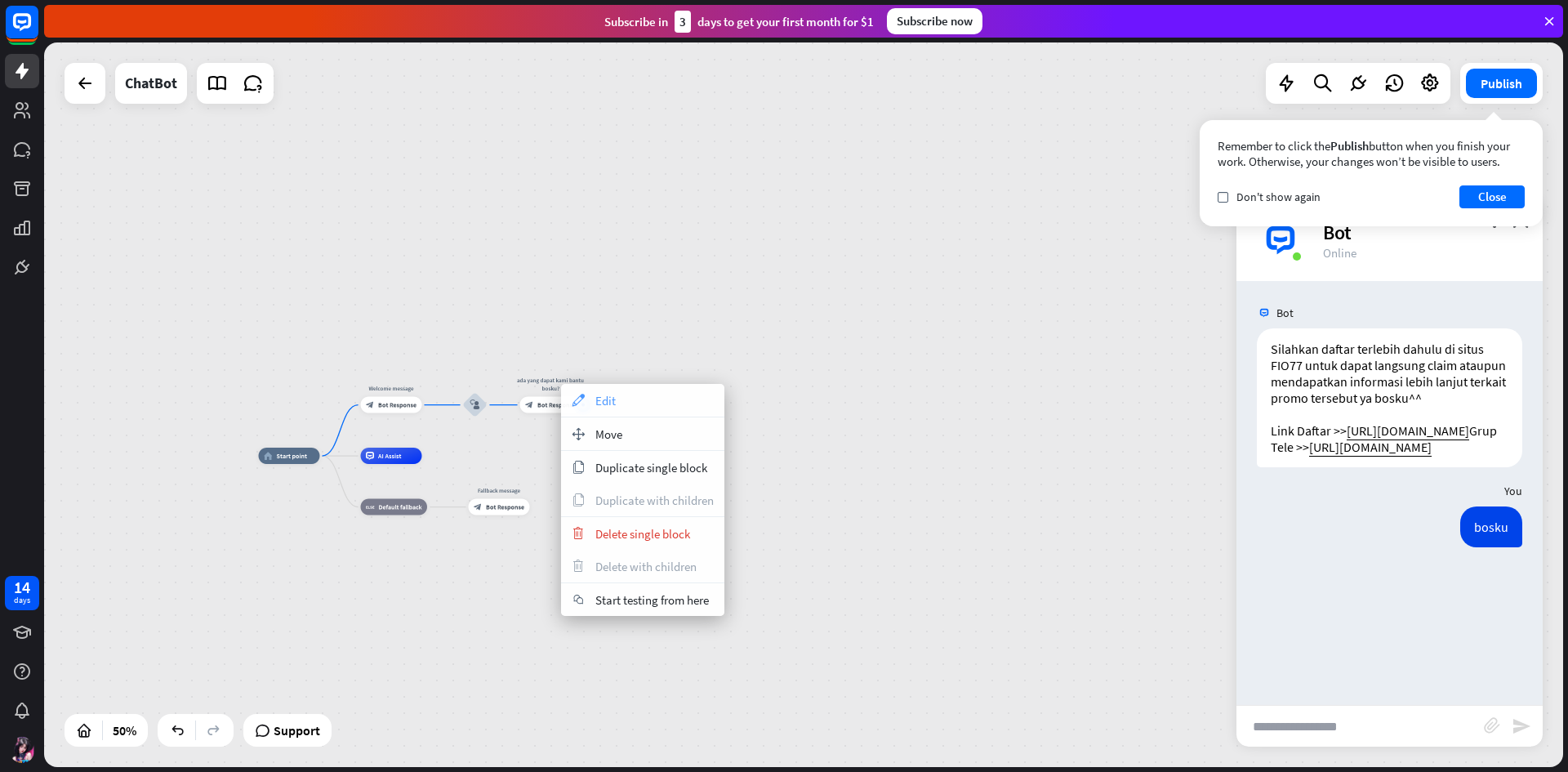 click on "Edit" at bounding box center [605, 400] 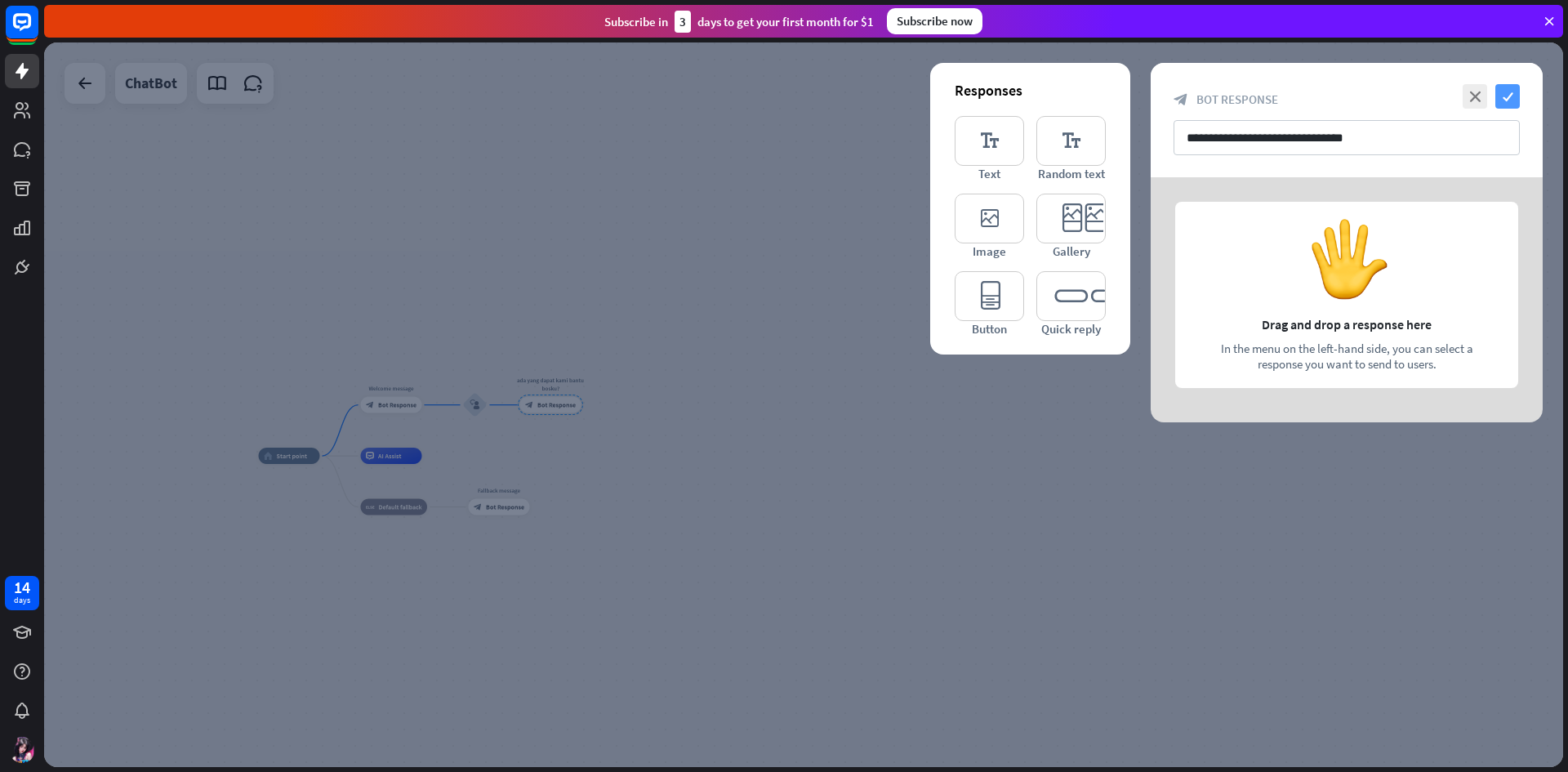 click on "check" at bounding box center [1508, 96] 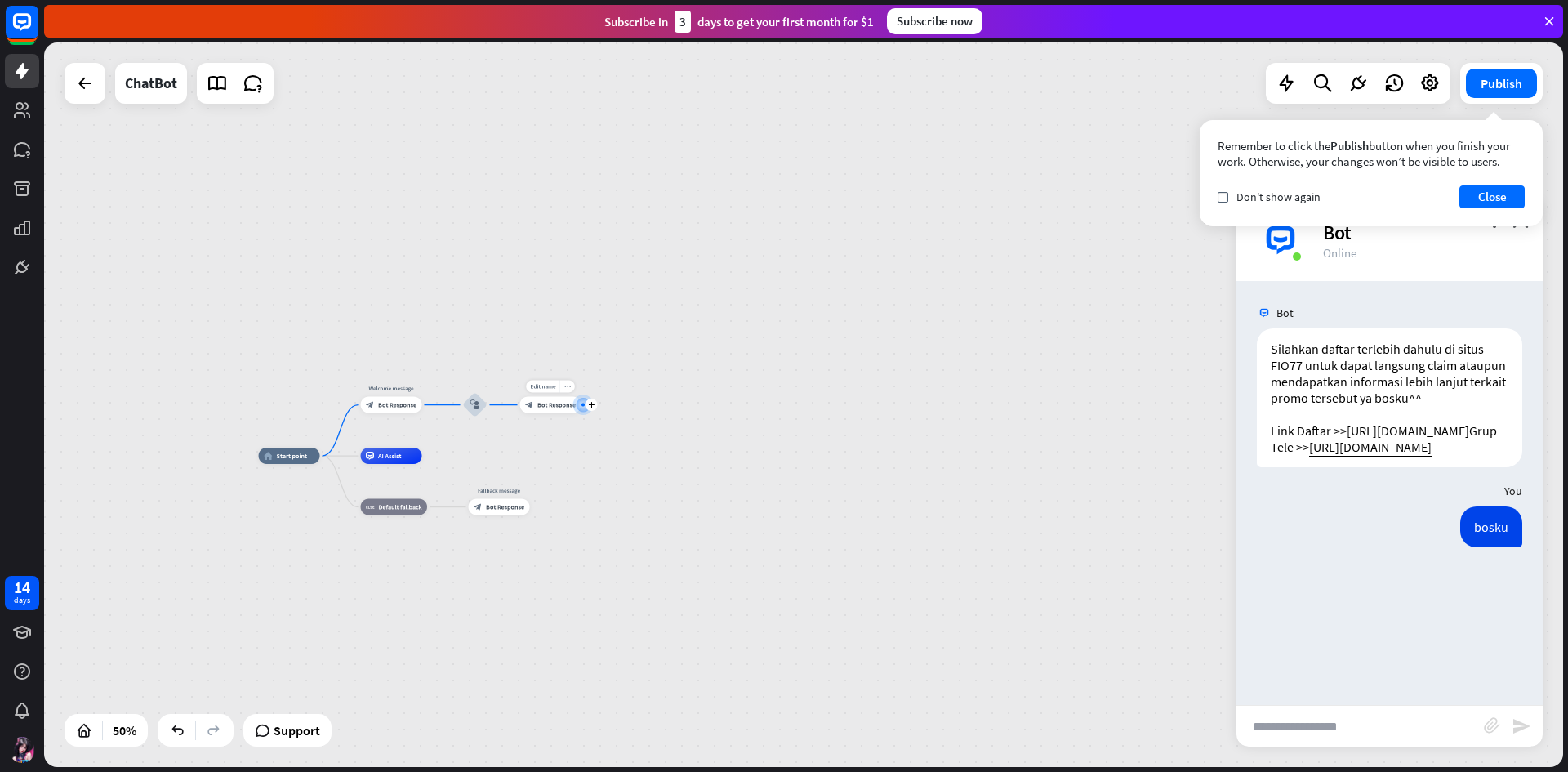click on "more_horiz" at bounding box center [568, 386] 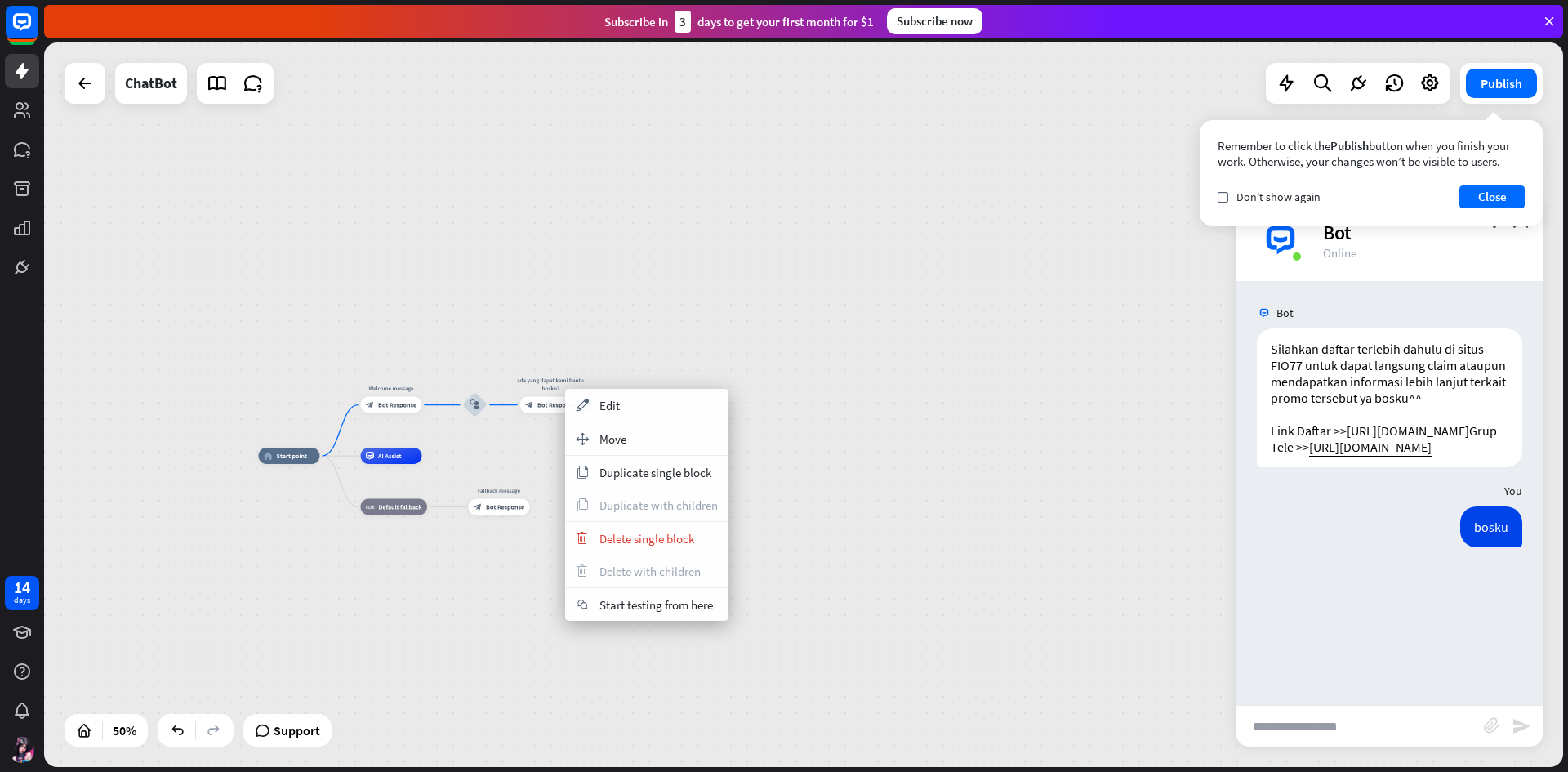 click on "home_2   Start point                 Welcome message   block_bot_response   Bot Response                   block_user_input                 ada yang dapat kami bantu bosku?   block_bot_response   Bot Response                         AI Assist                   block_fallback   Default fallback                 Fallback message   block_bot_response   Bot Response" at bounding box center [804, 404] 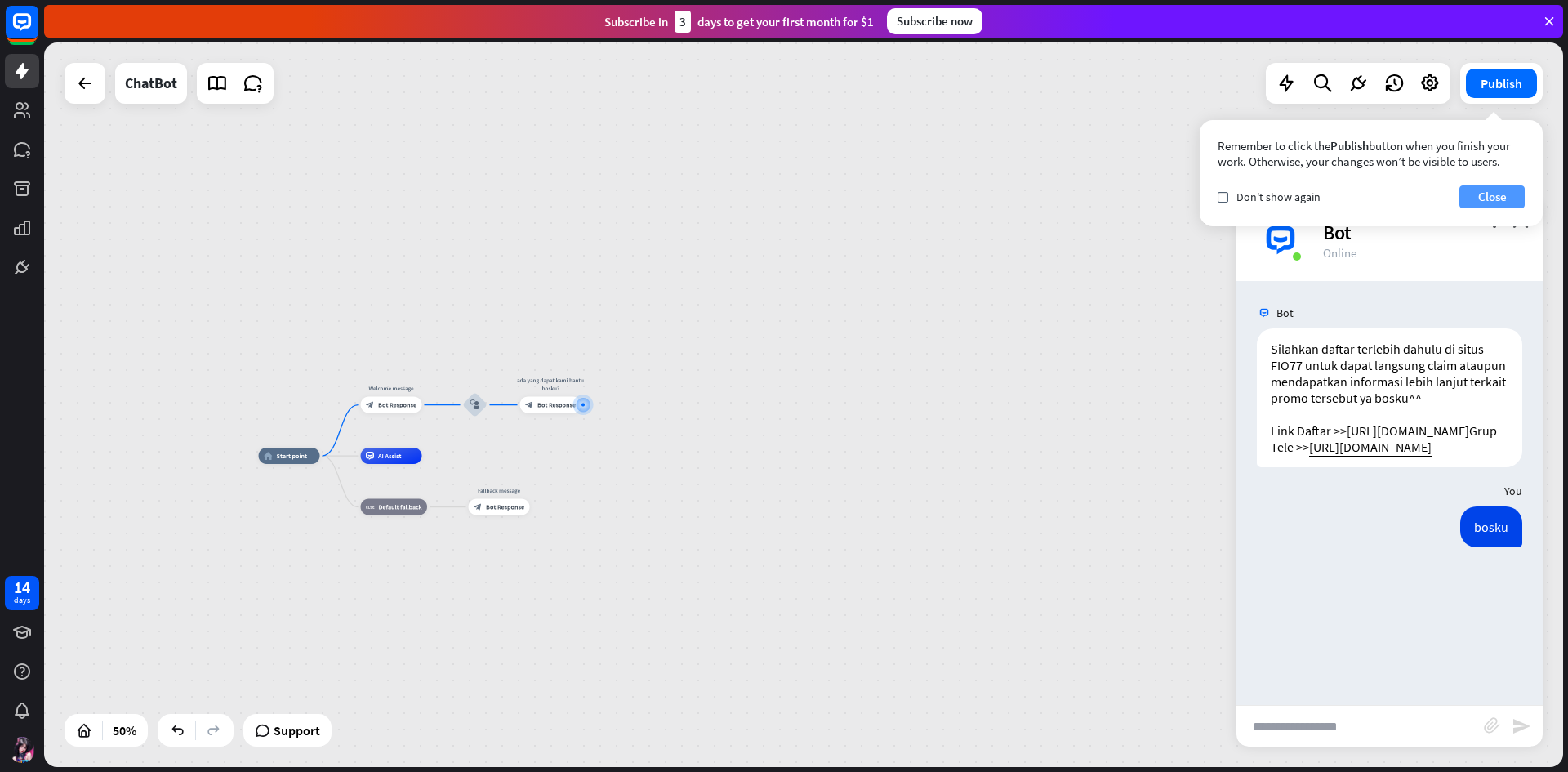 click on "Close" at bounding box center (1492, 197) 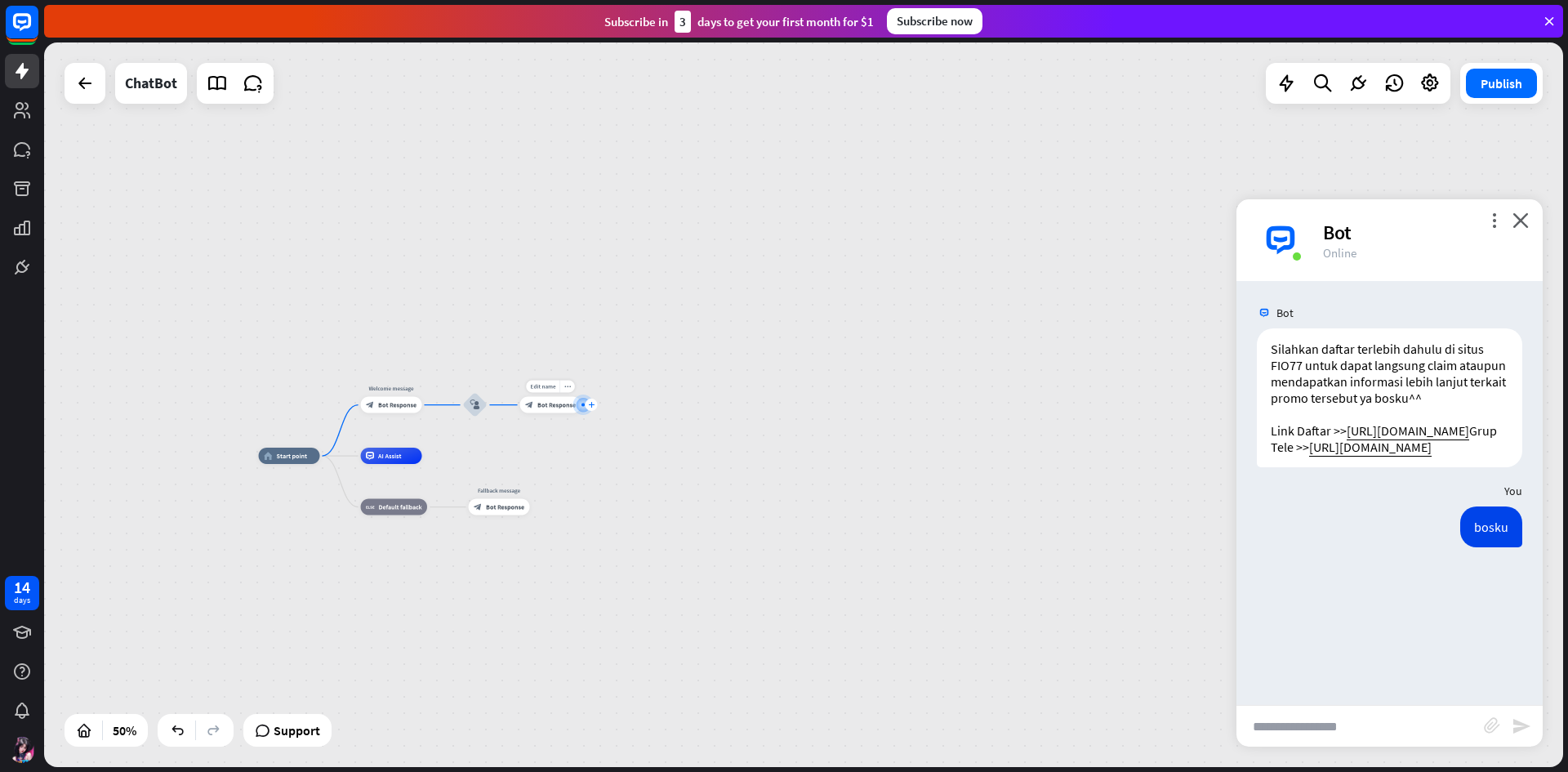 click on "plus" at bounding box center [591, 404] 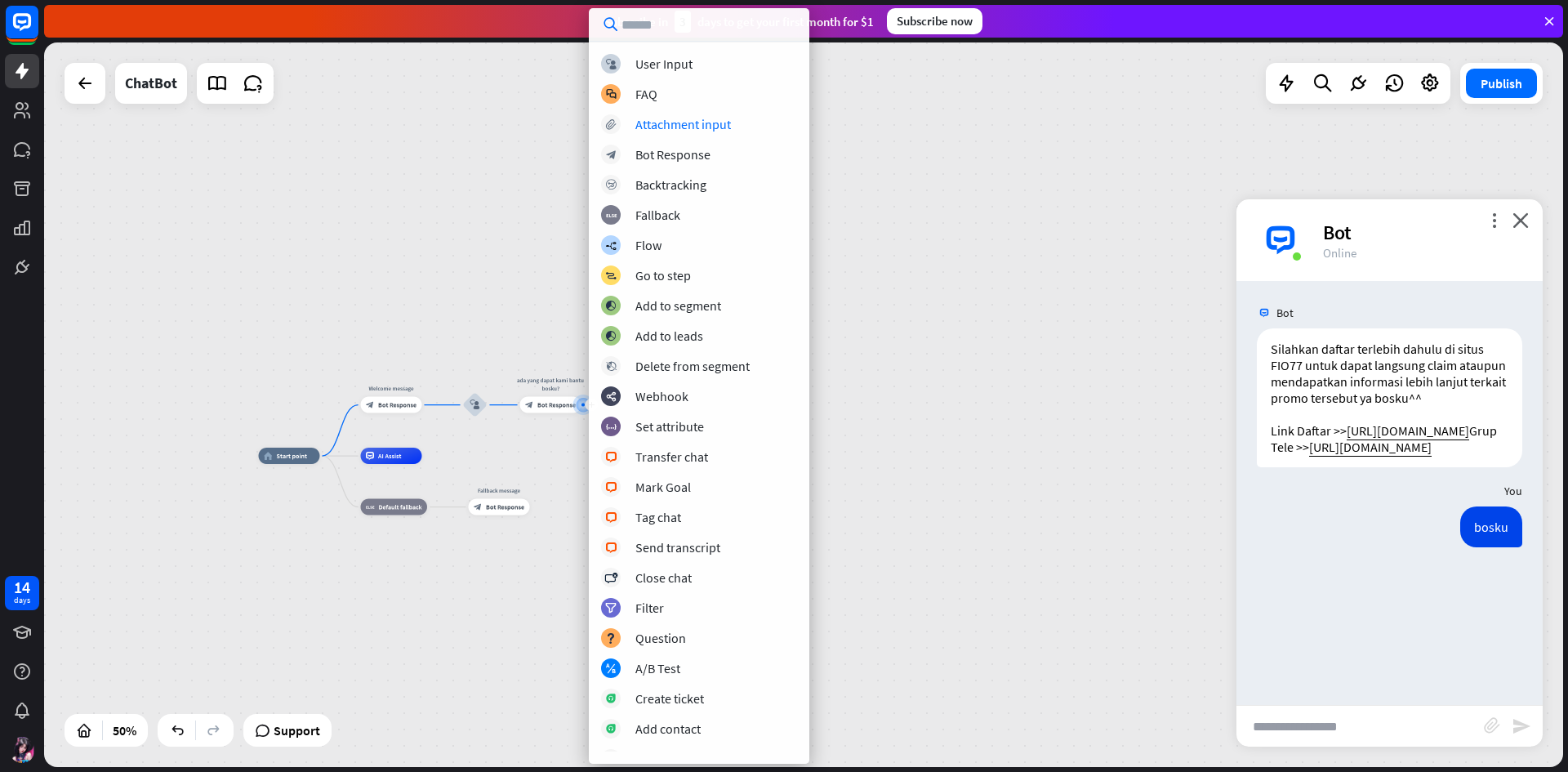 click on "home_2   Start point                 Welcome message   block_bot_response   Bot Response                   block_user_input               plus   ada yang dapat kami bantu bosku?   block_bot_response   Bot Response                         AI Assist                   block_fallback   Default fallback                 Fallback message   block_bot_response   Bot Response" at bounding box center [804, 404] 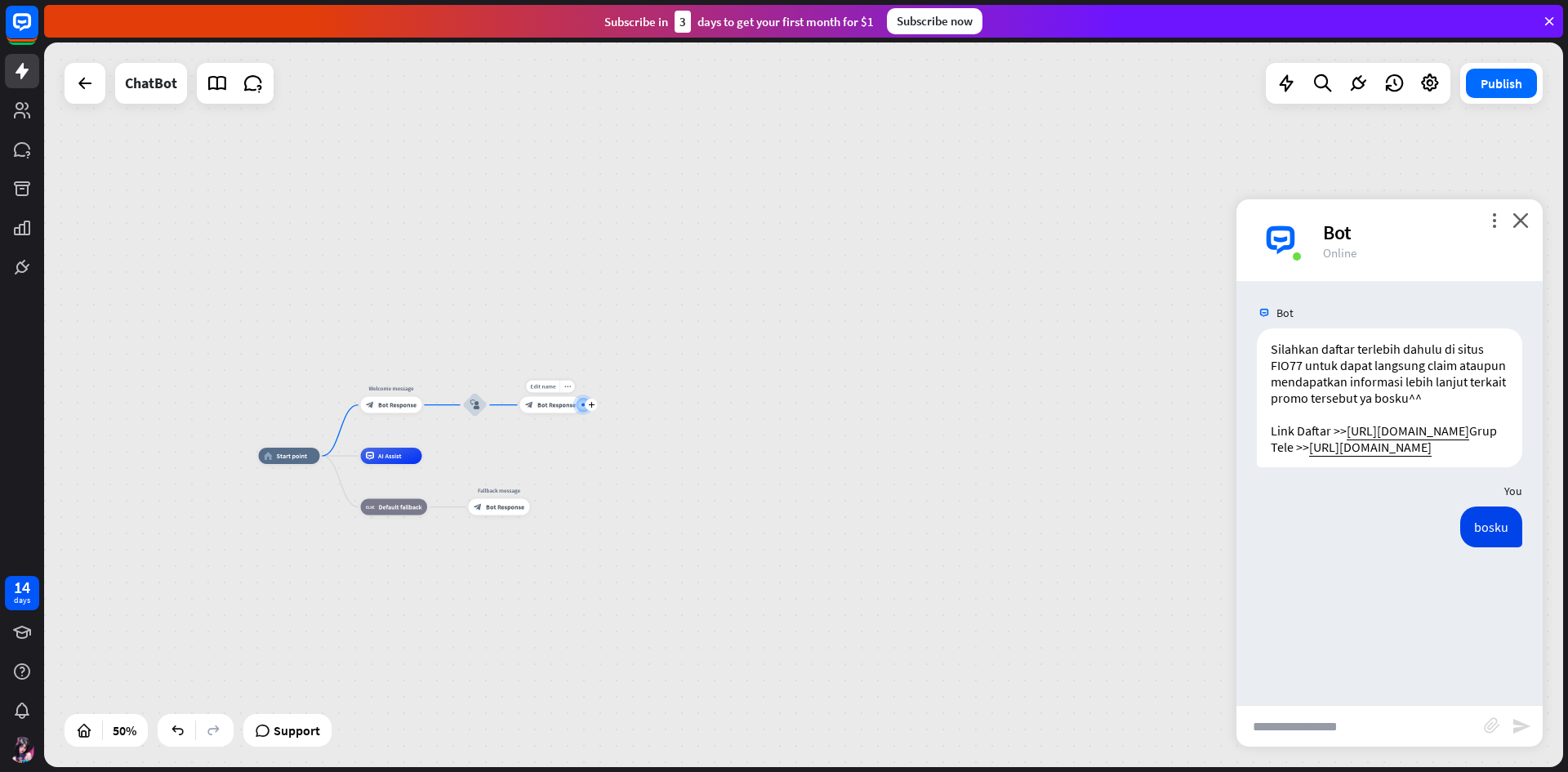 click on "block_bot_response   Bot Response" at bounding box center (550, 405) 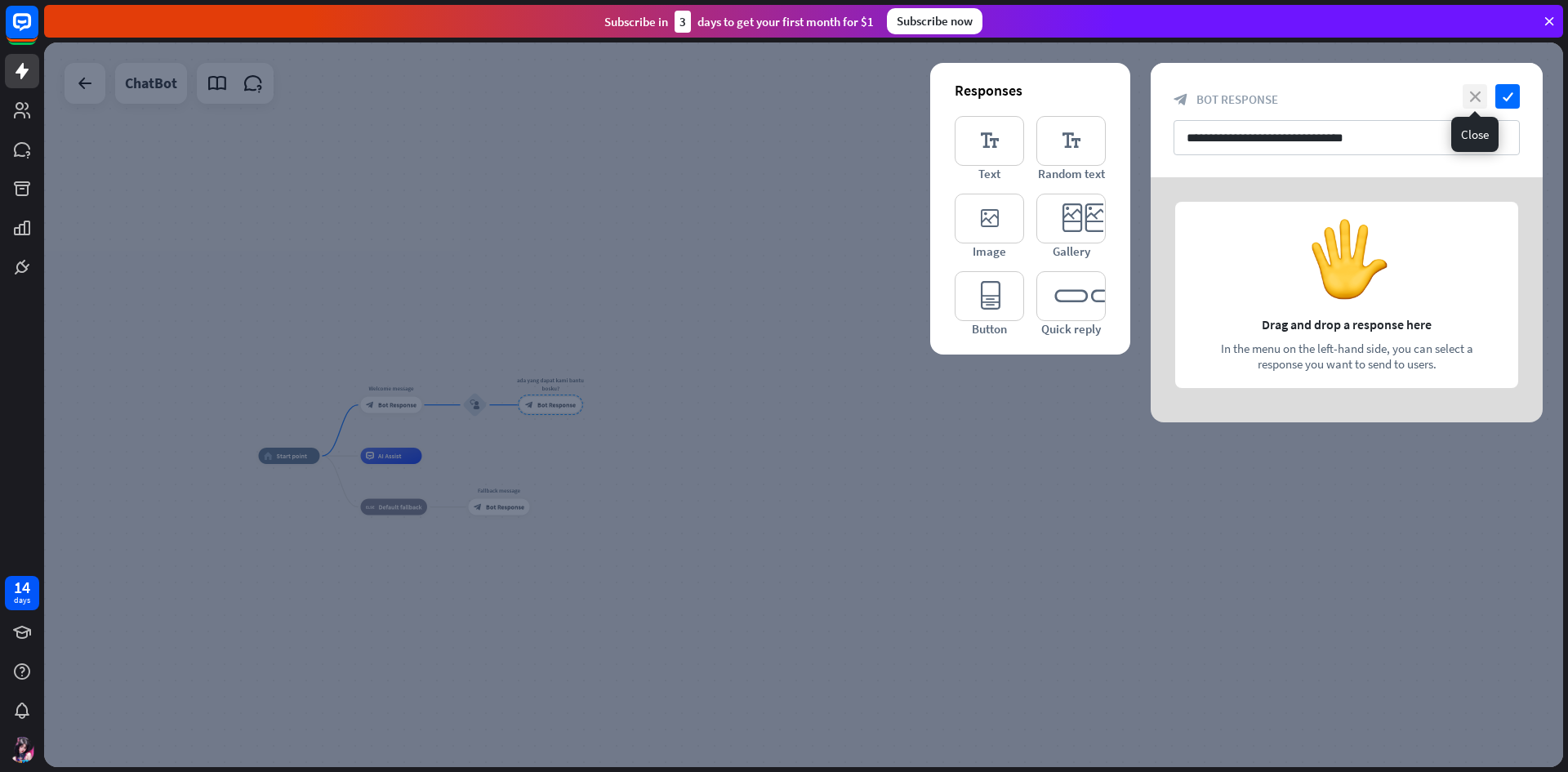 click on "close" at bounding box center (1475, 96) 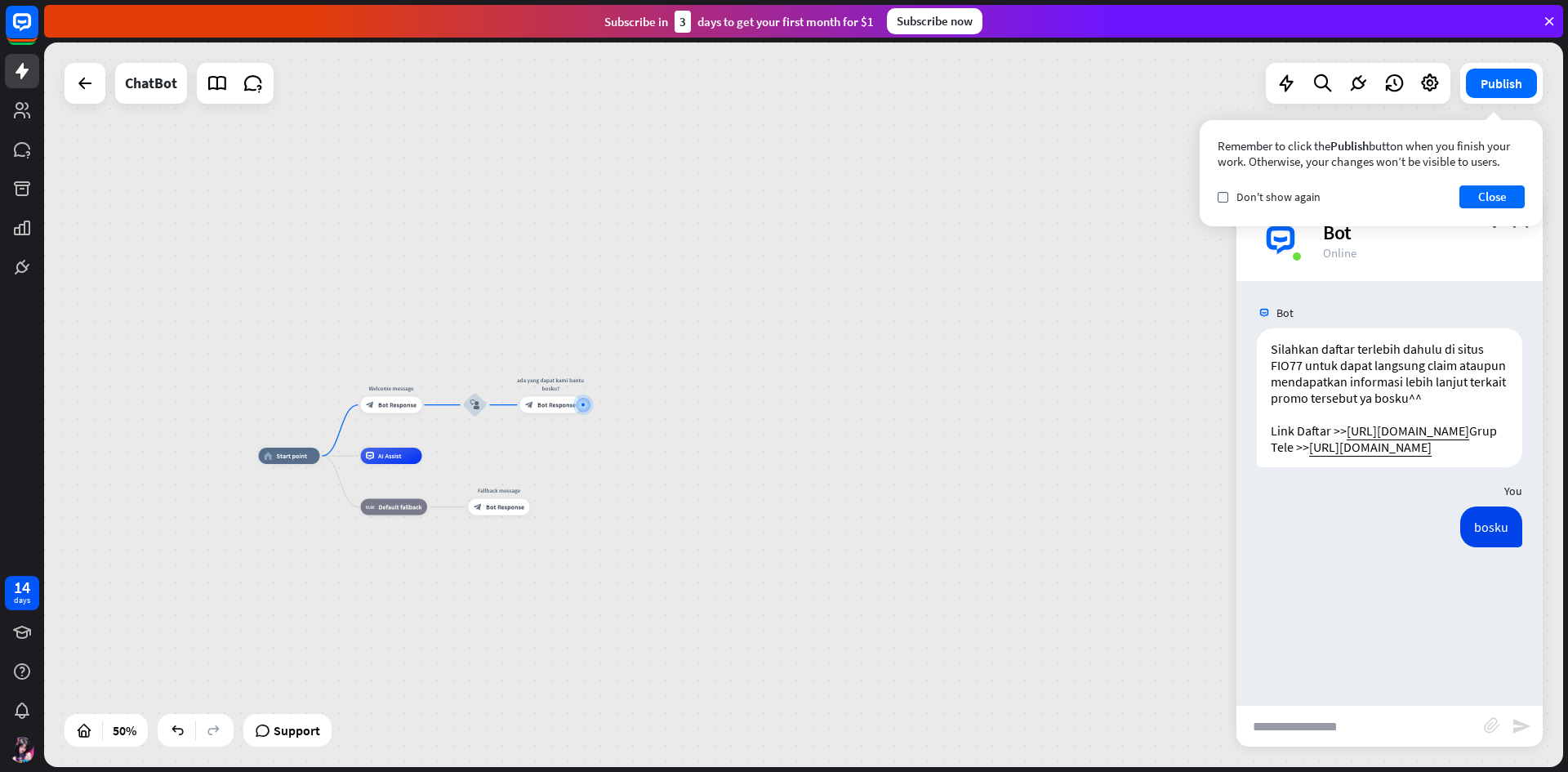click at bounding box center (1360, 726) 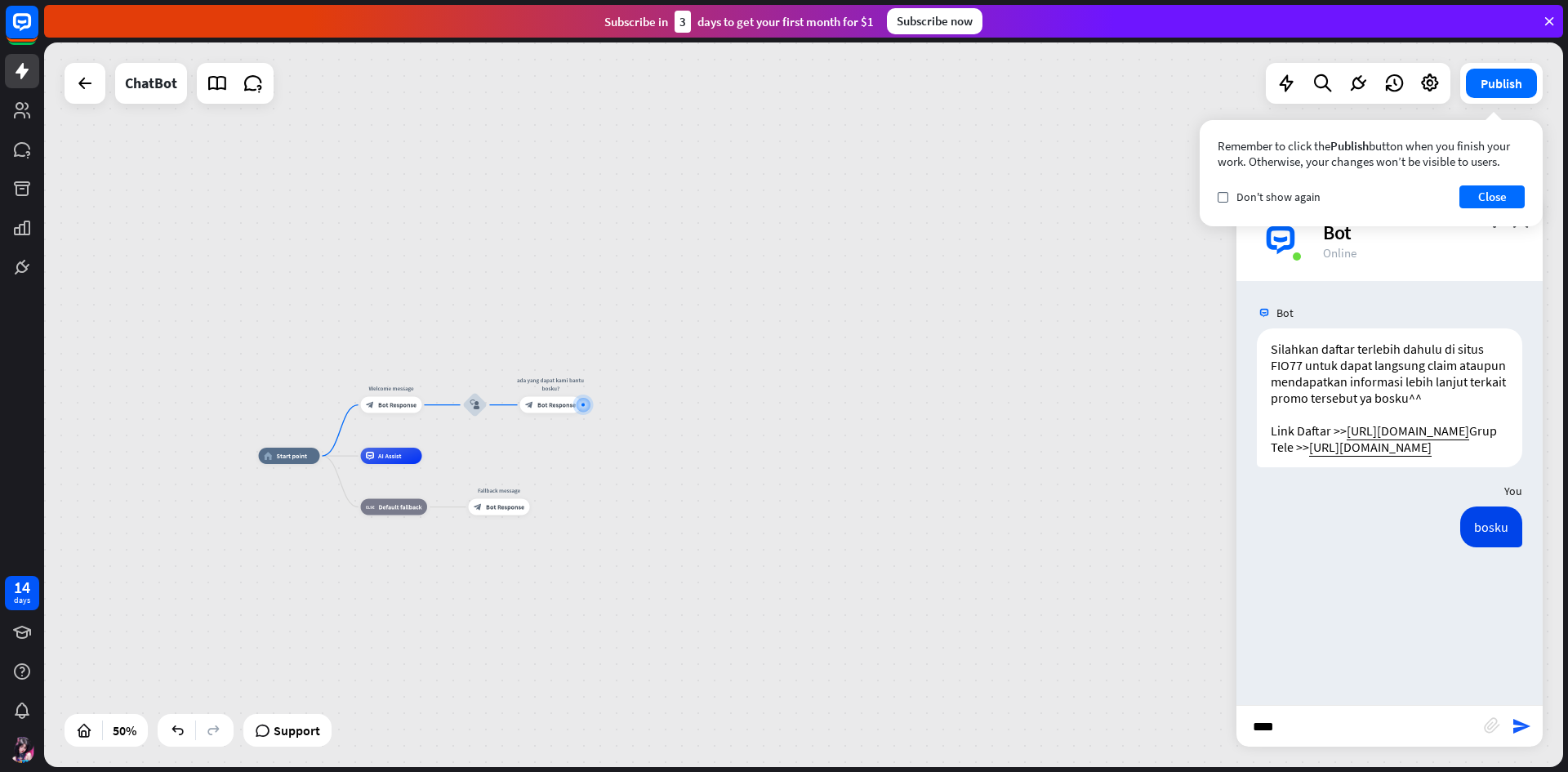 type on "*****" 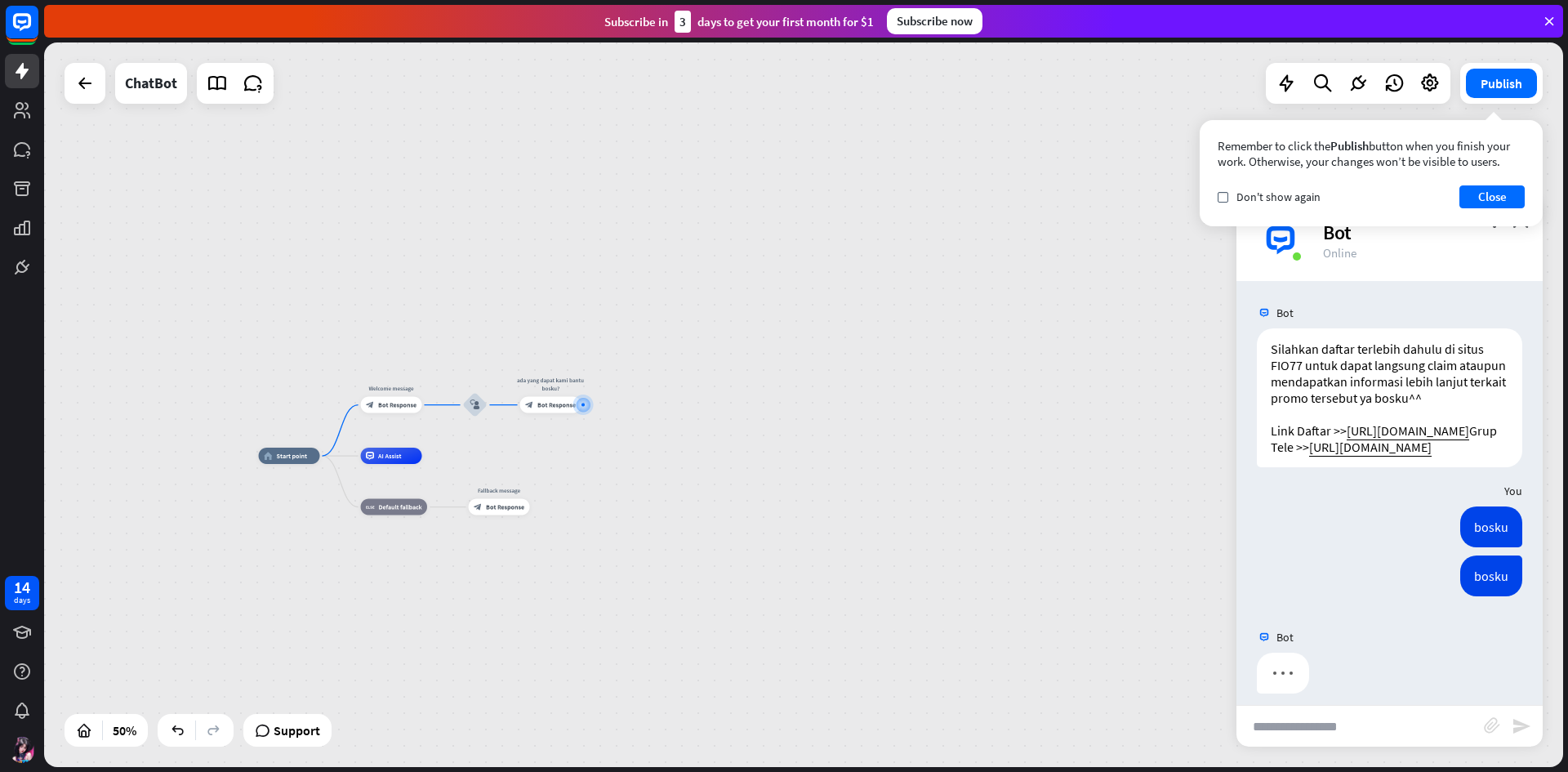 scroll, scrollTop: 0, scrollLeft: 0, axis: both 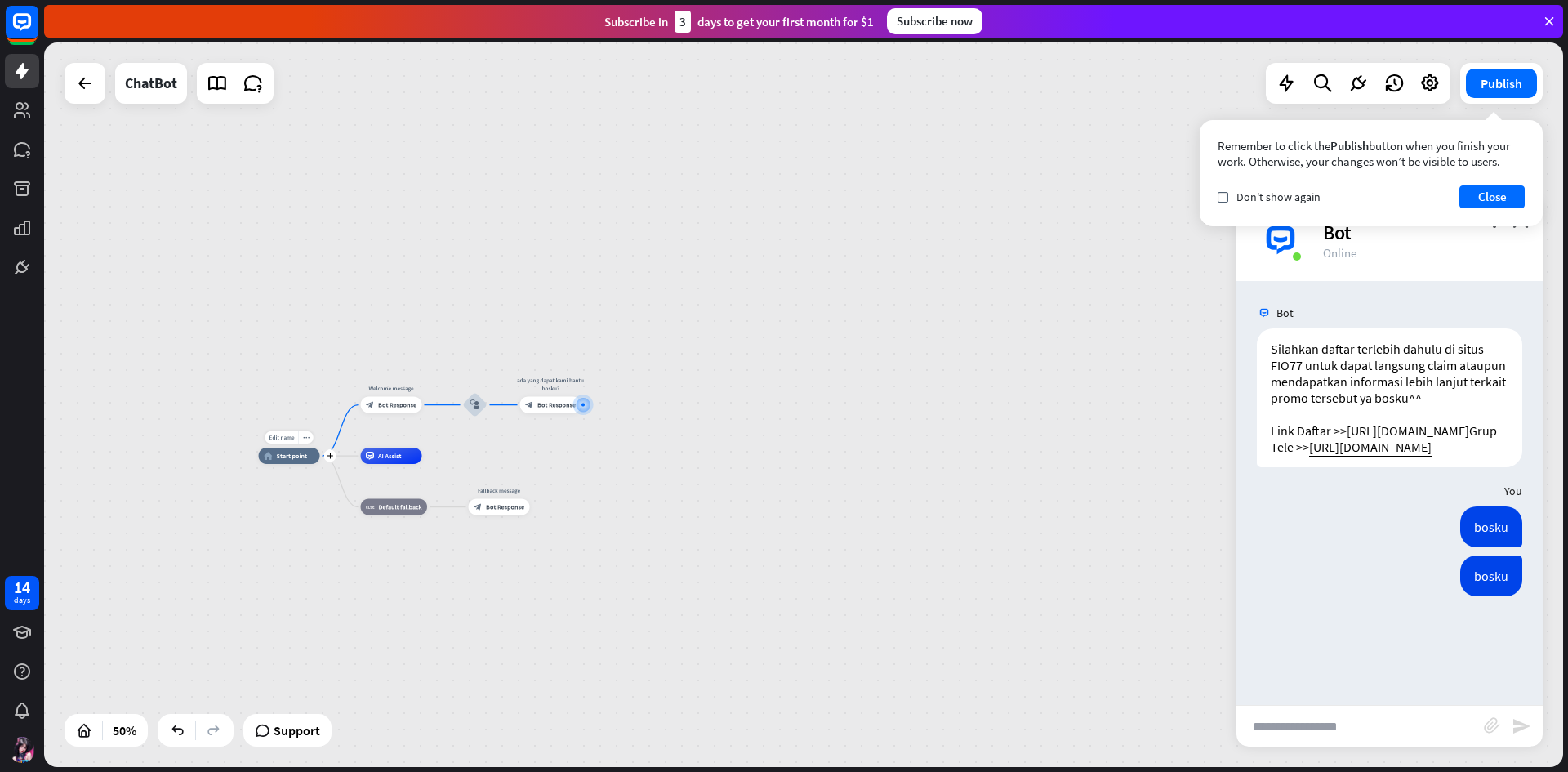 click on "Start point" at bounding box center [292, 456] 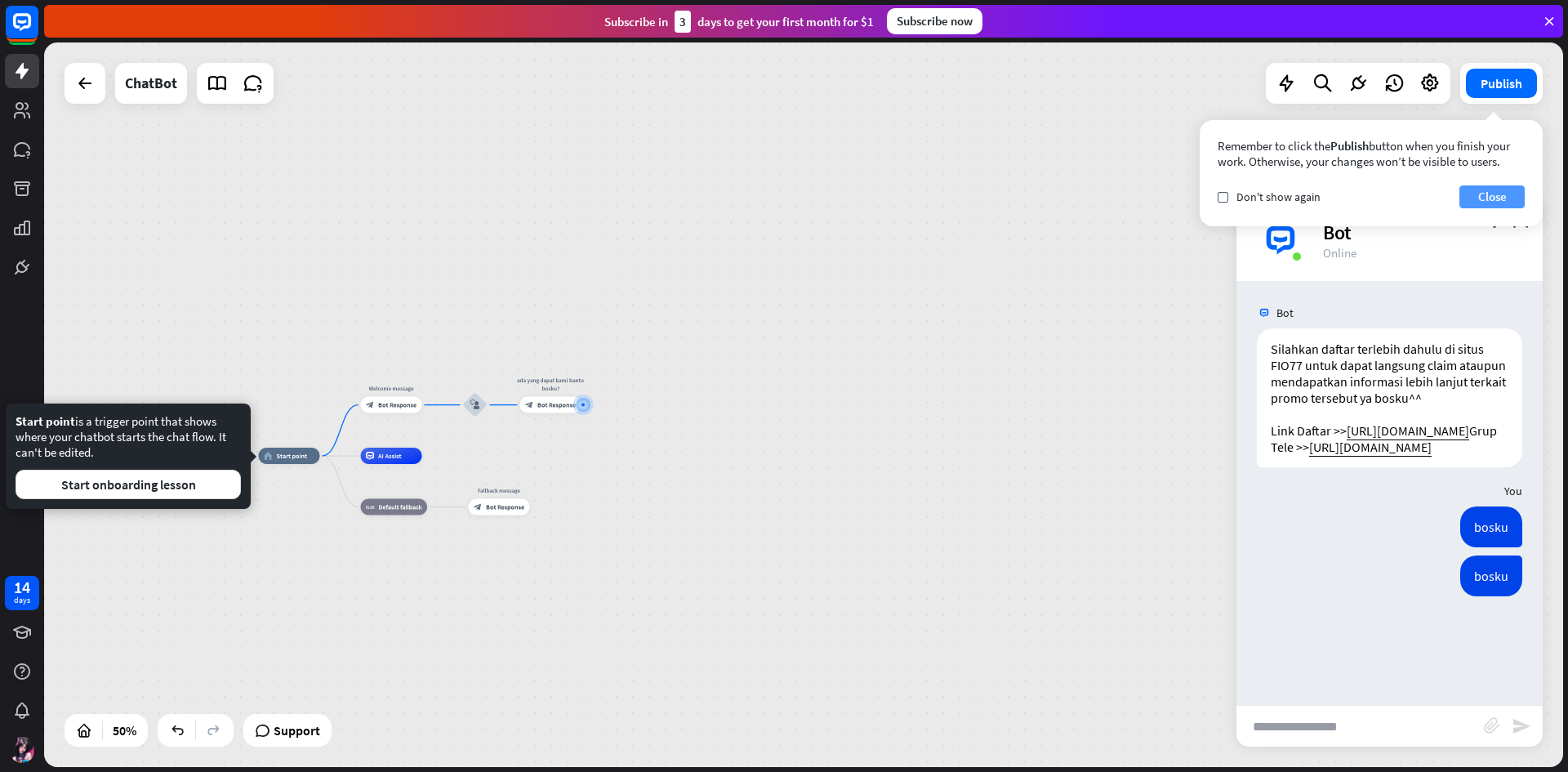 click on "Close" at bounding box center (1492, 197) 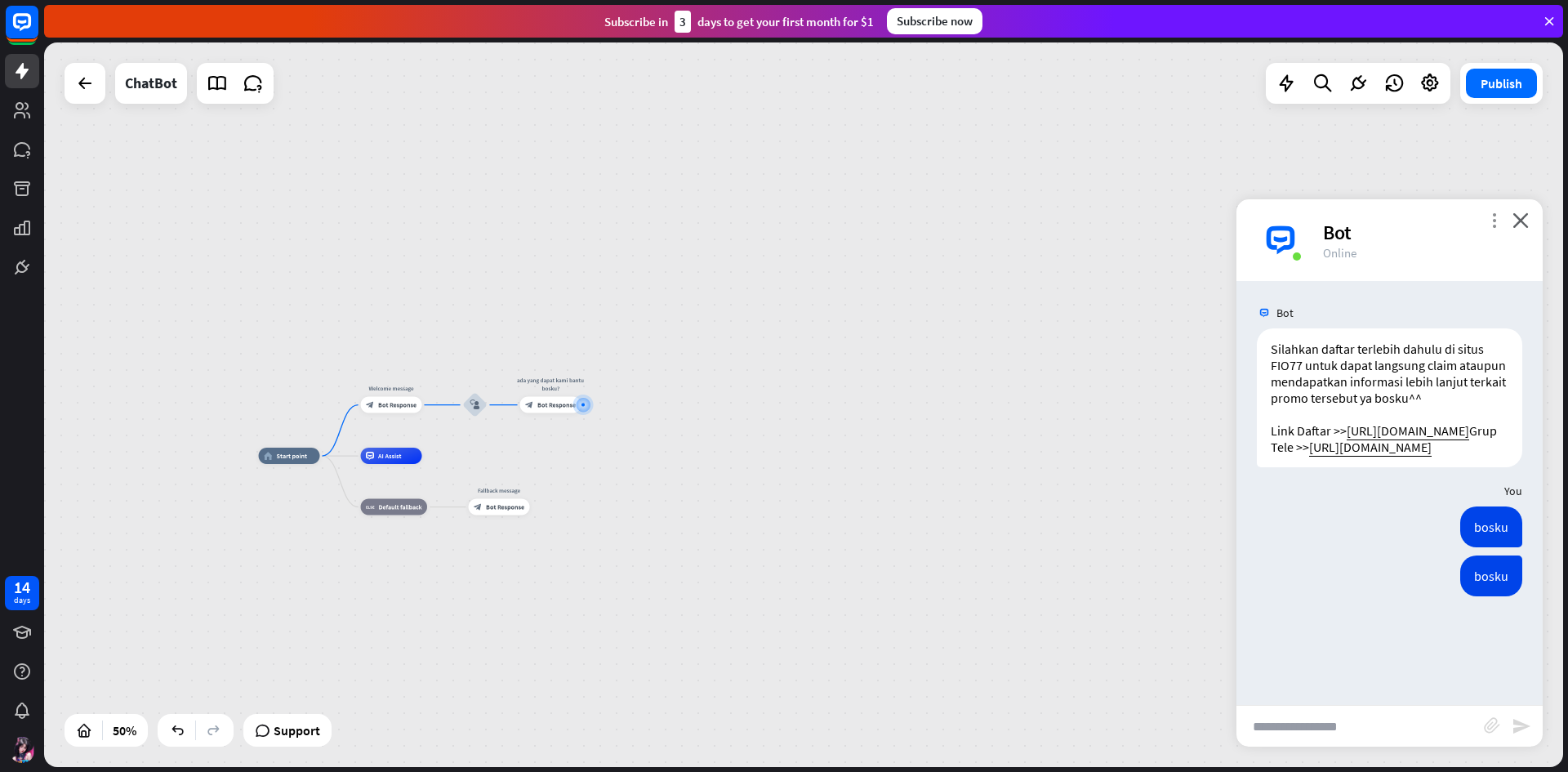 click on "more_vert" at bounding box center (1494, 220) 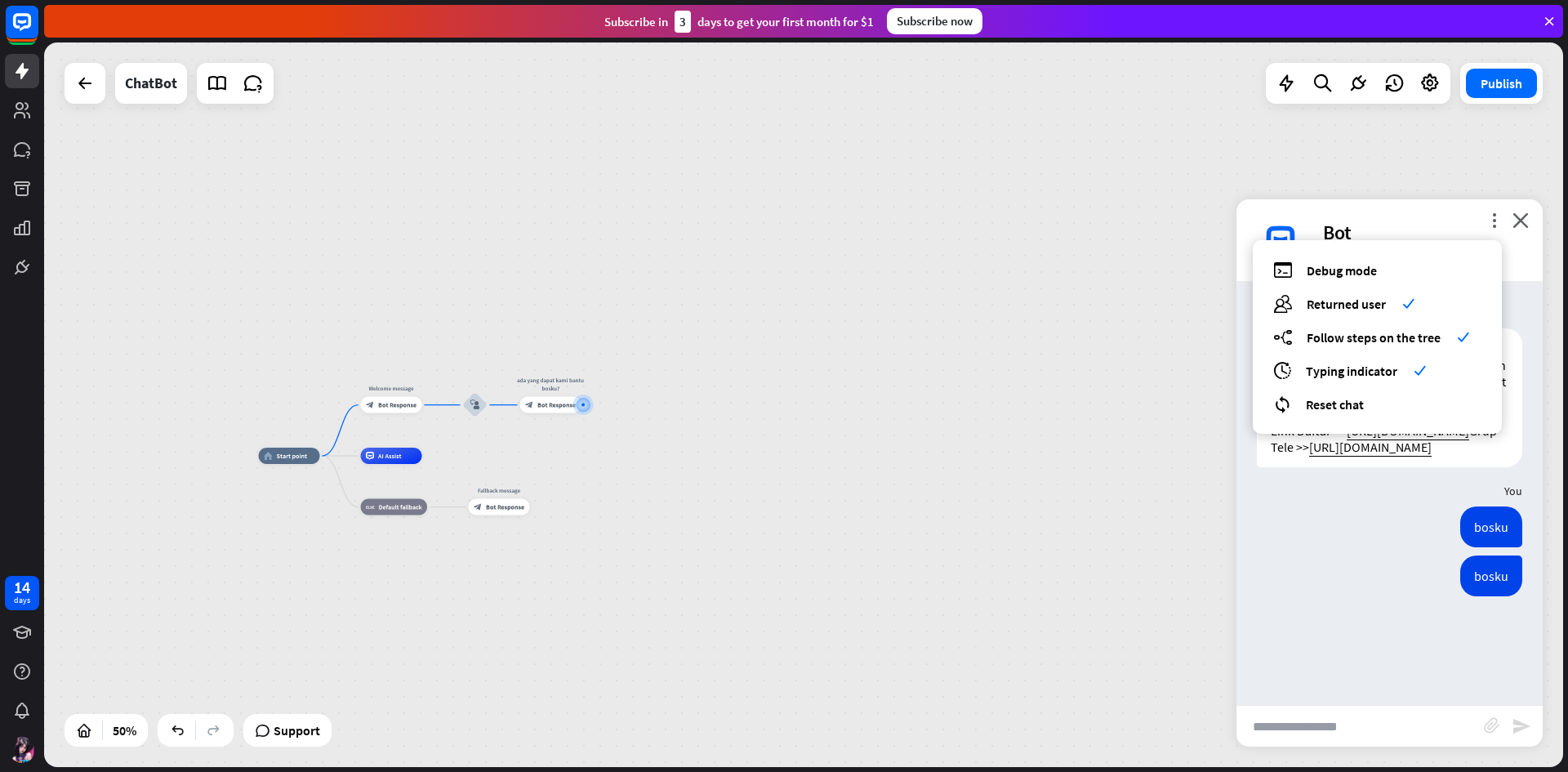 click on "debug   Debug mode     users   Returned user   check   builder_tree   Follow steps on the tree   check   archives   Typing indicator   check   reset_chat   Reset chat" at bounding box center [1377, 337] 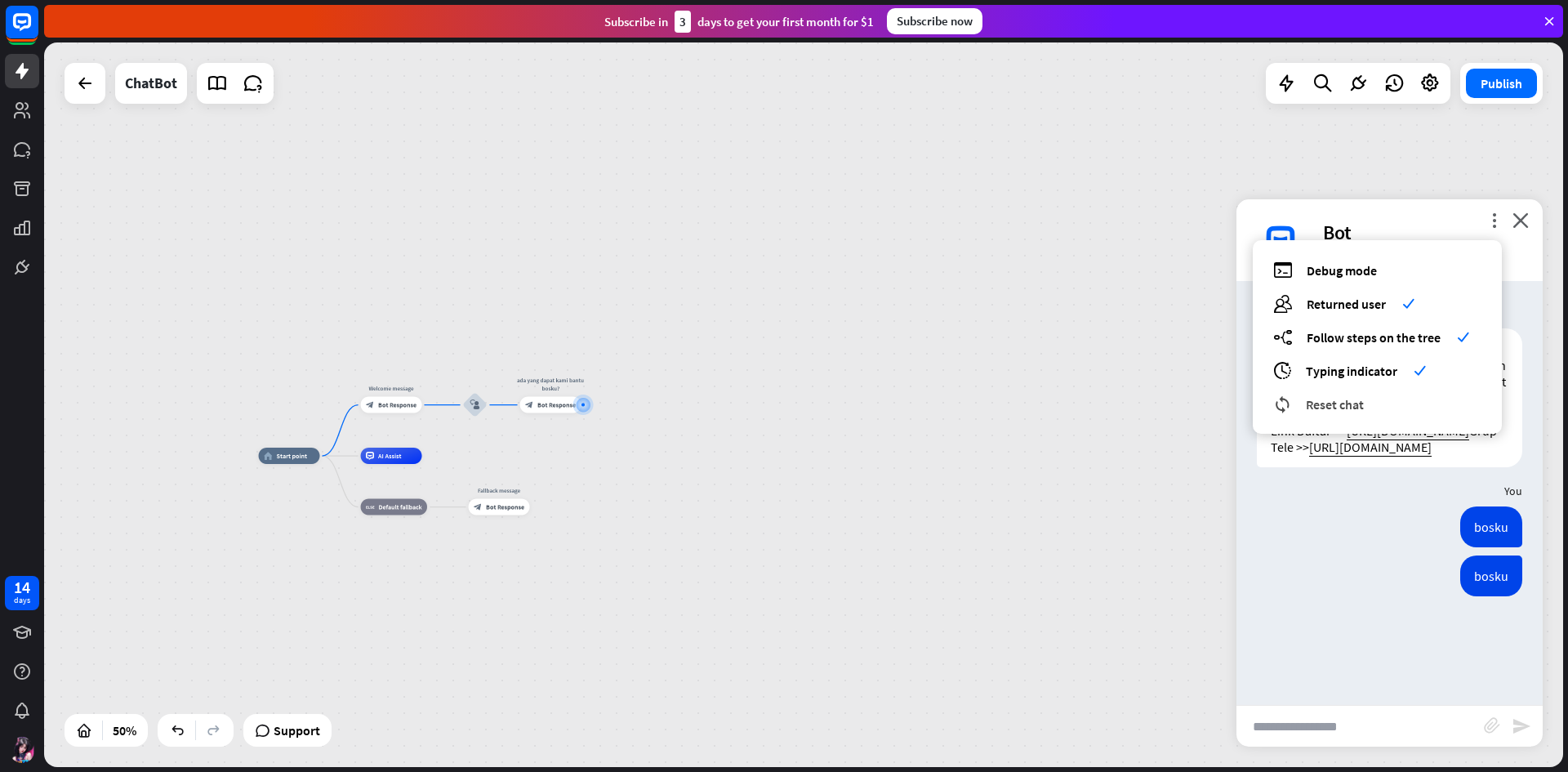 click on "Reset chat" at bounding box center [1334, 404] 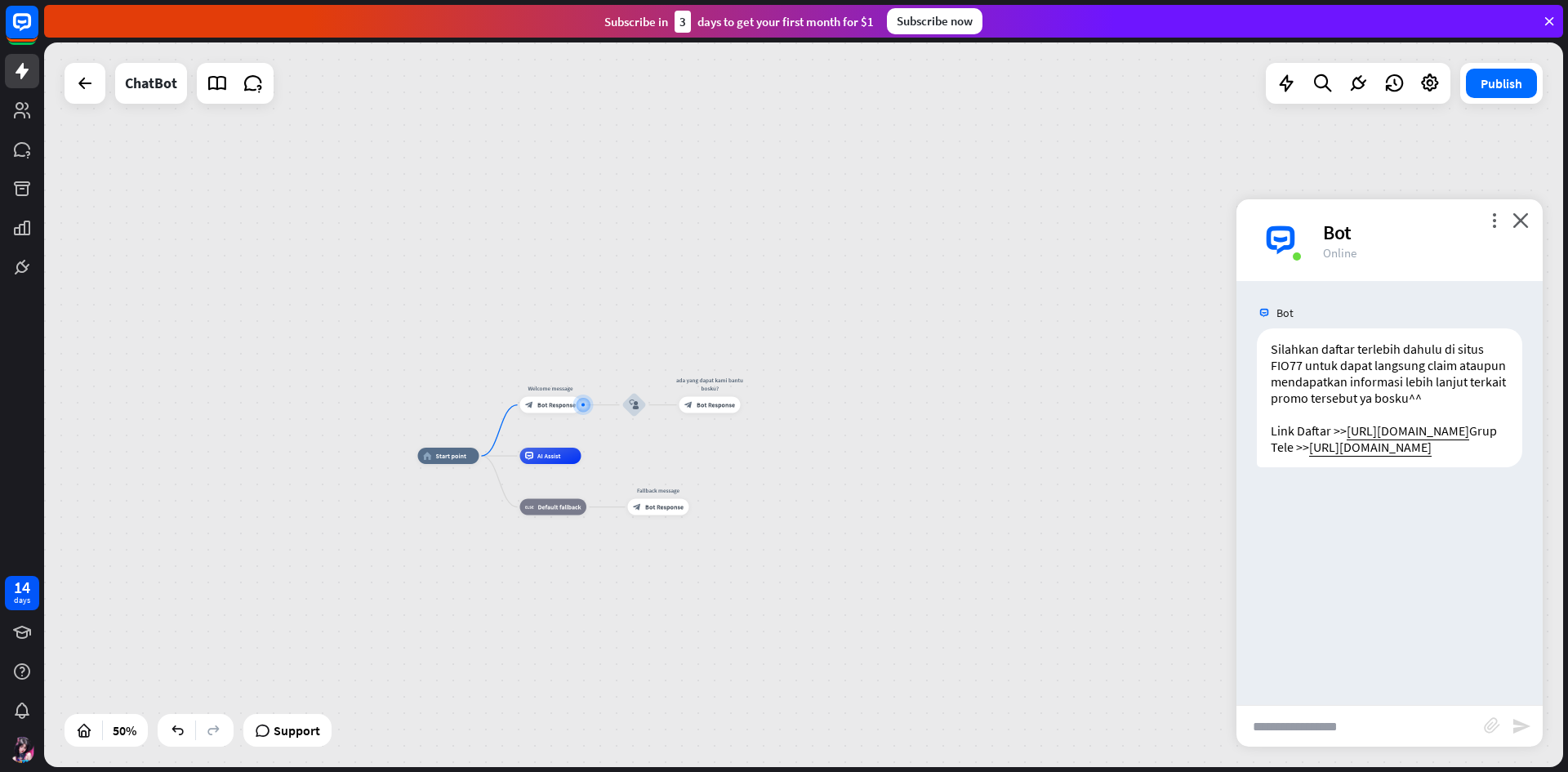 click at bounding box center (1360, 726) 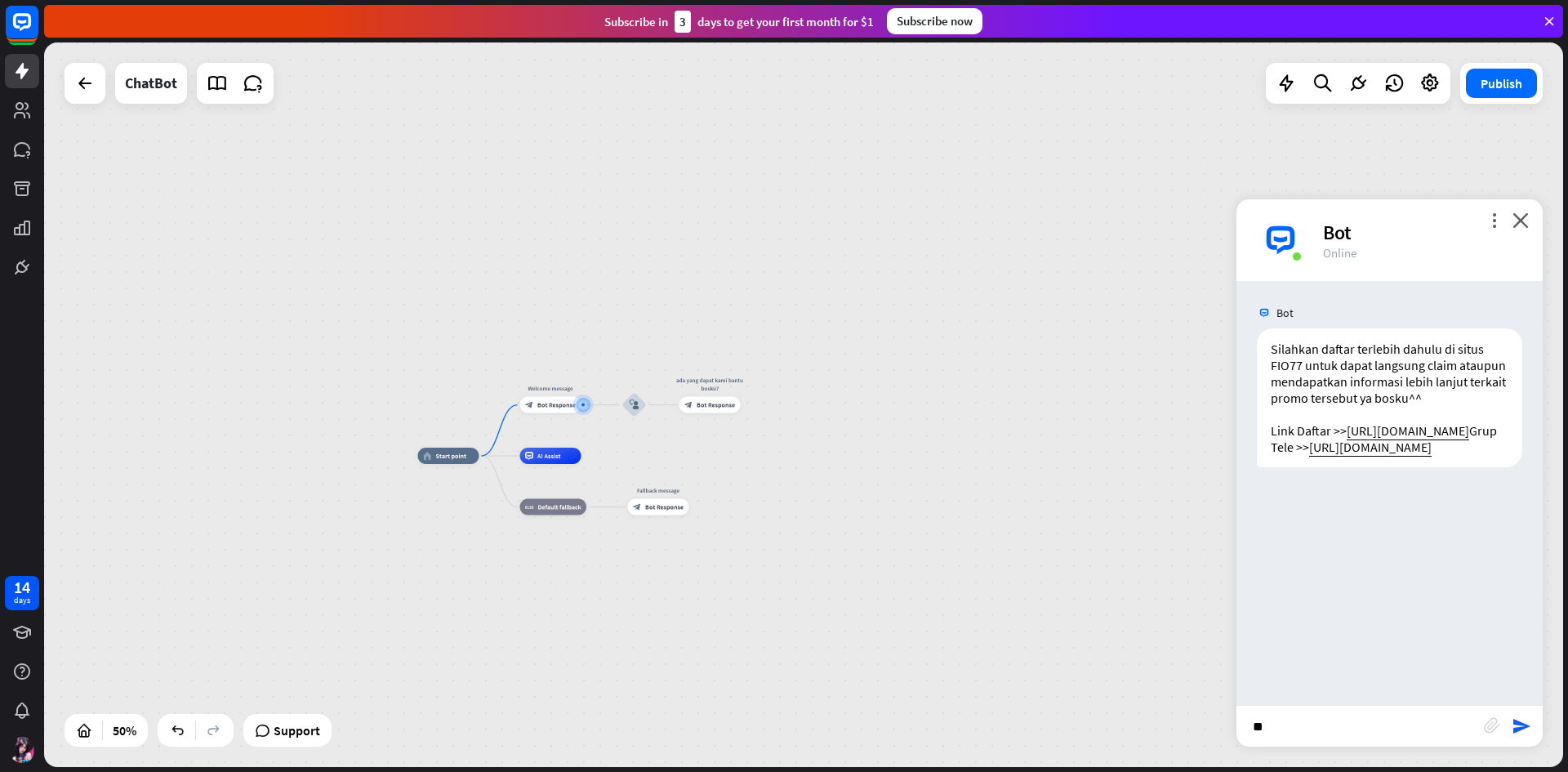 type on "***" 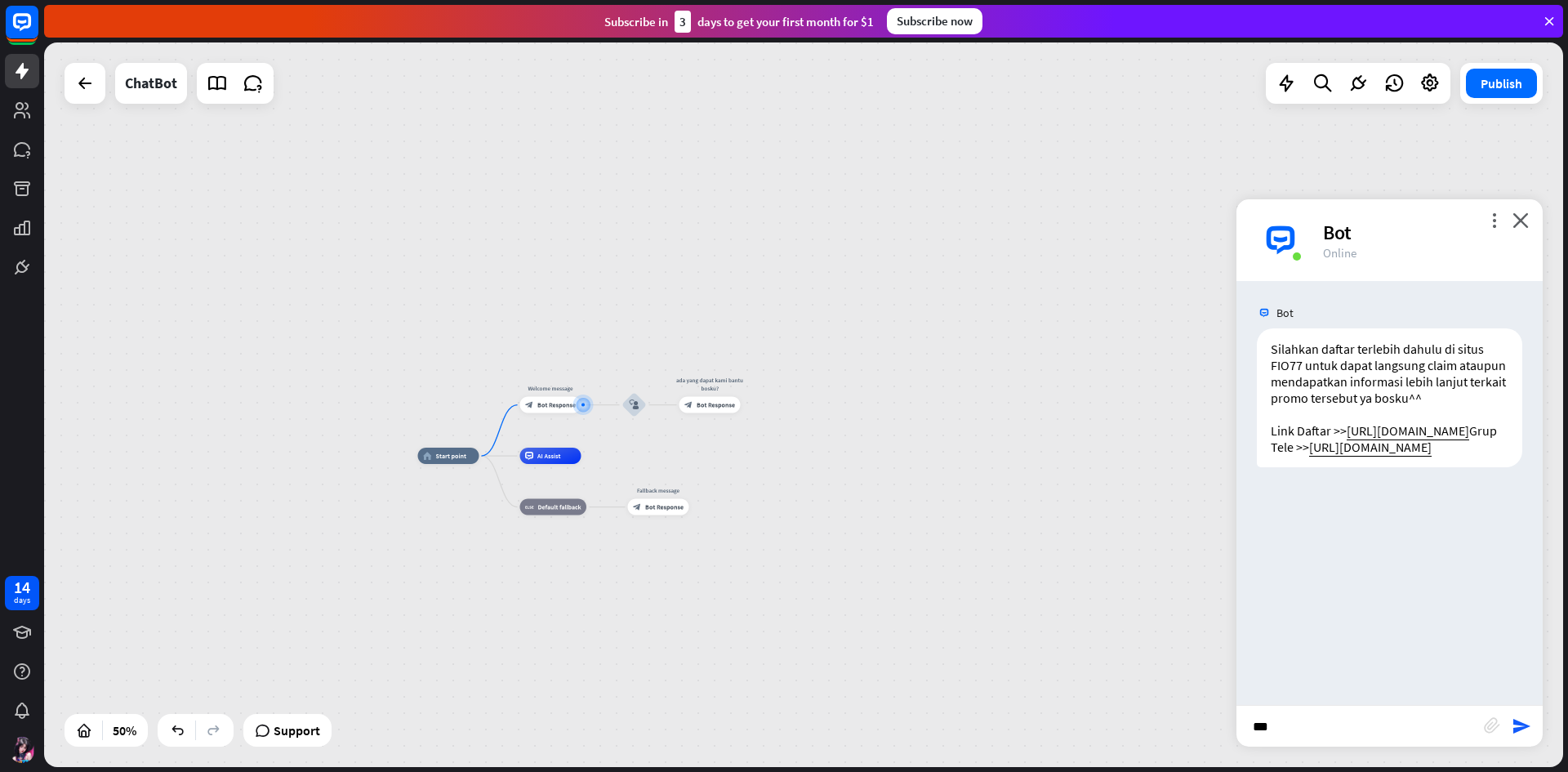 type 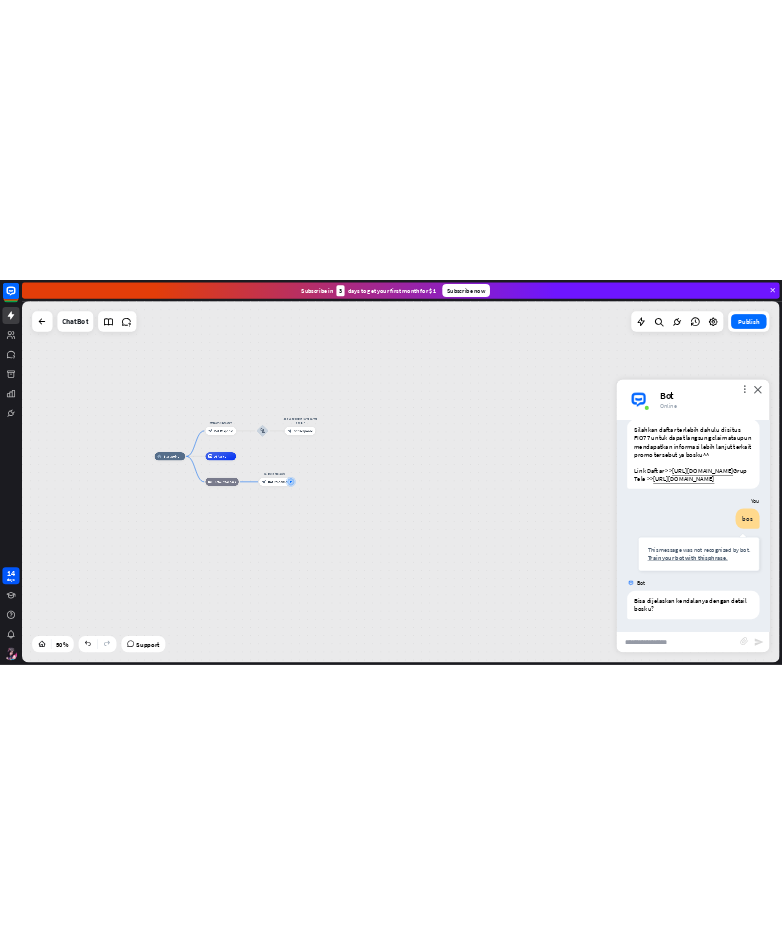 scroll, scrollTop: 119, scrollLeft: 0, axis: vertical 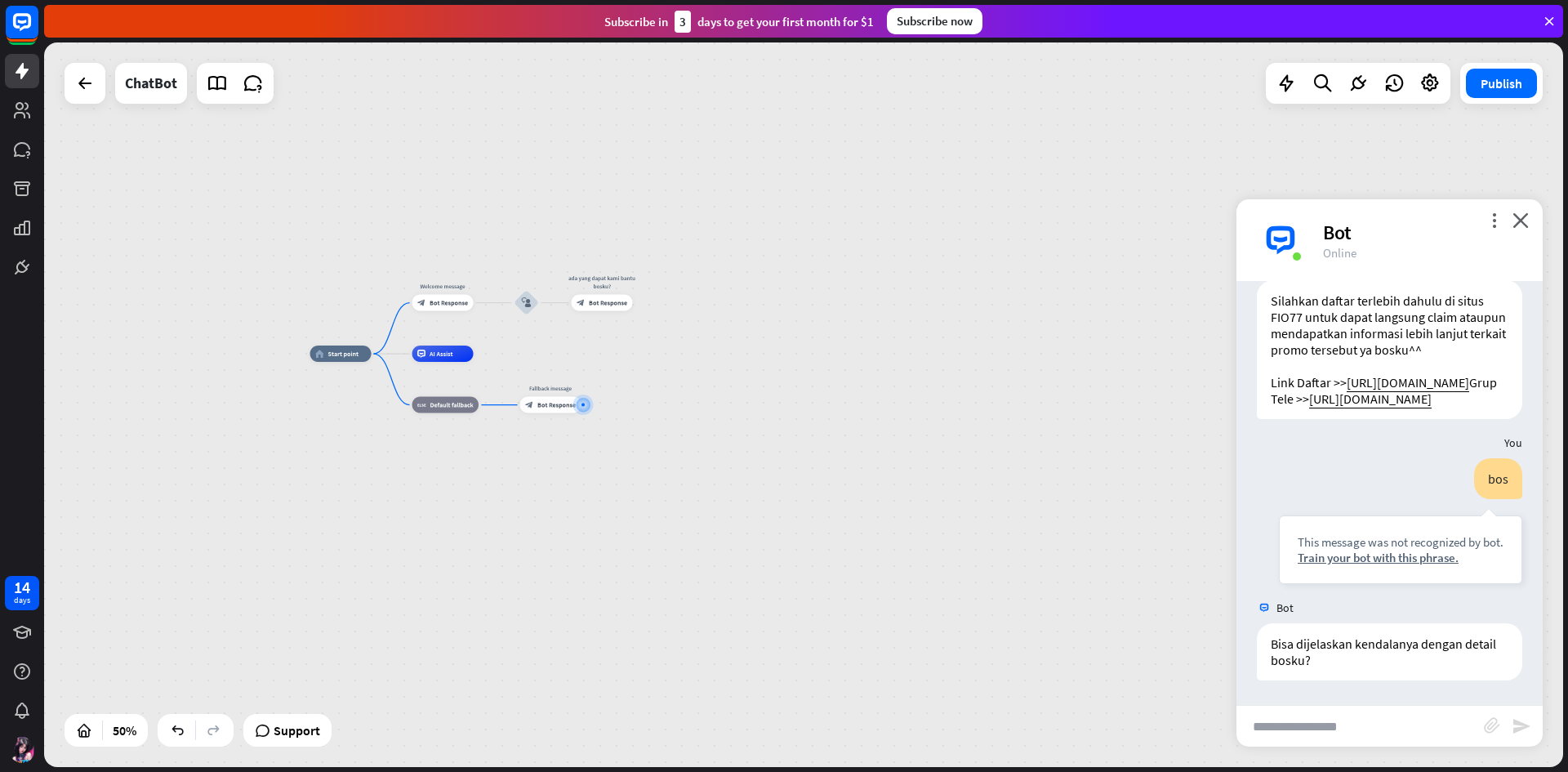click at bounding box center (1360, 726) 